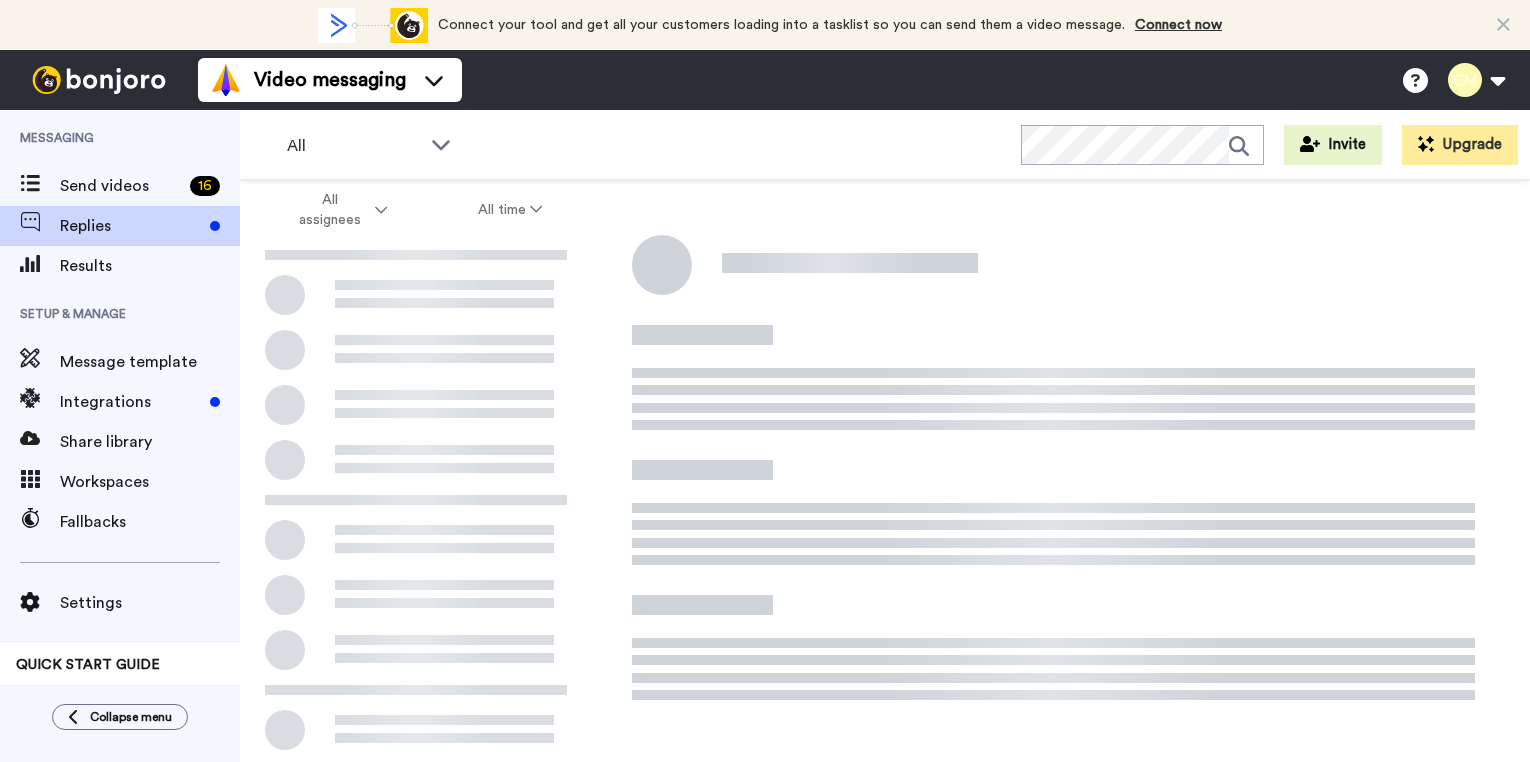 scroll, scrollTop: 0, scrollLeft: 0, axis: both 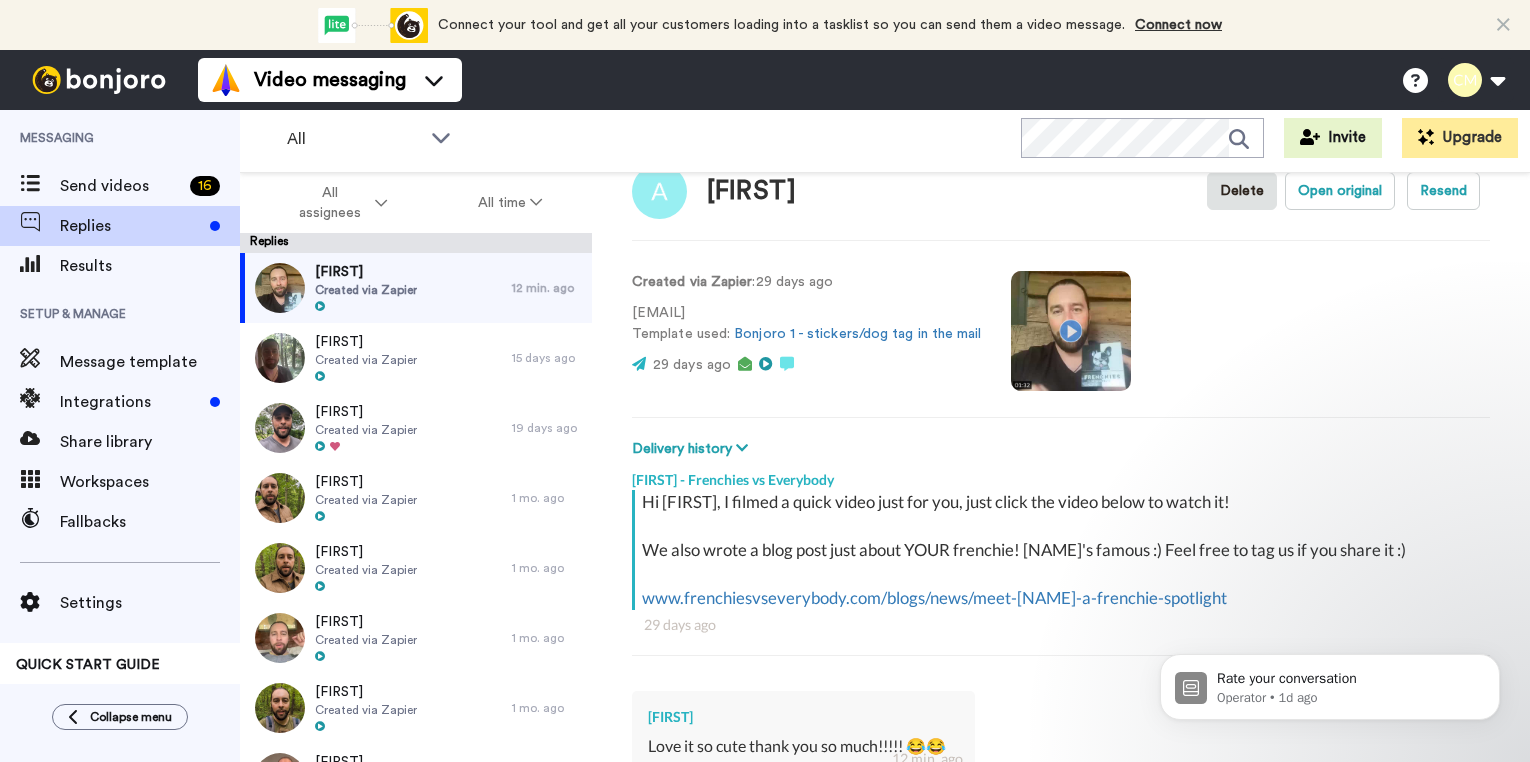 click at bounding box center (1071, 331) 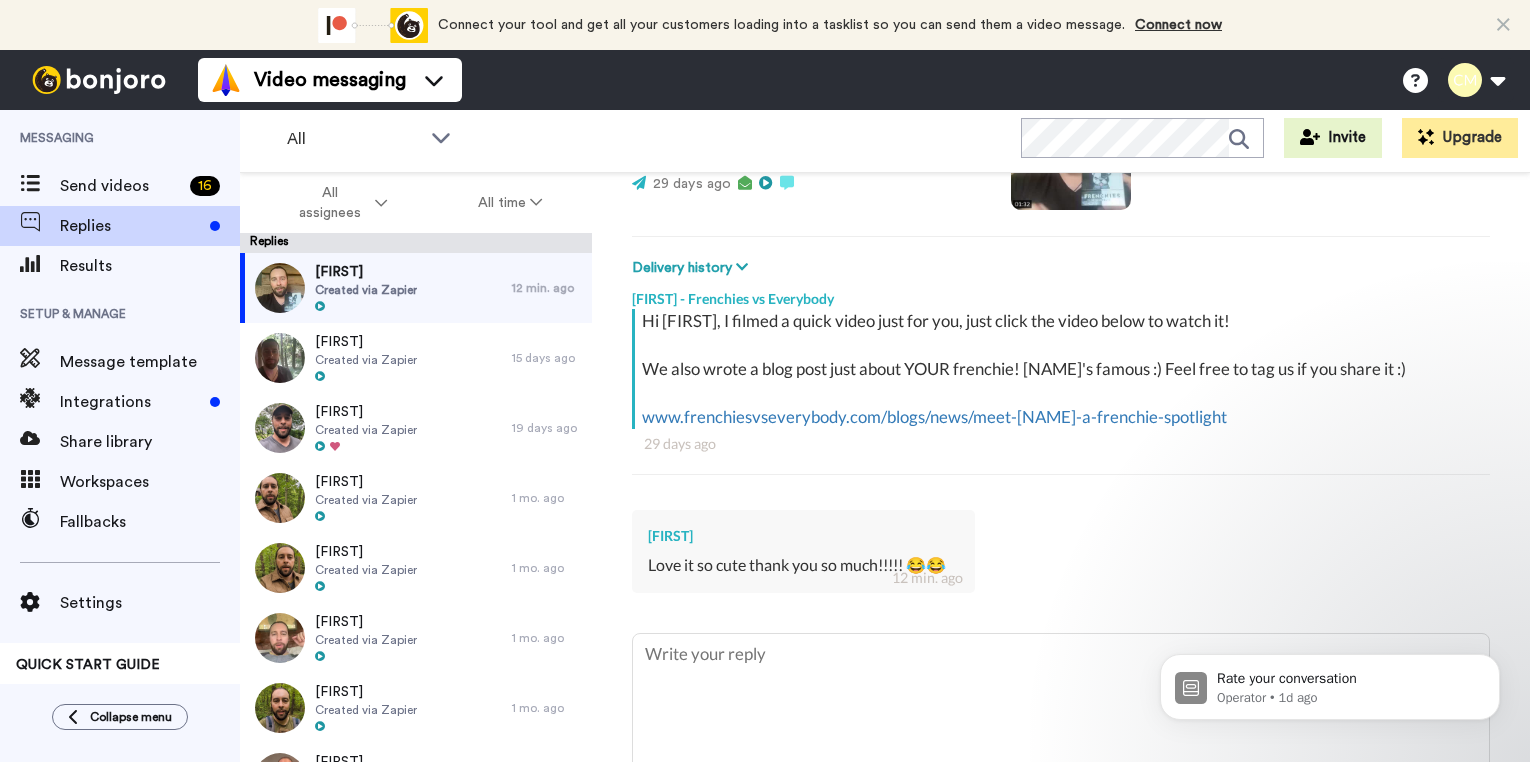 scroll, scrollTop: 320, scrollLeft: 0, axis: vertical 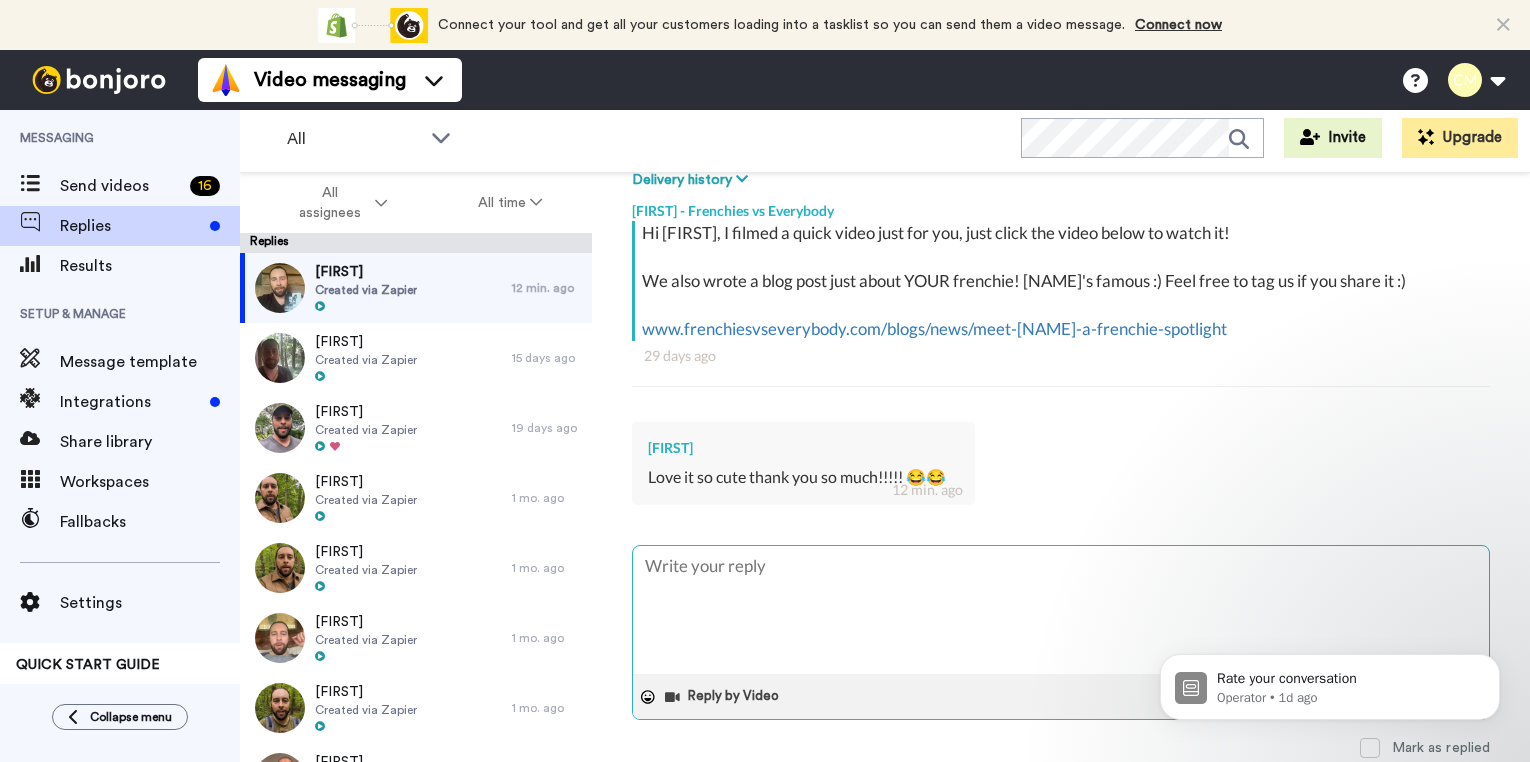 click at bounding box center (1061, 610) 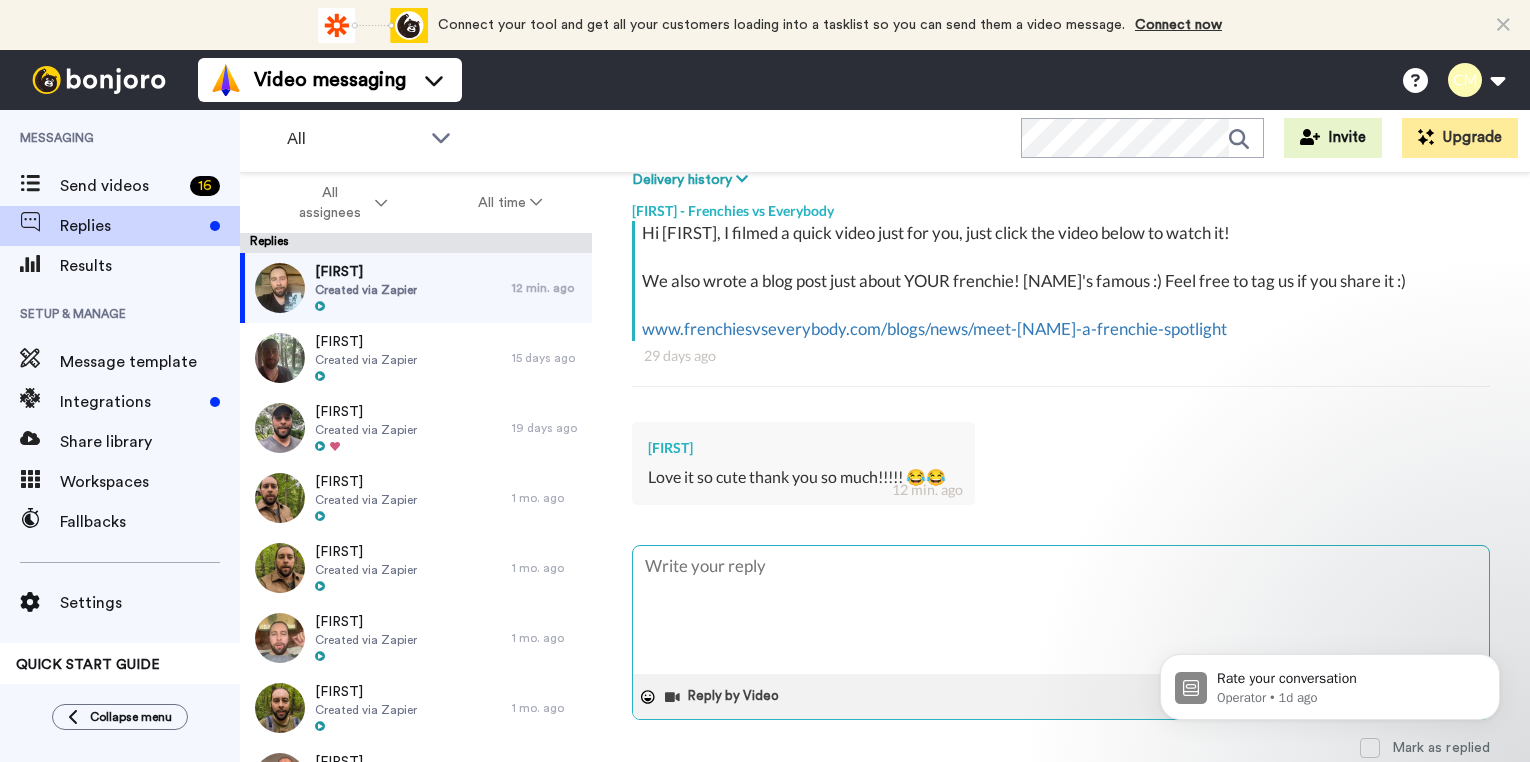 type on "x" 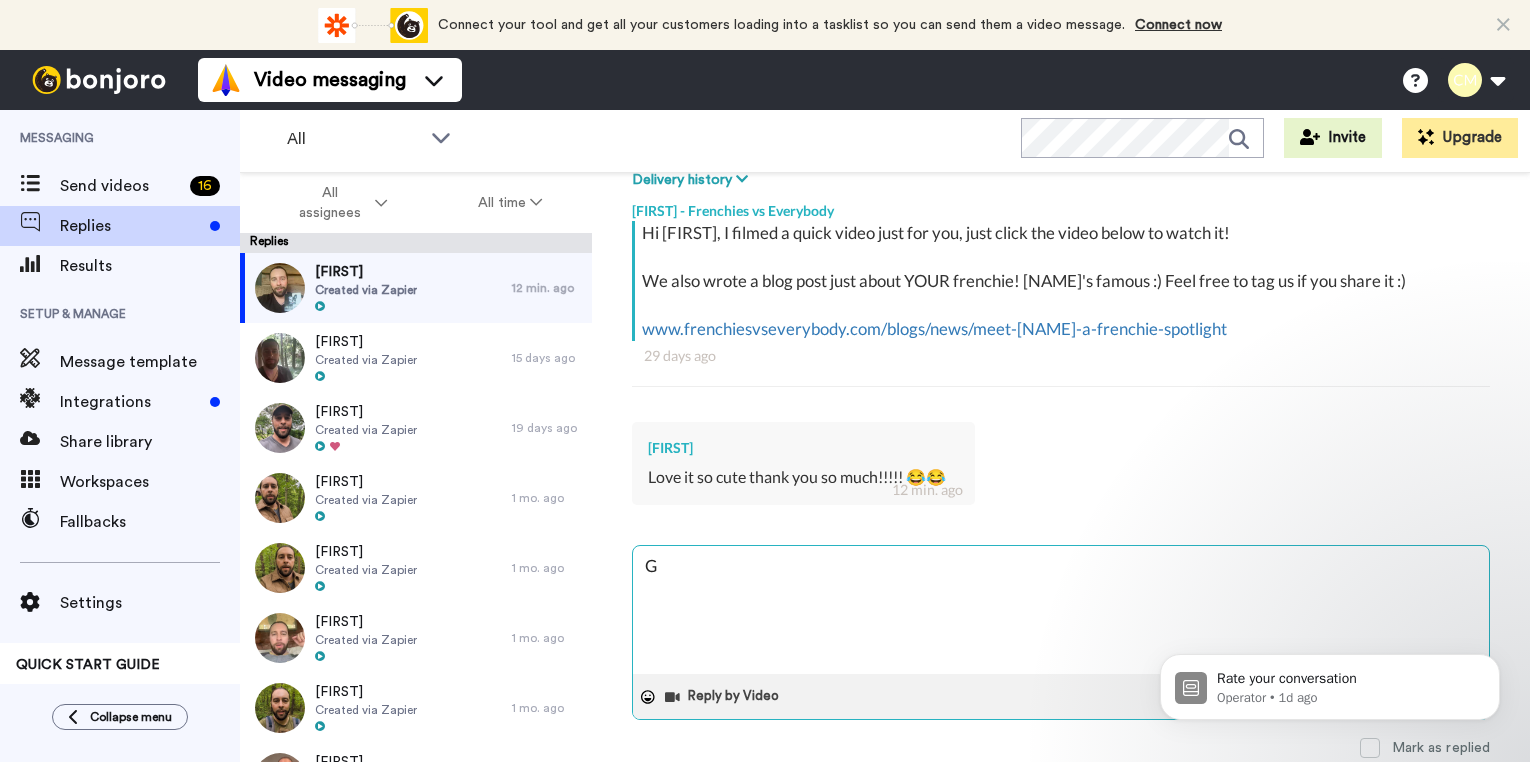 type on "x" 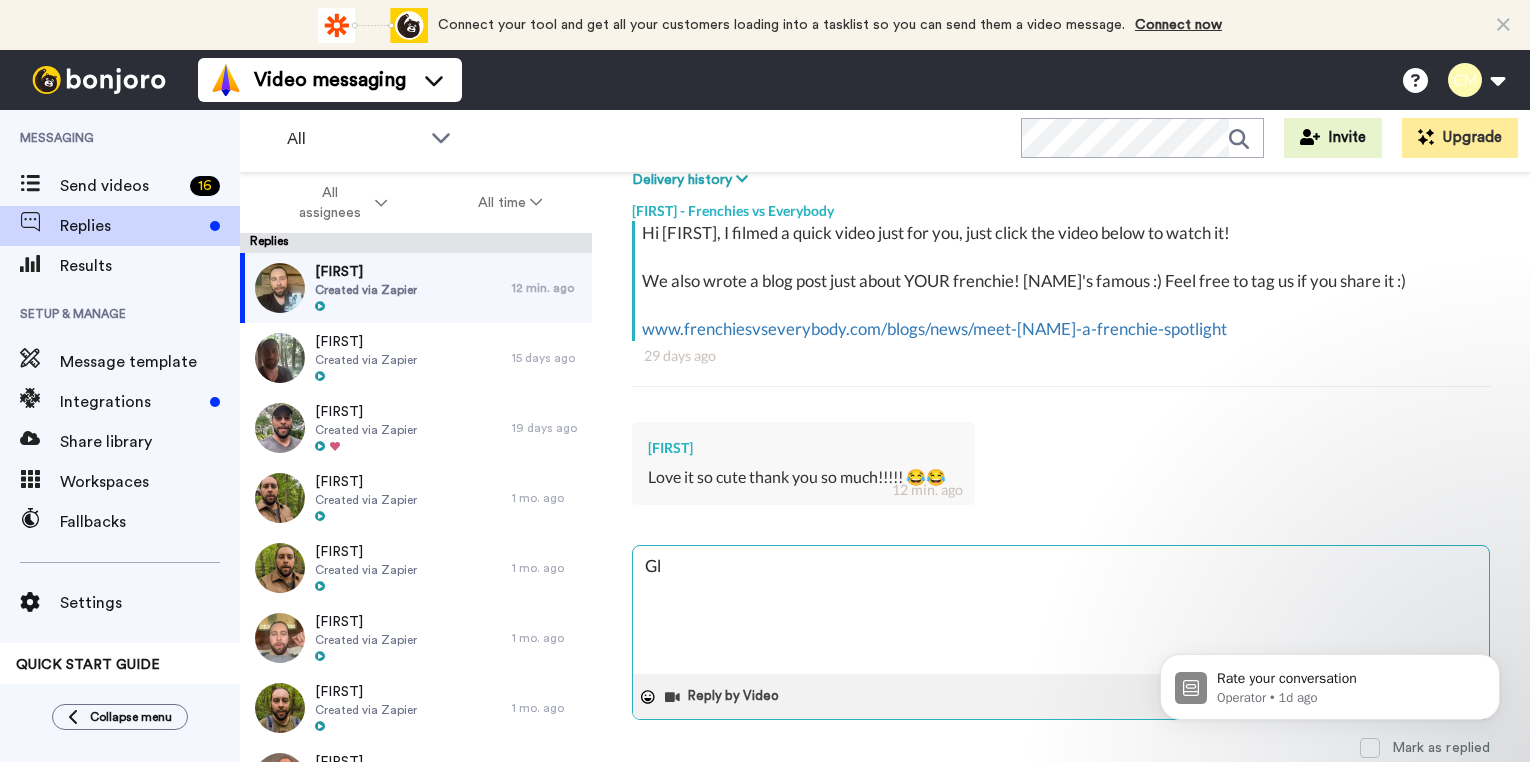 type on "x" 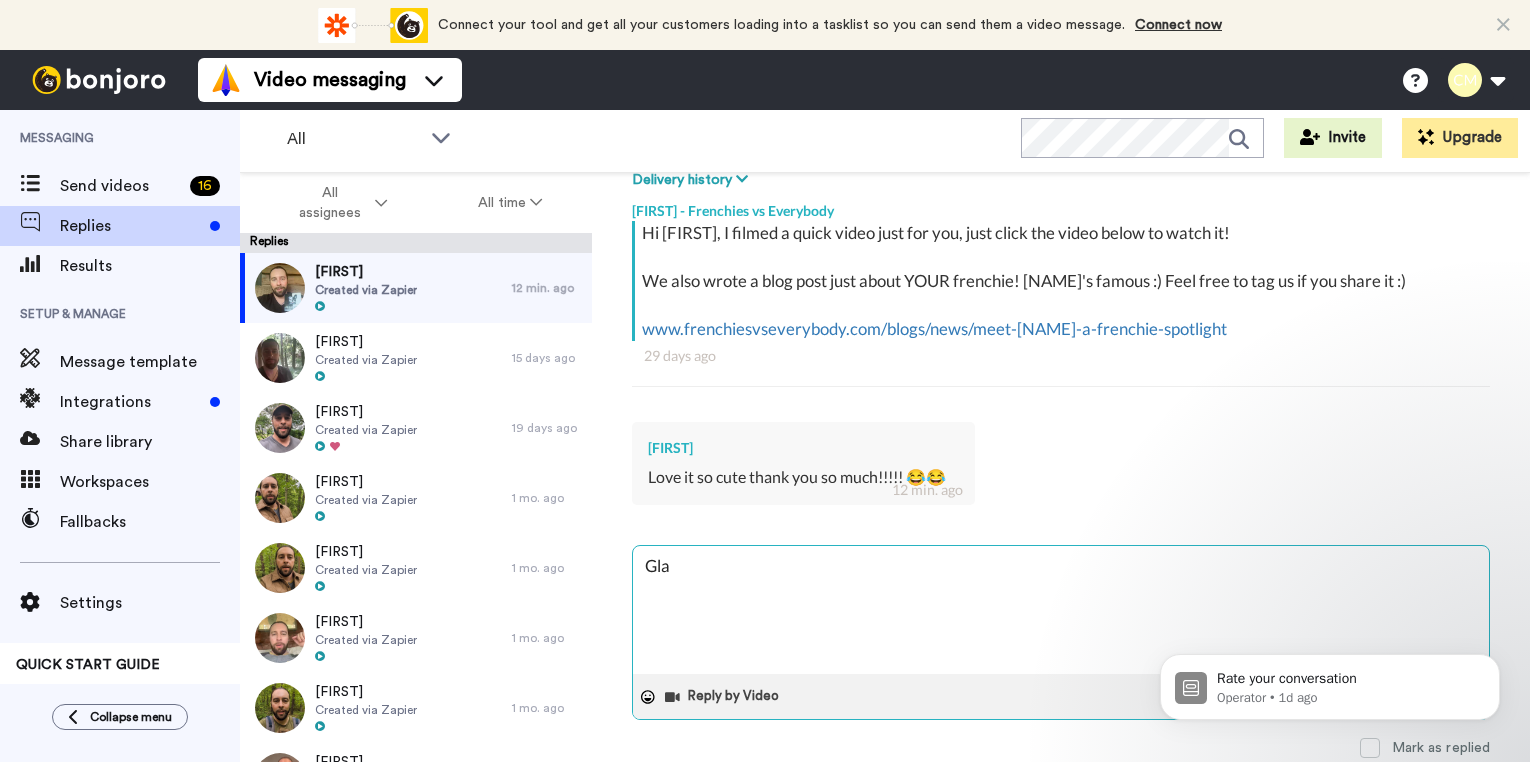 type on "x" 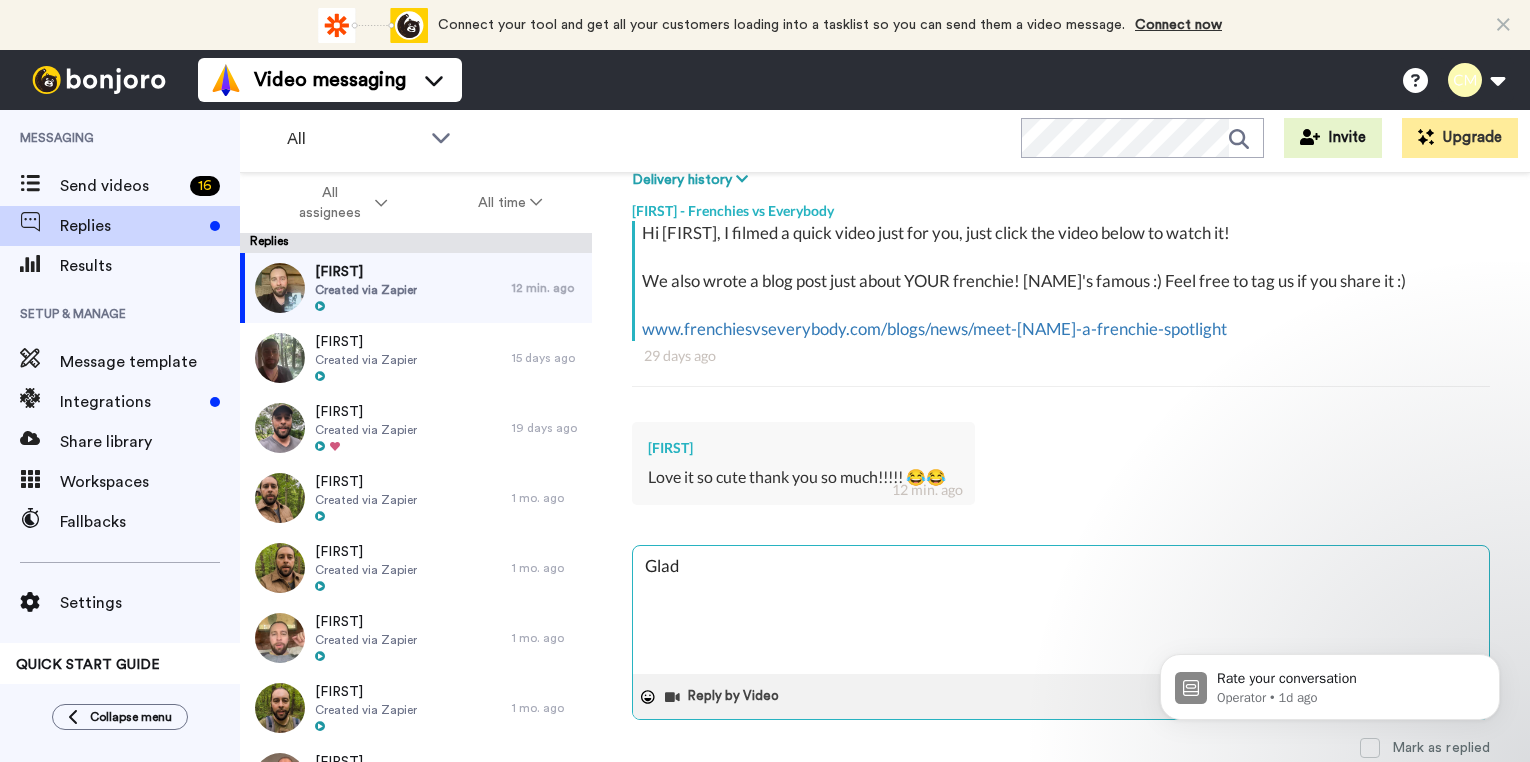 type on "x" 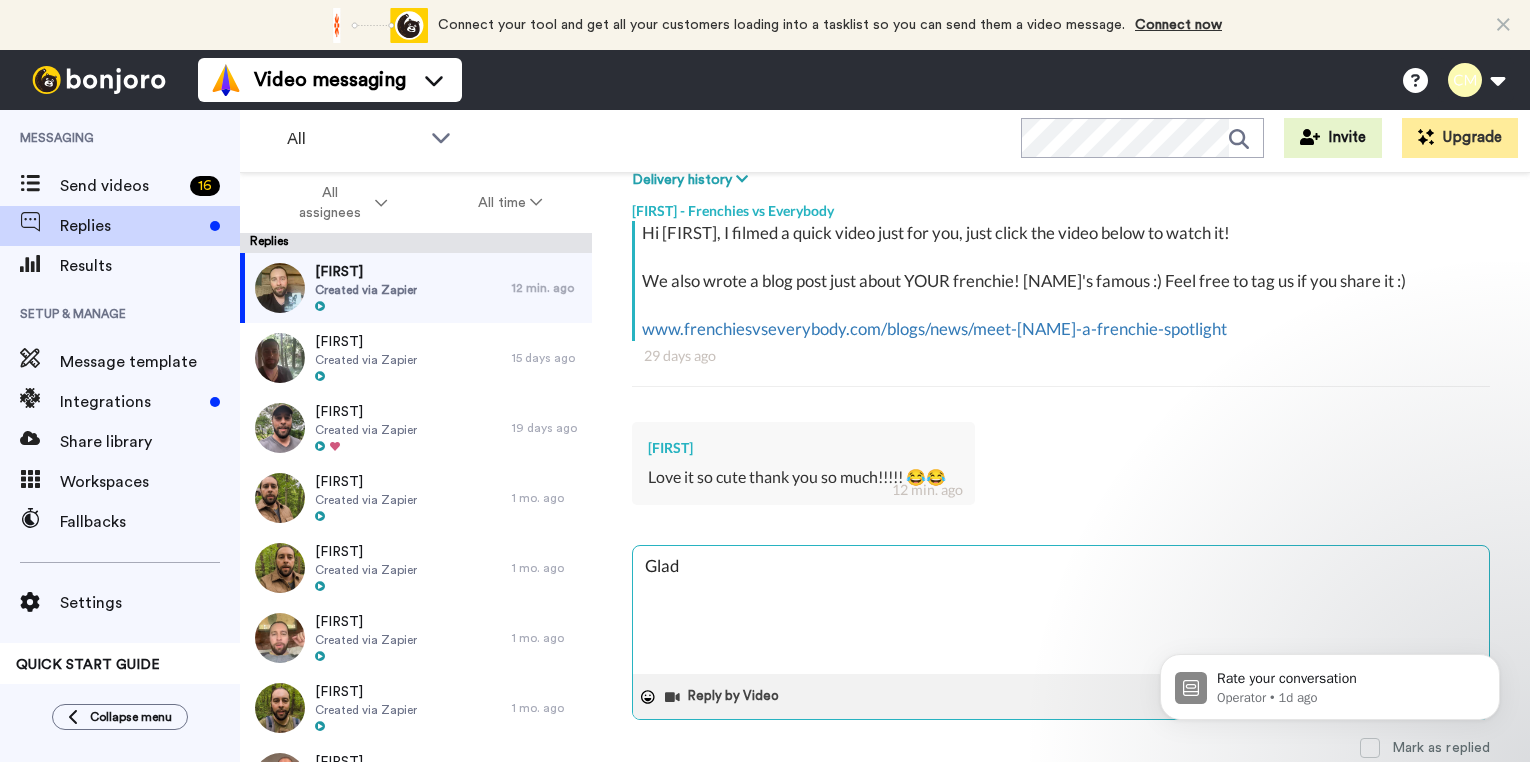 type on "x" 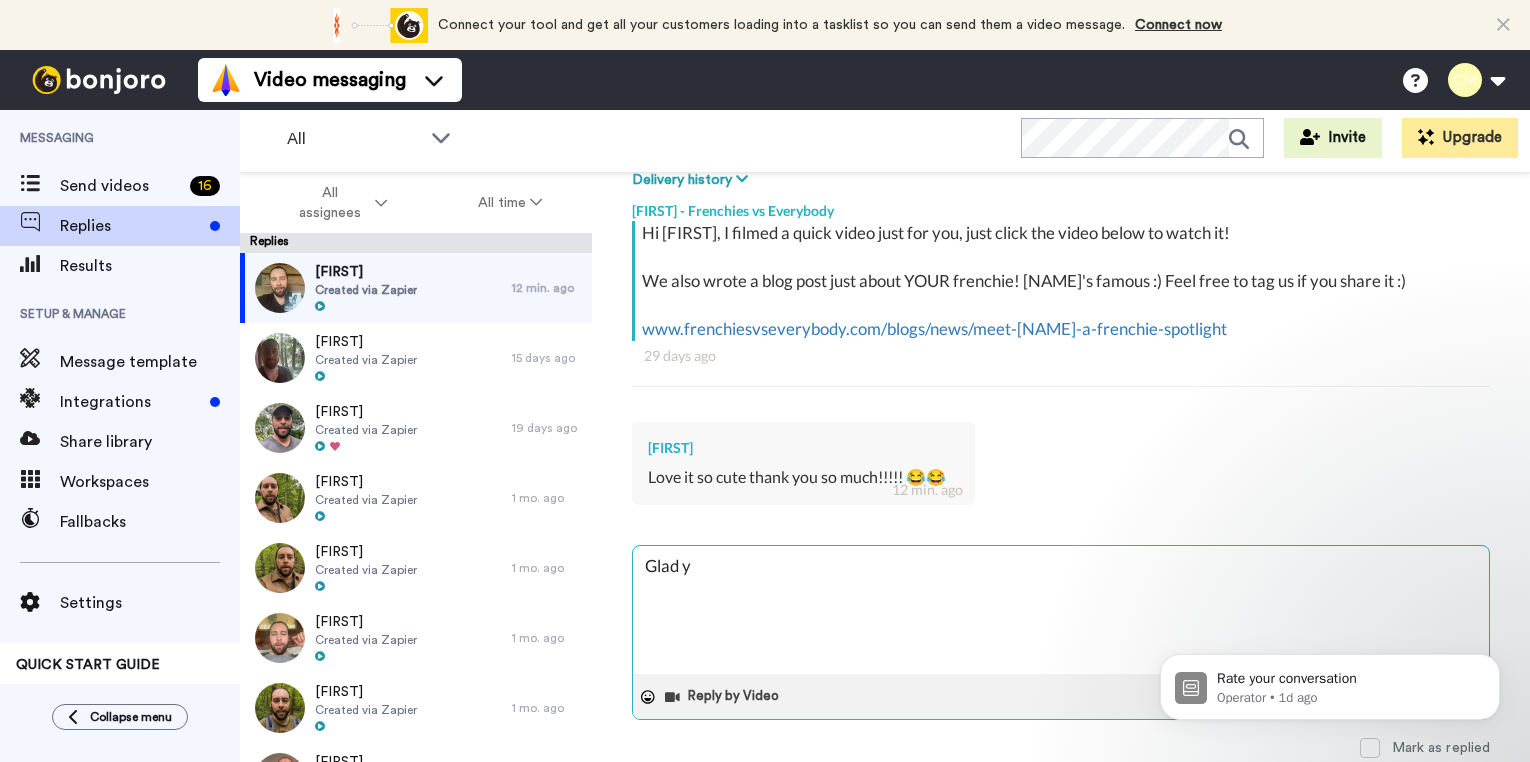 type on "Glad yo" 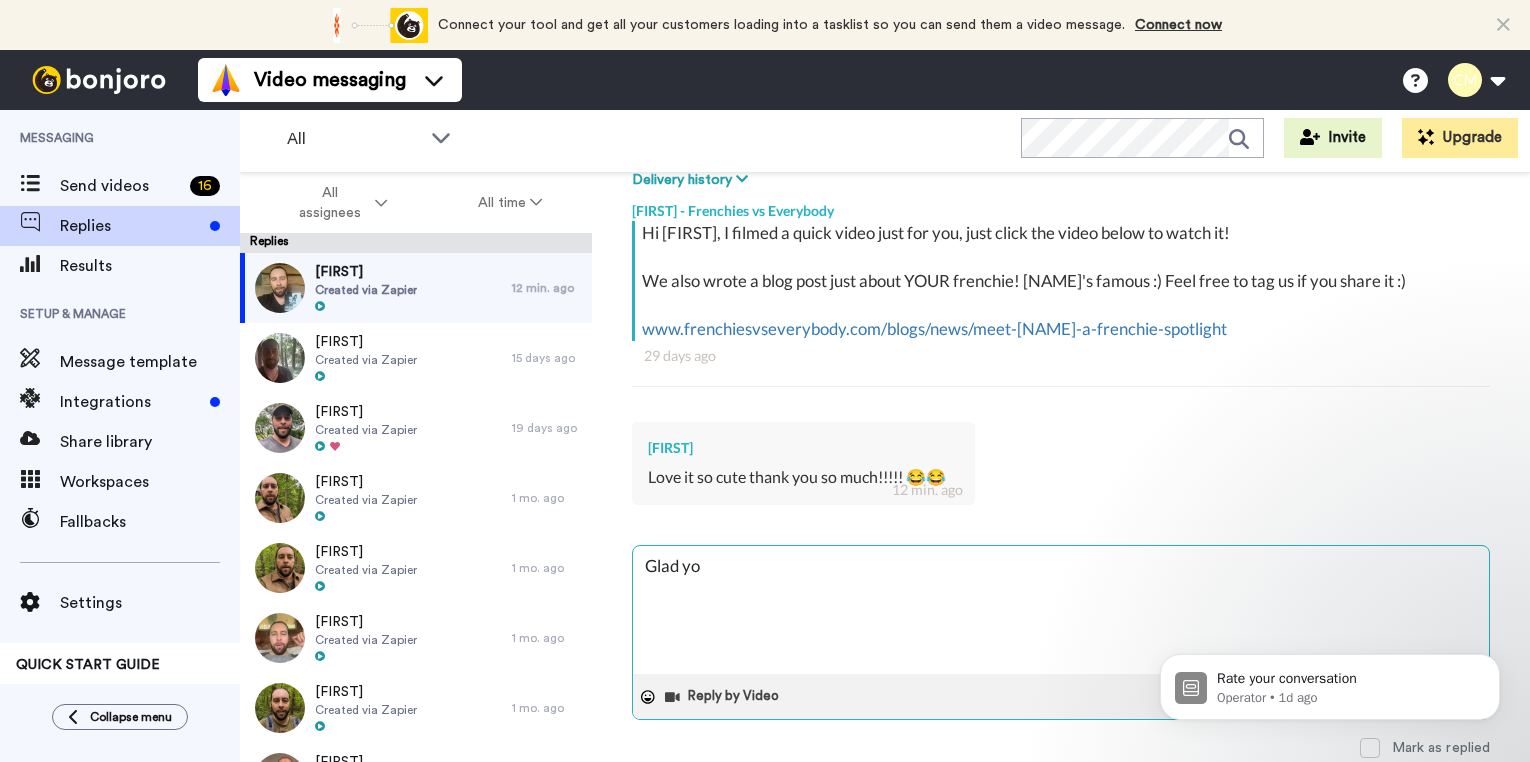 type on "x" 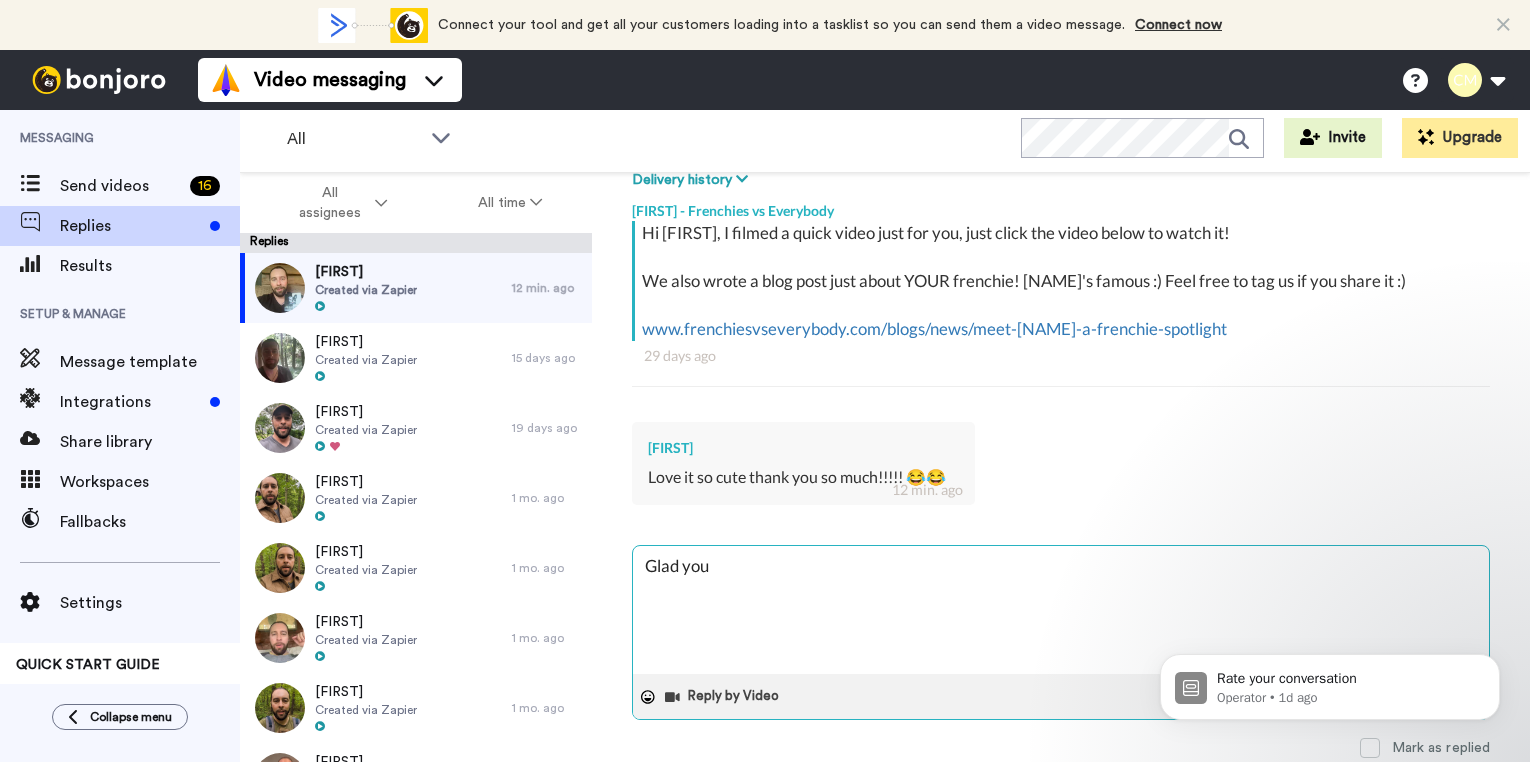 type on "x" 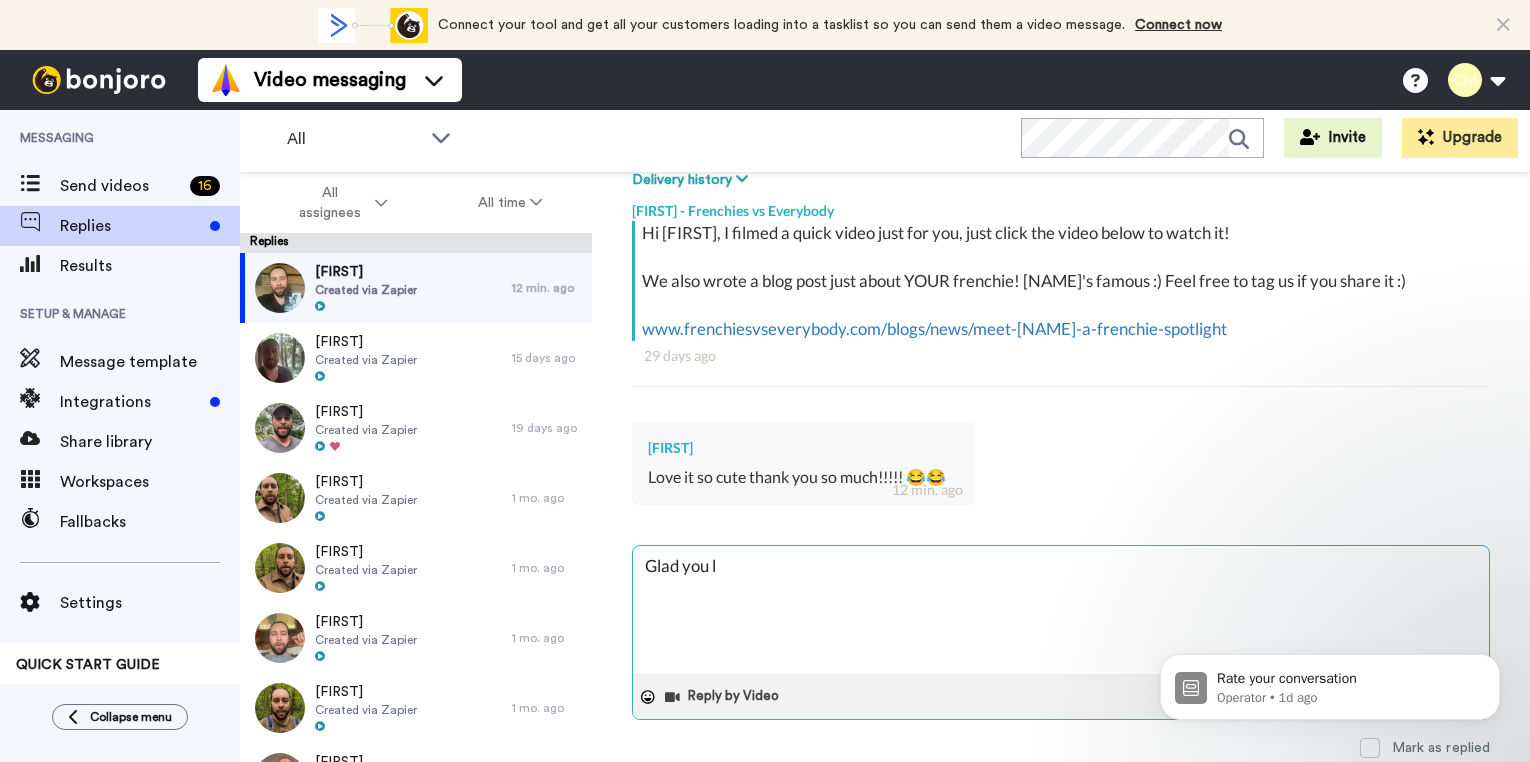 type on "x" 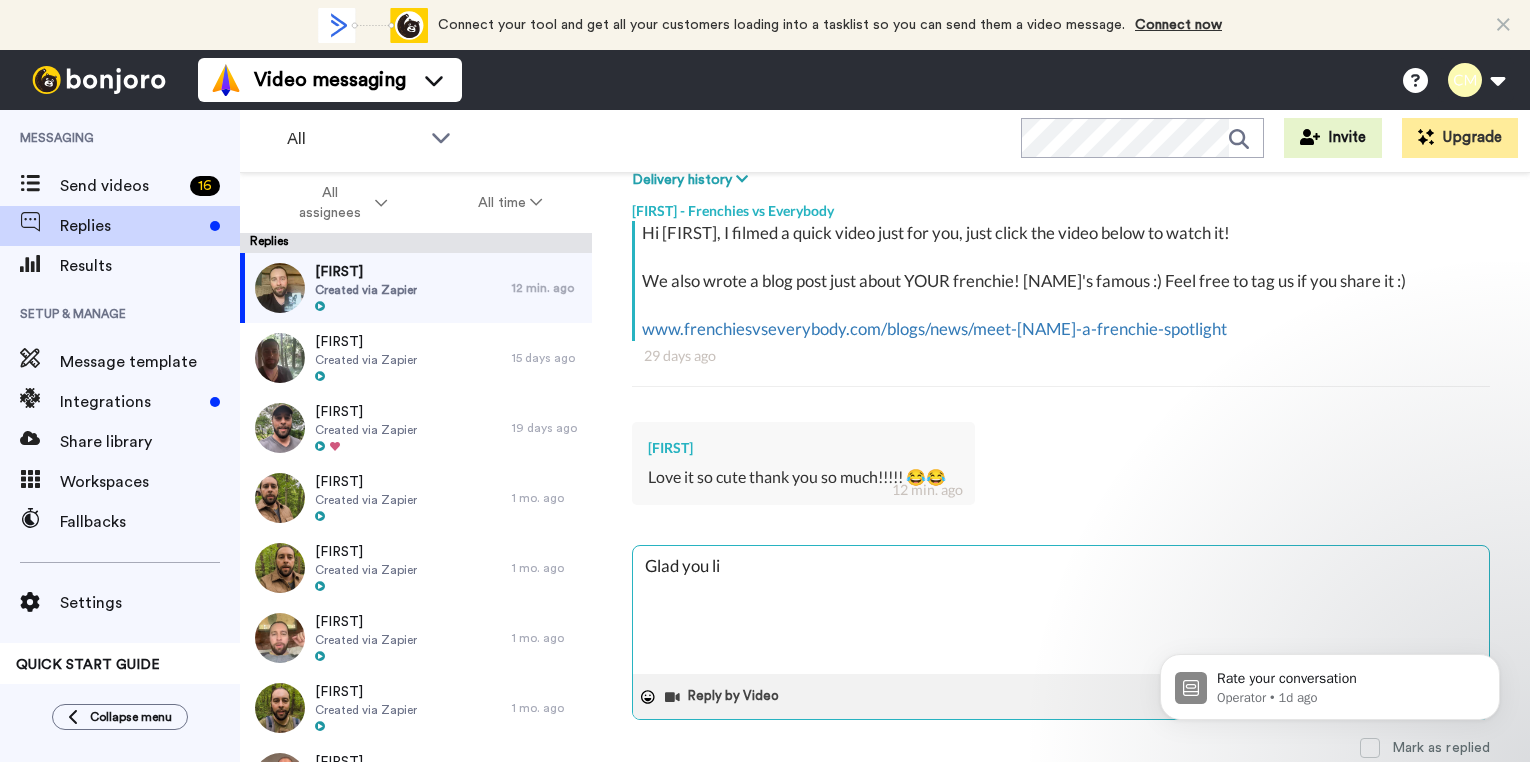 type on "x" 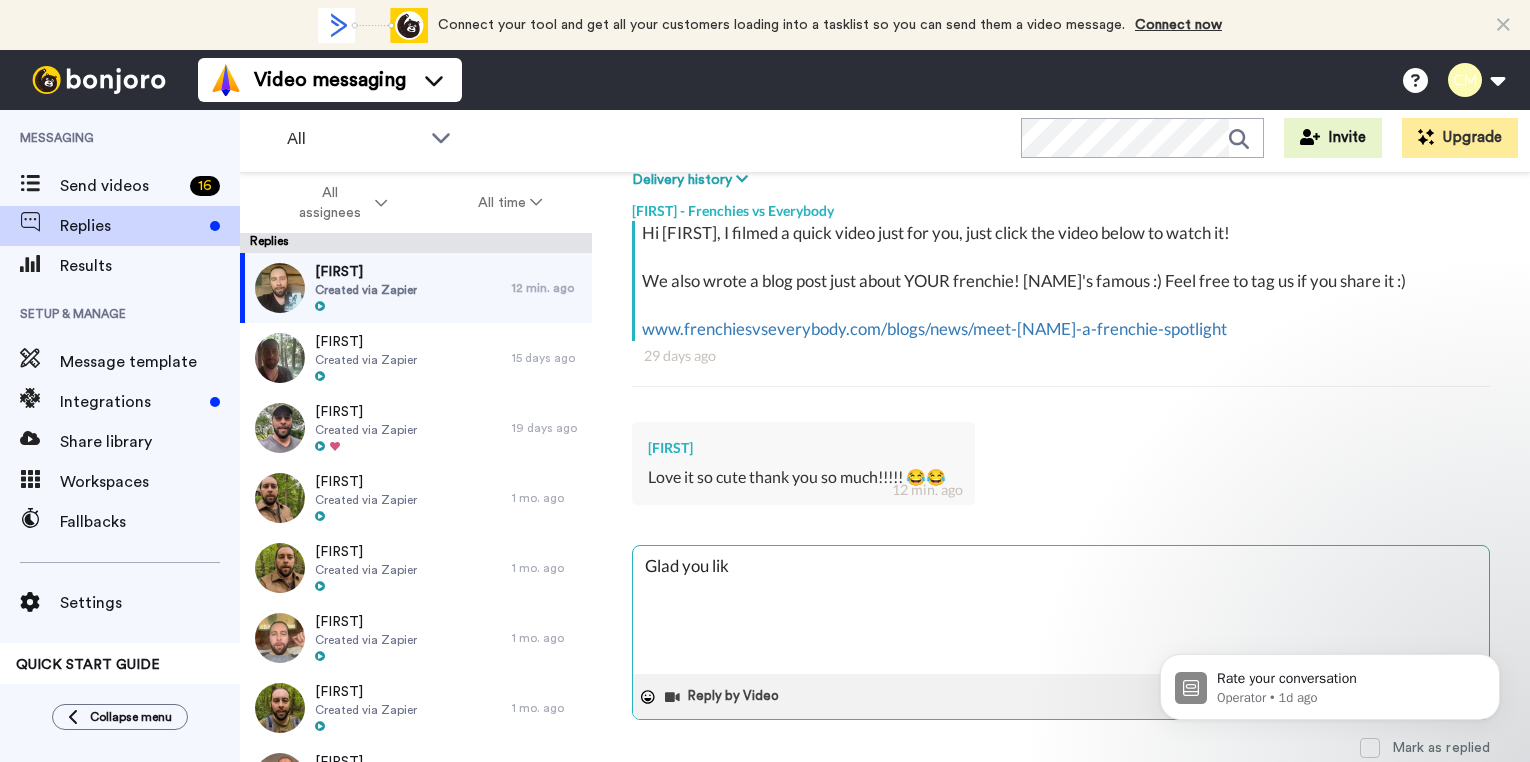 type on "x" 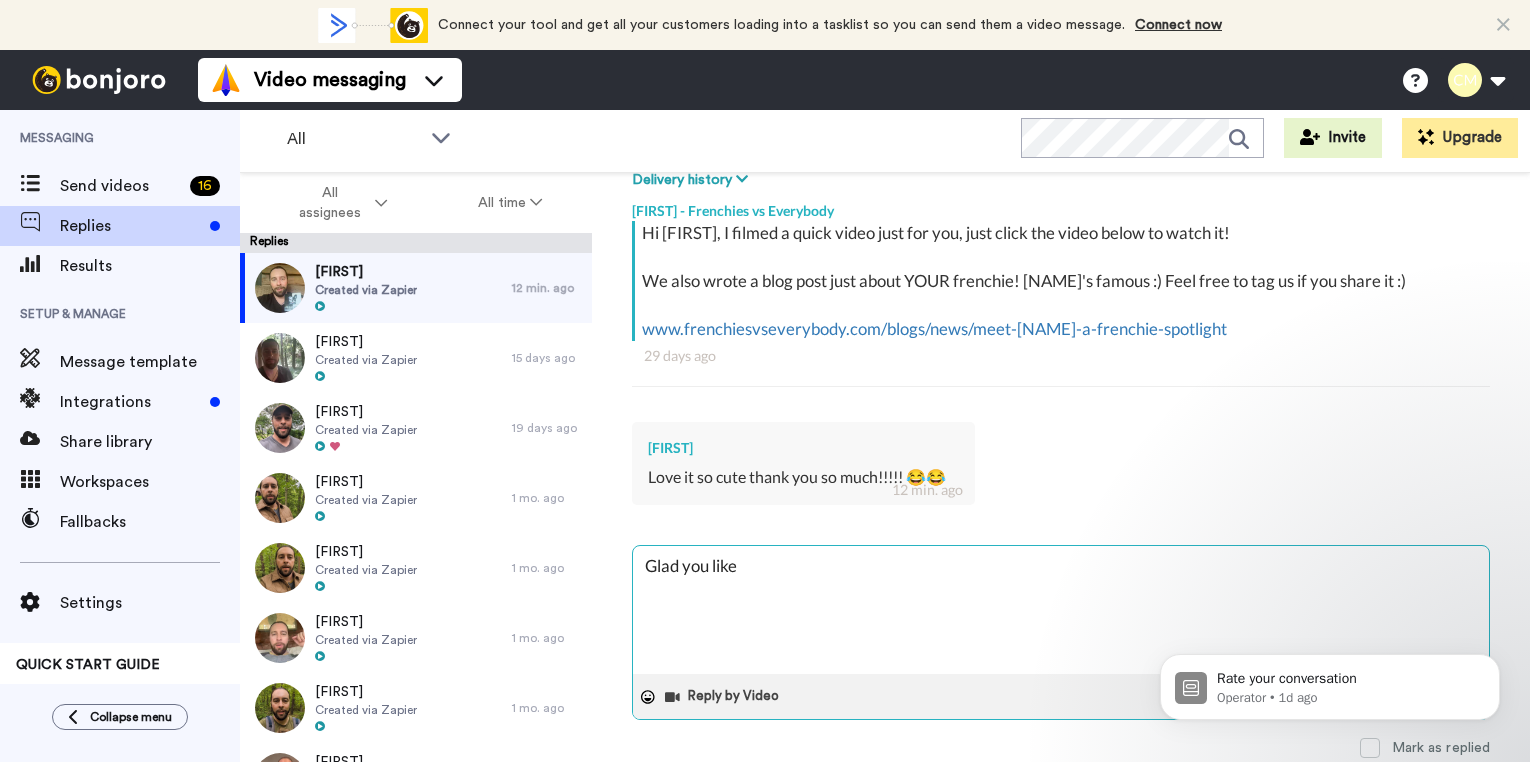 type on "x" 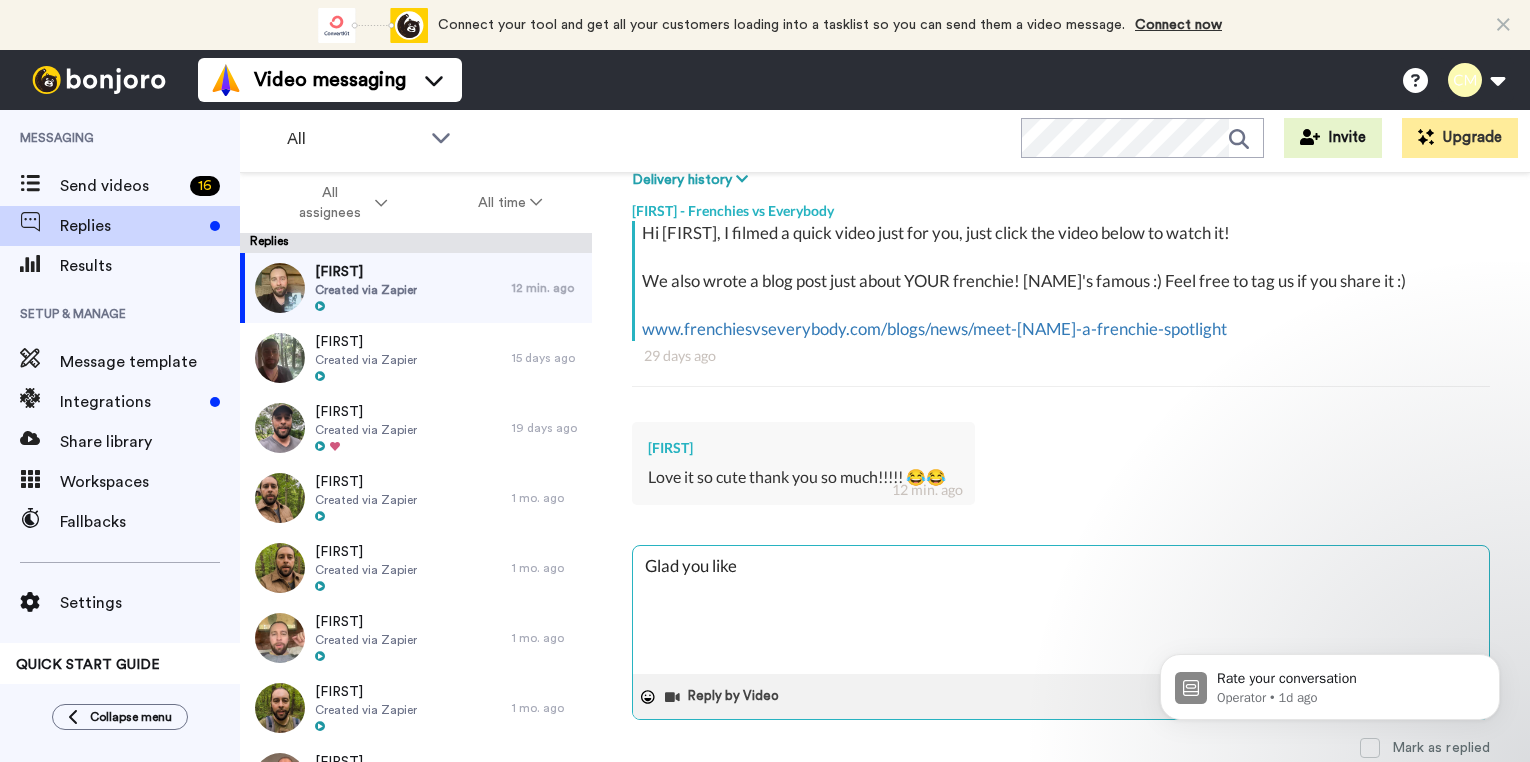 type on "x" 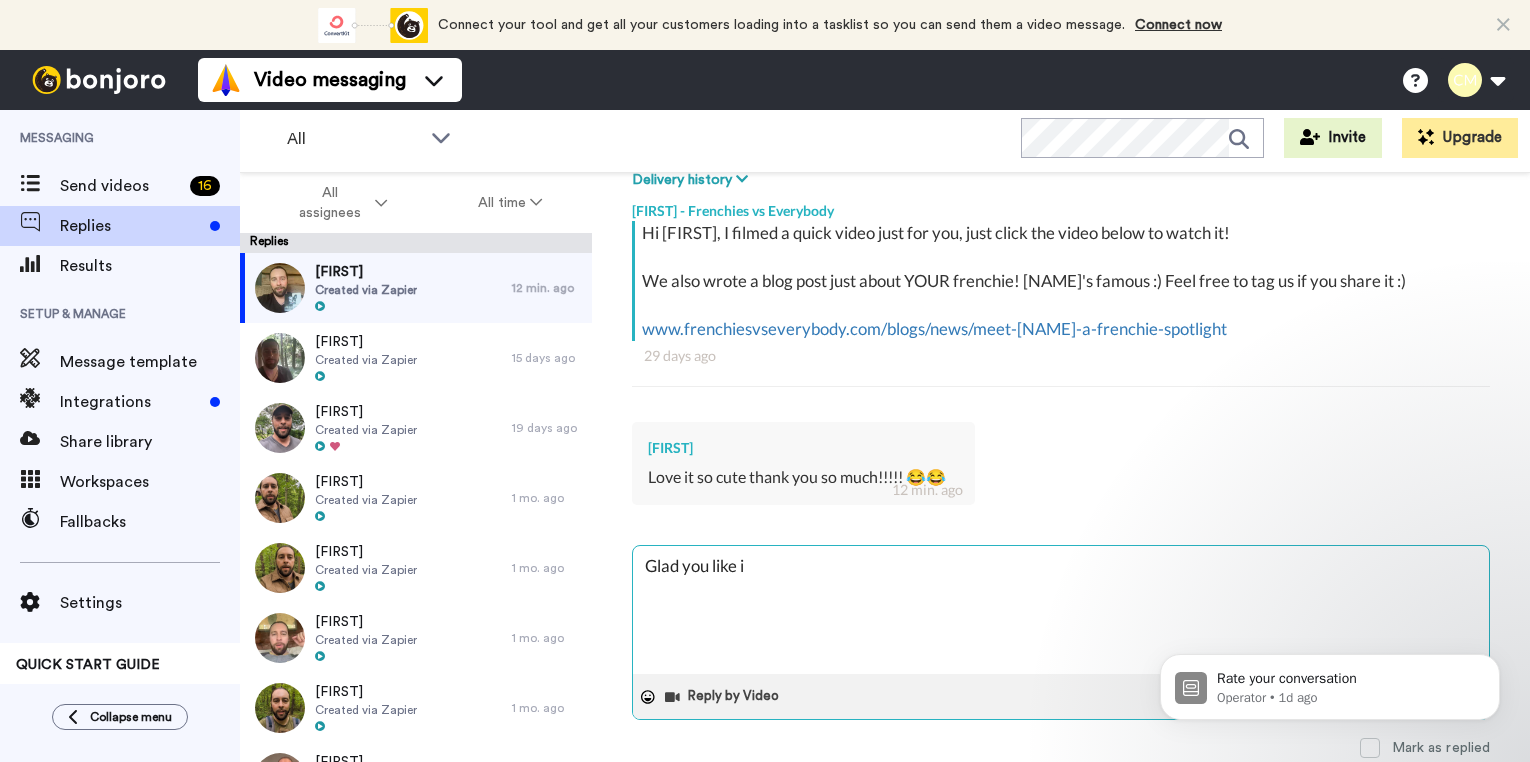 type on "x" 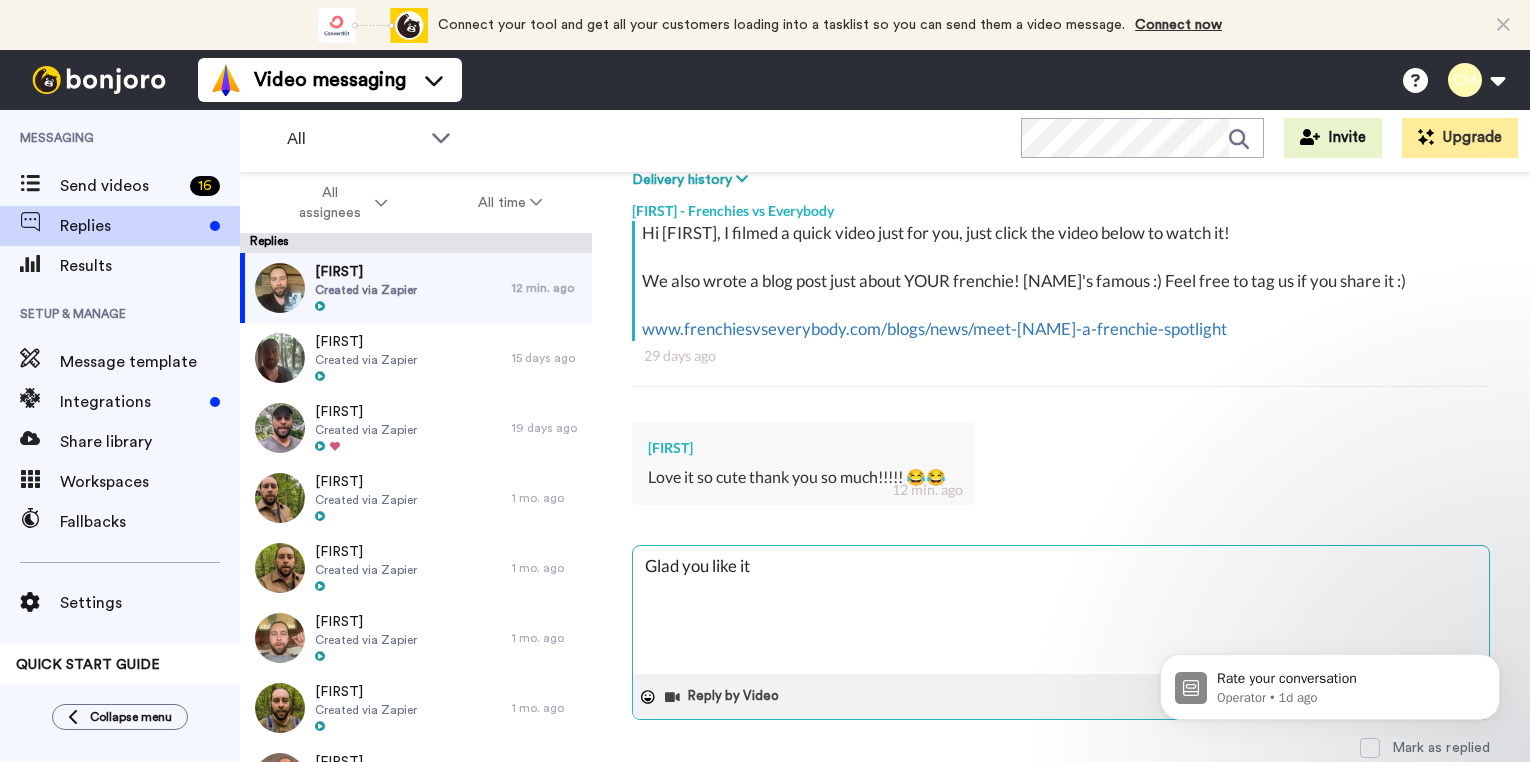 type on "x" 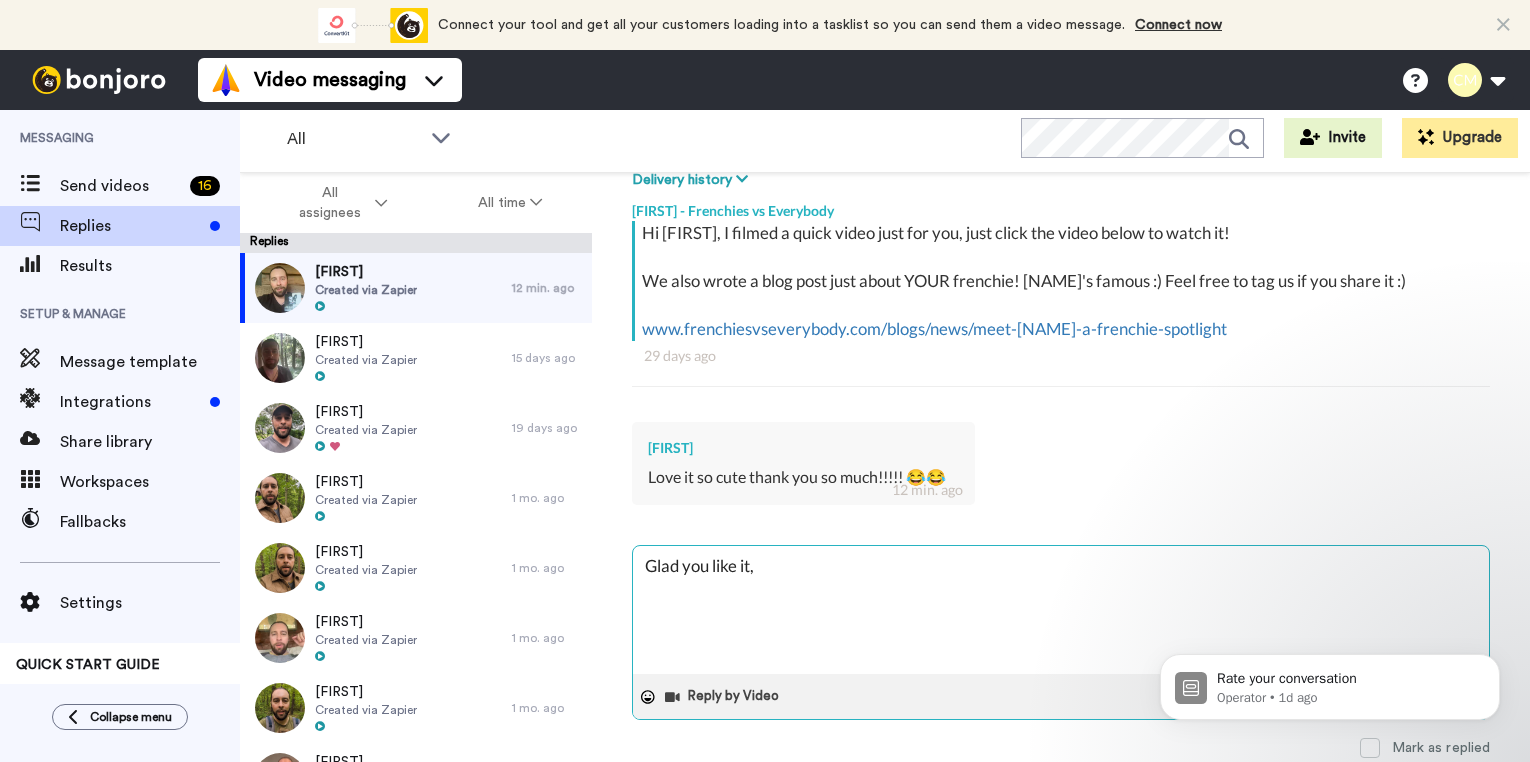 type on "x" 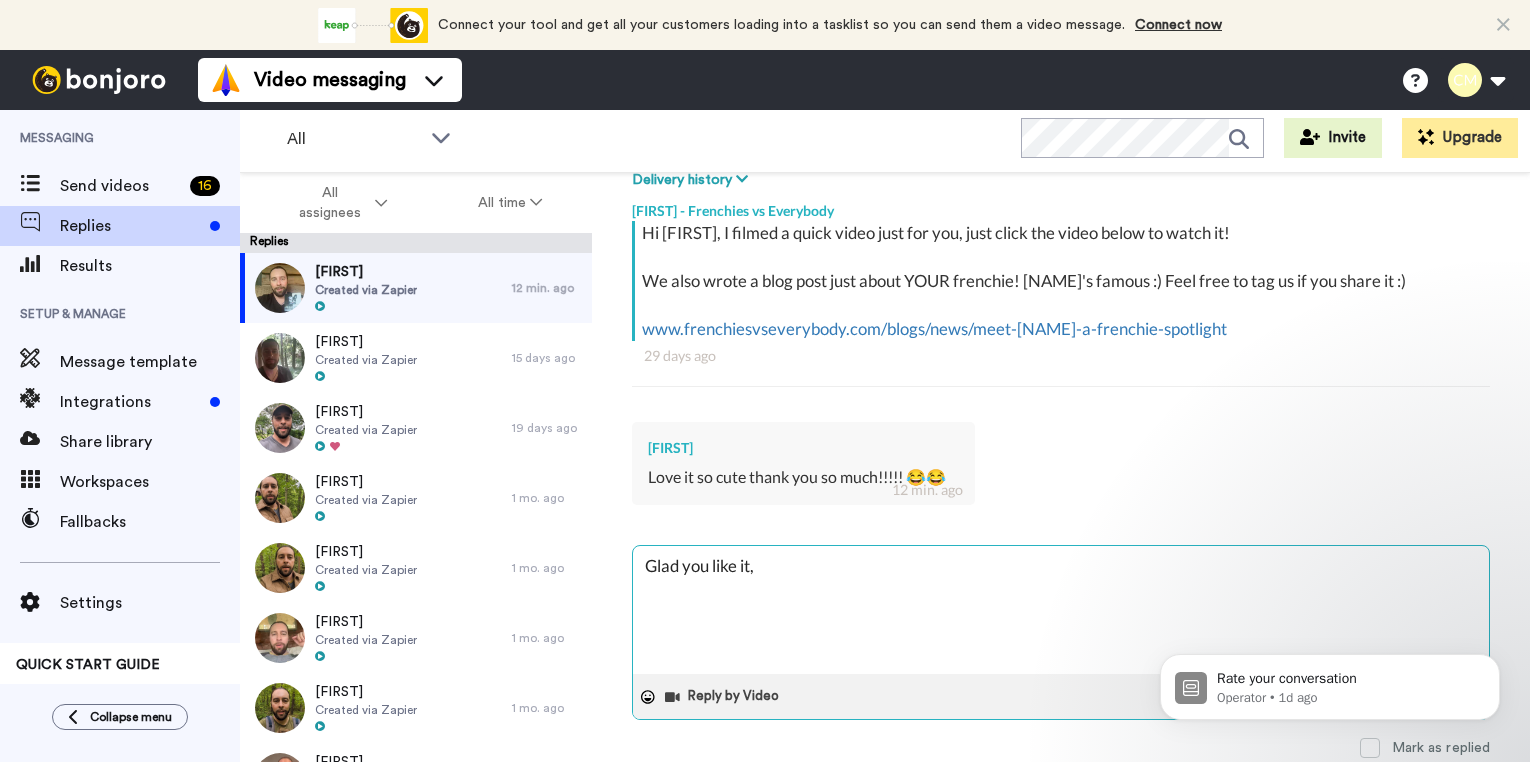 type on "x" 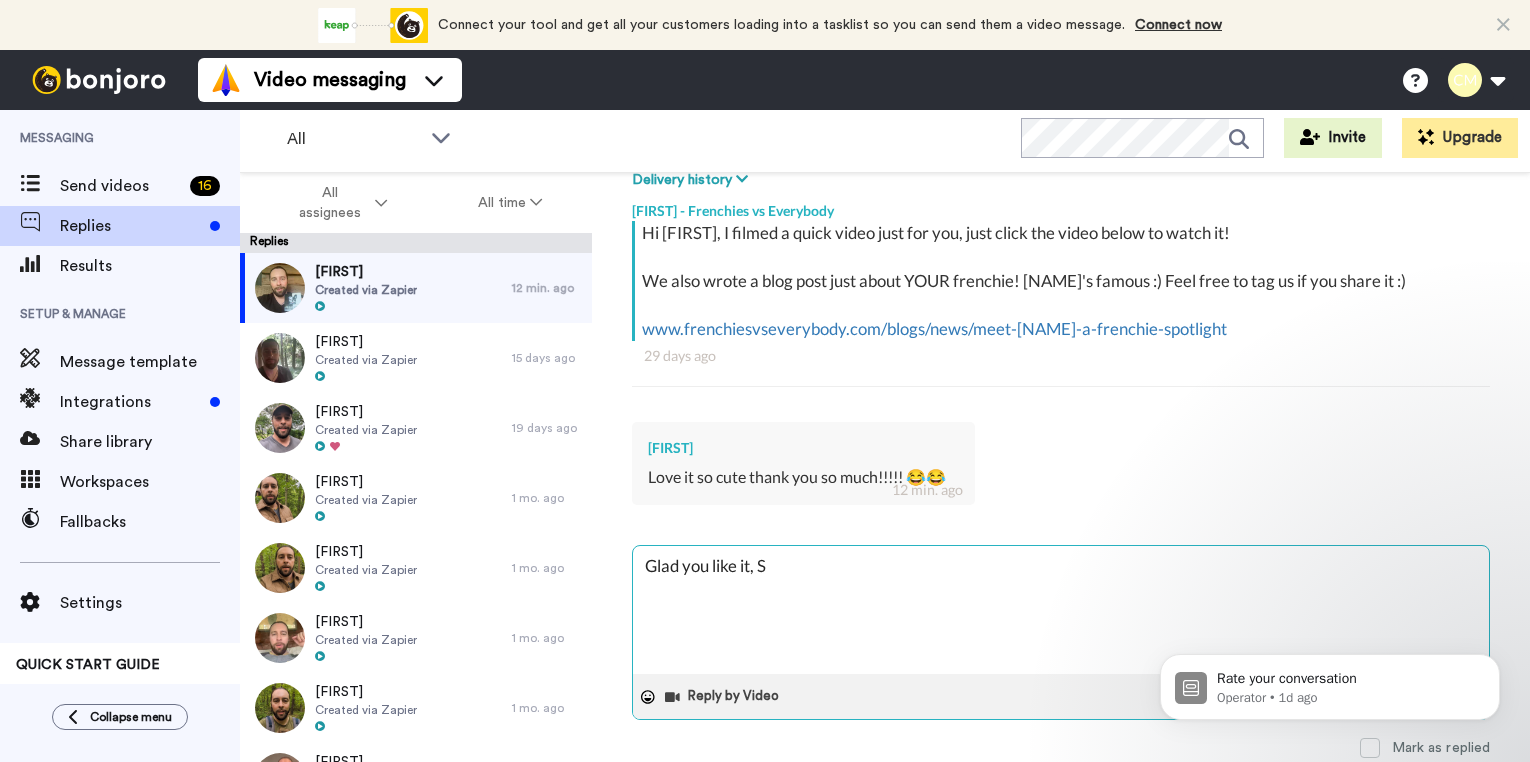 type on "x" 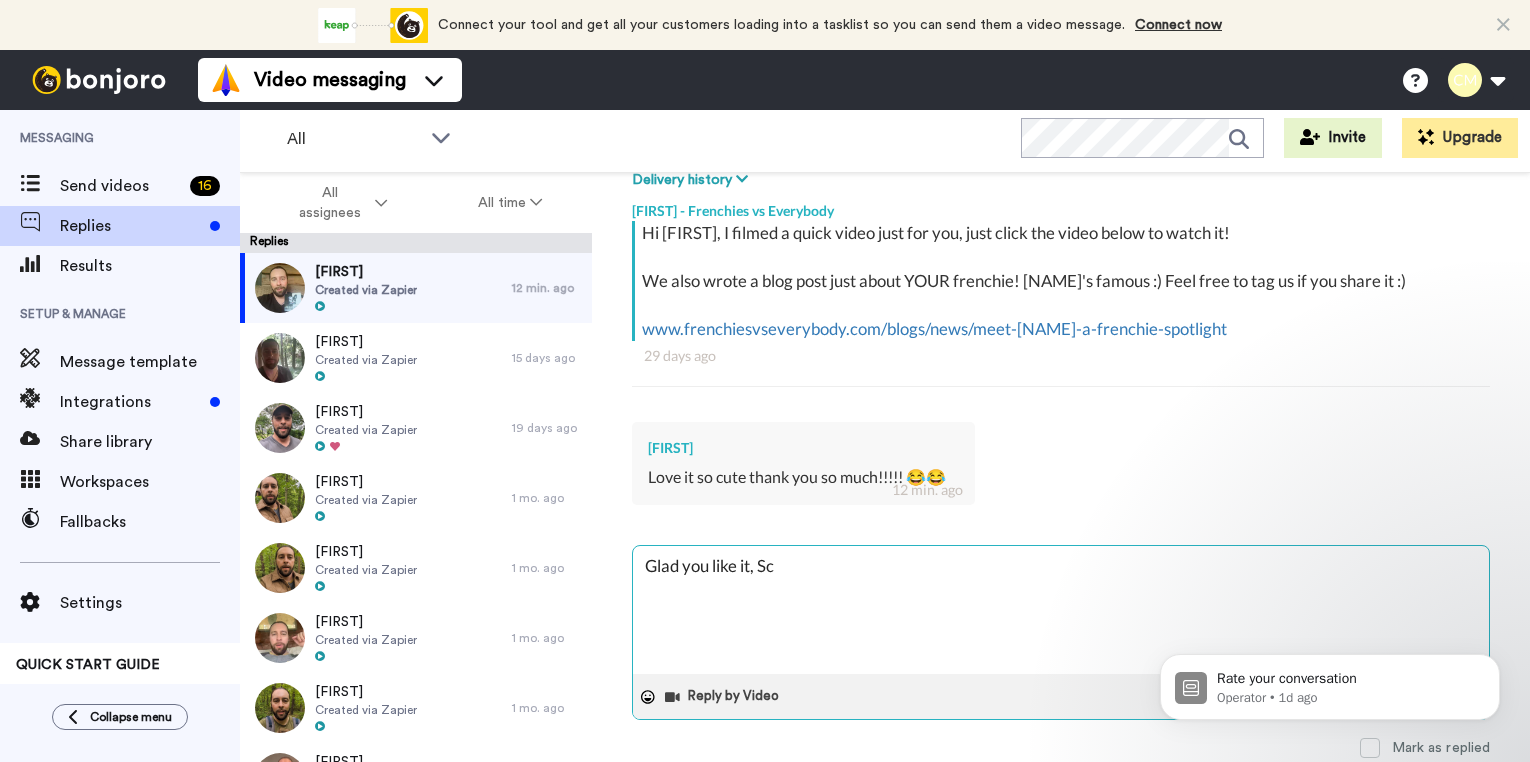type on "x" 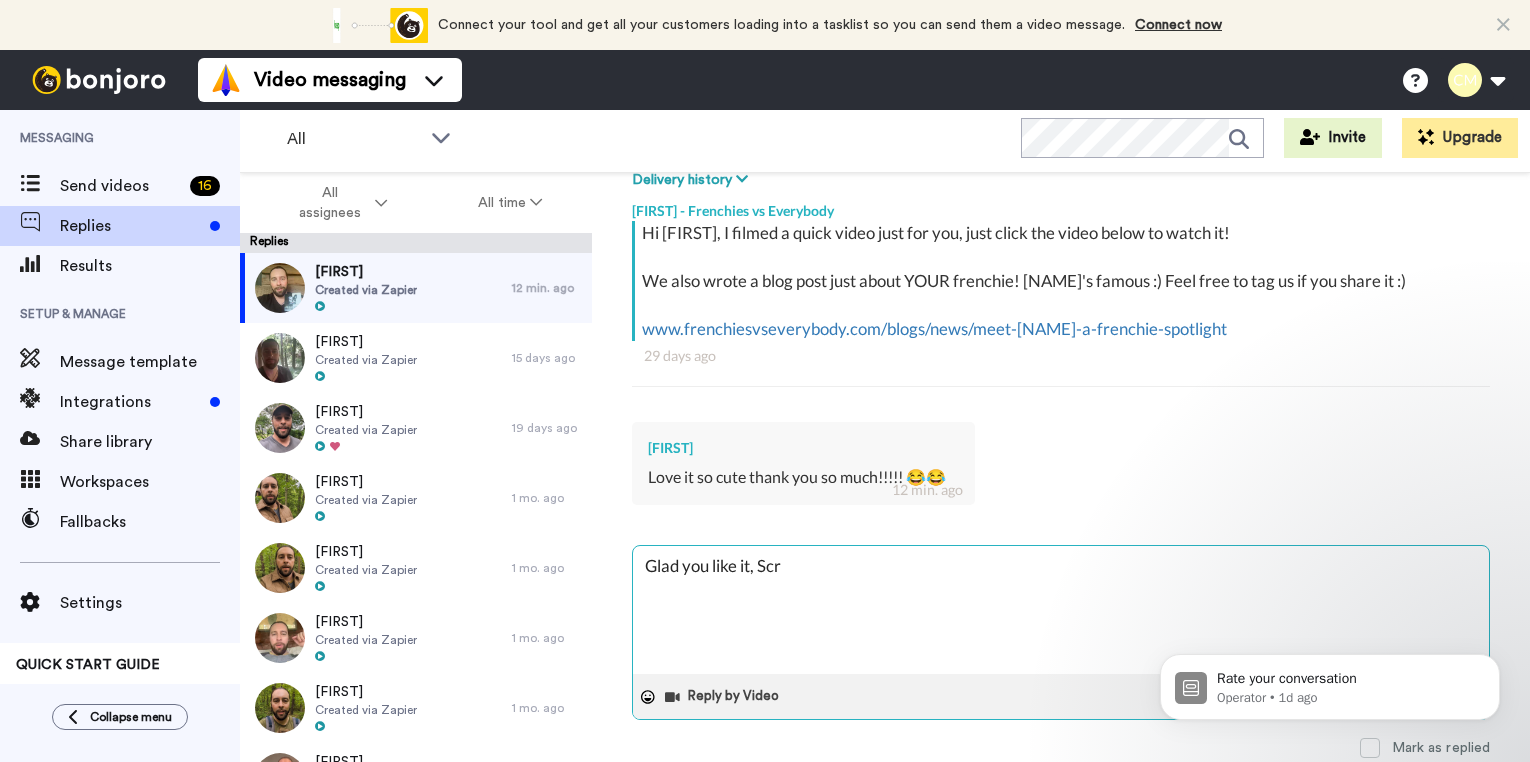 type on "x" 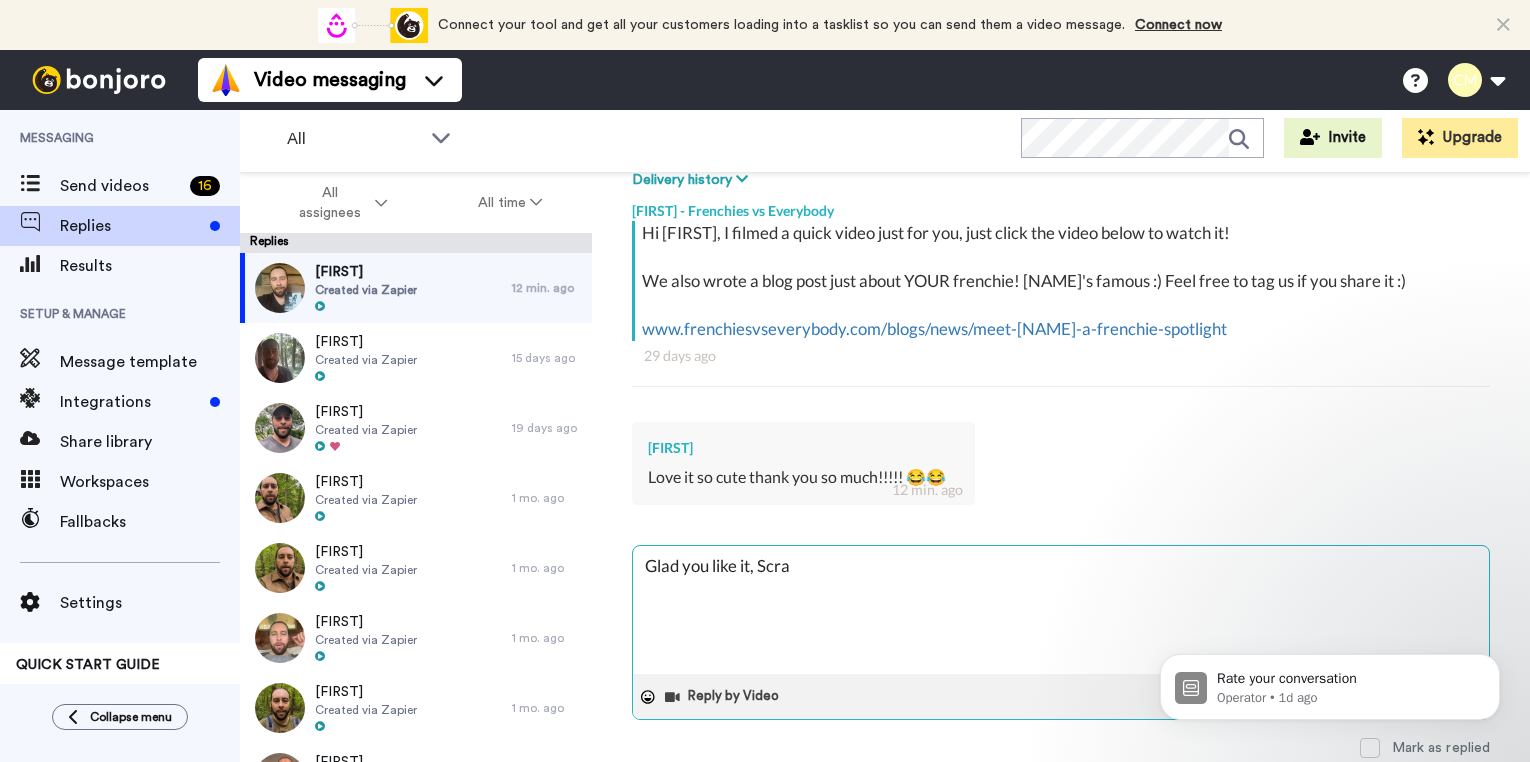 type on "x" 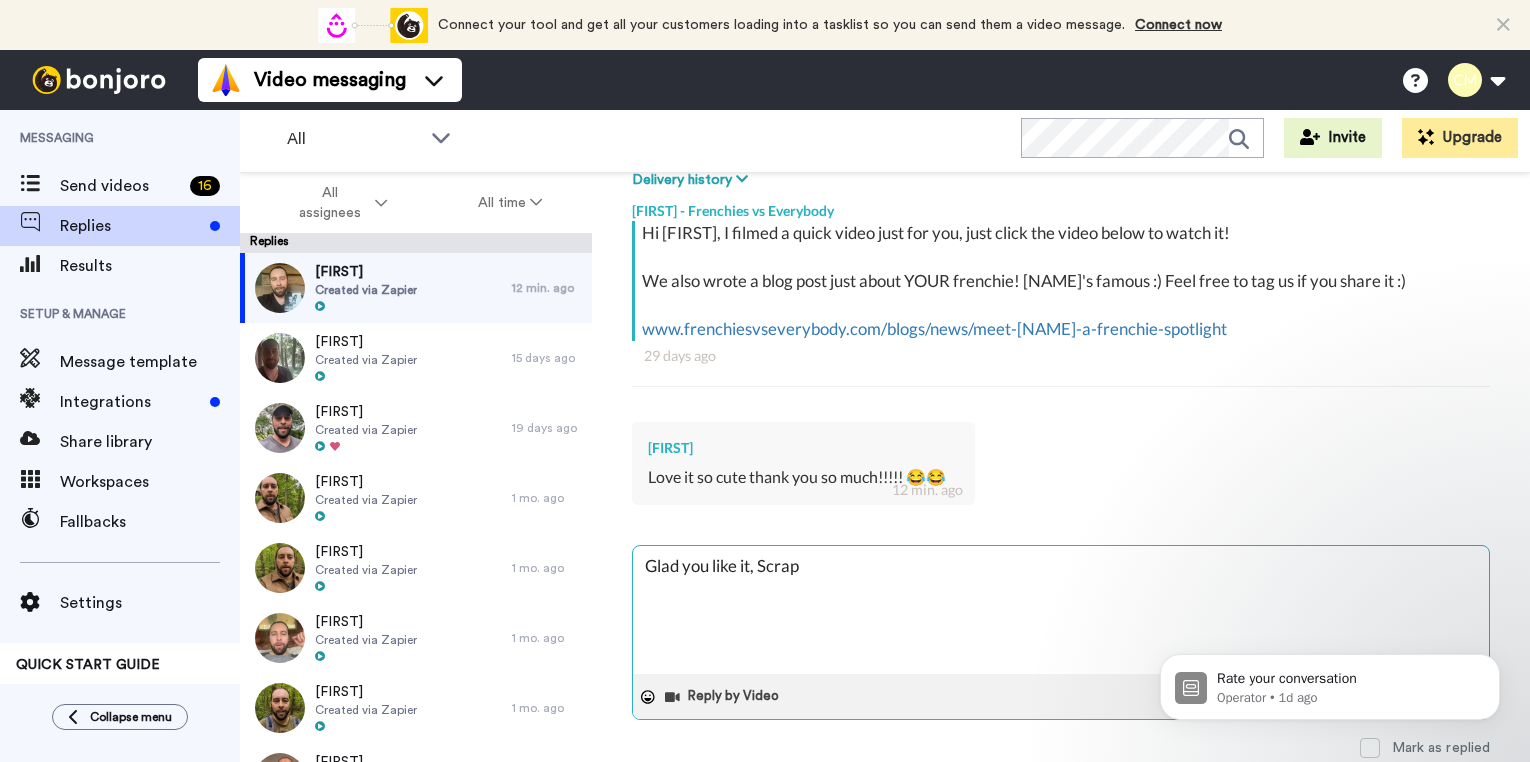 type on "x" 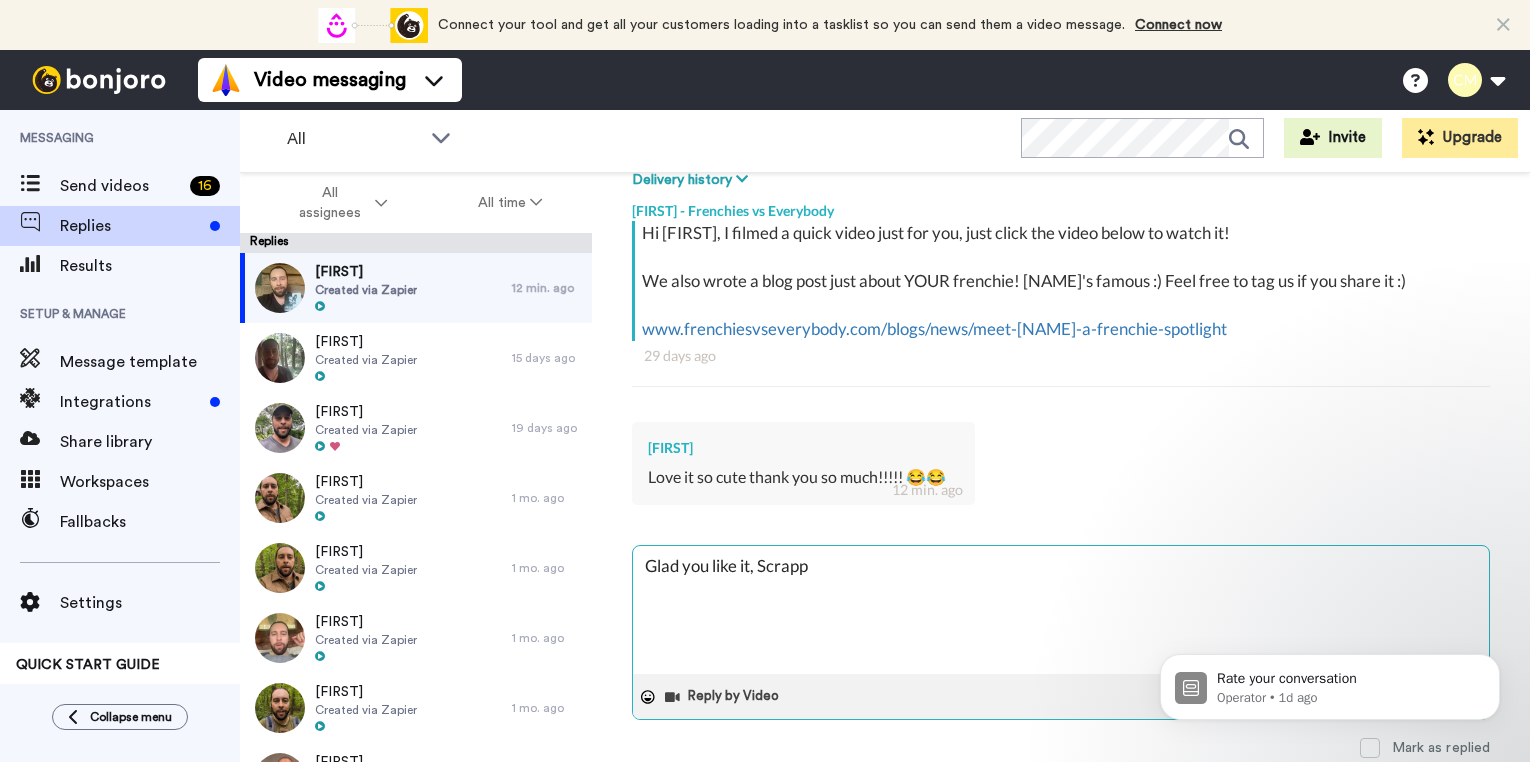 type on "x" 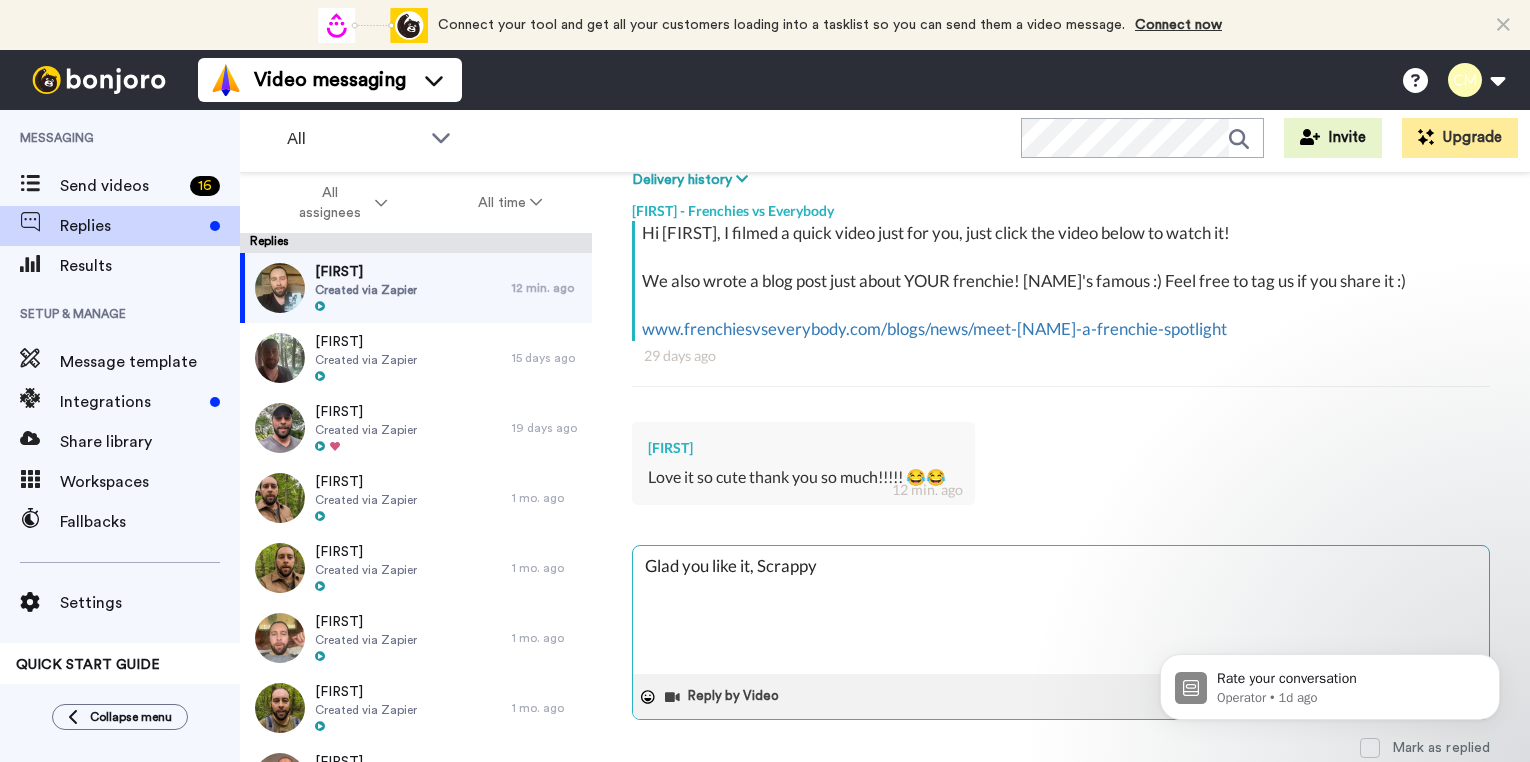 type on "x" 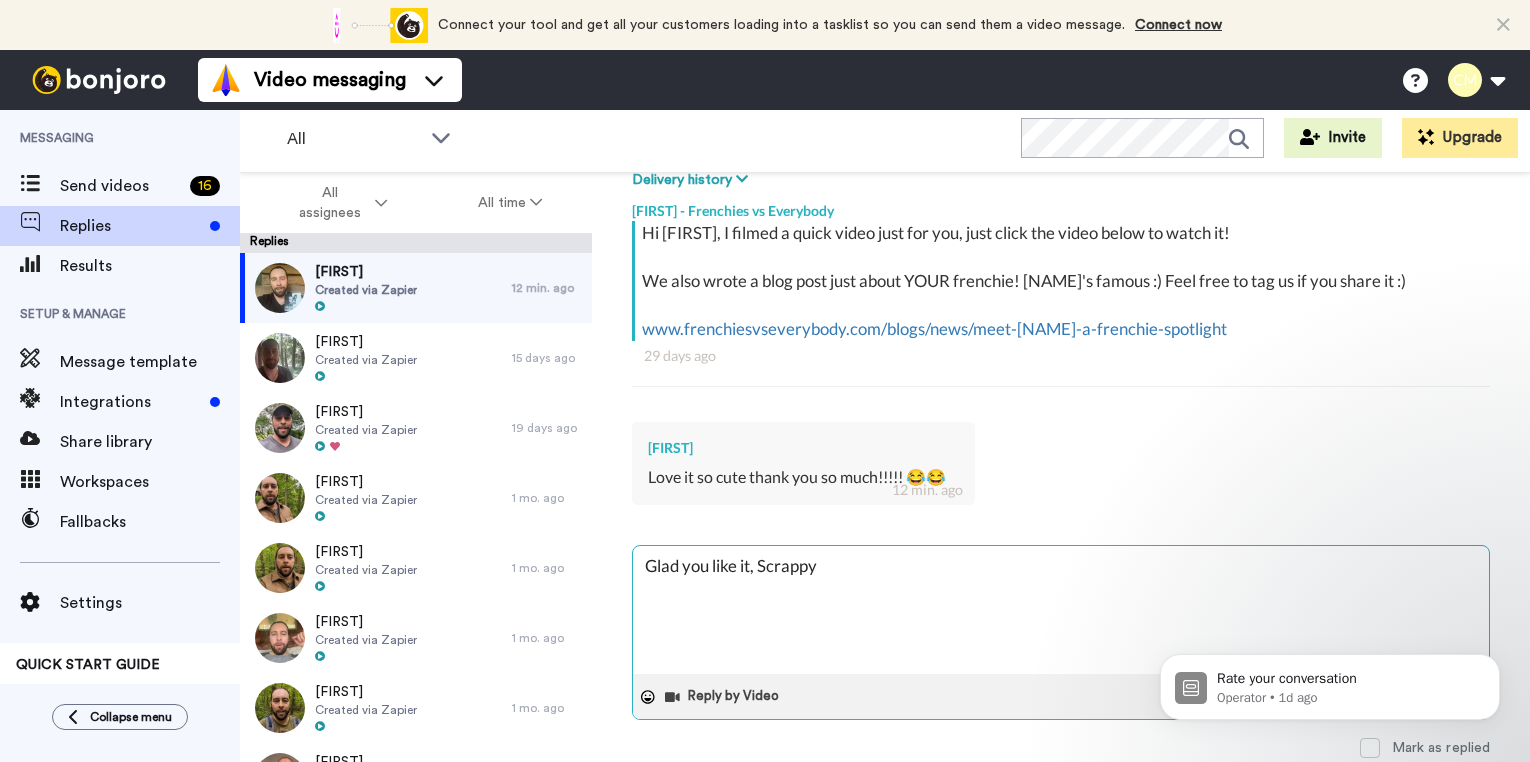 type on "x" 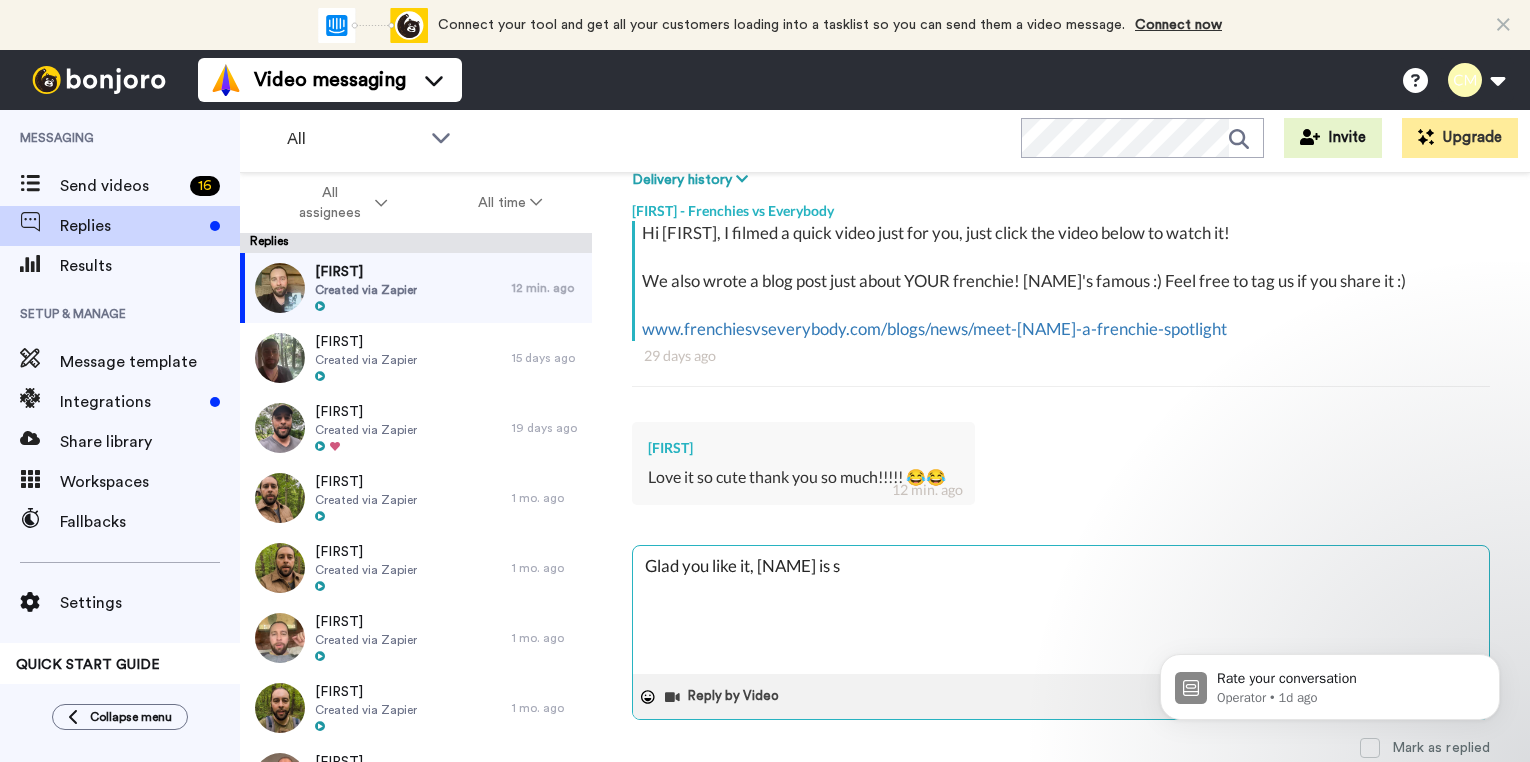type on "x" 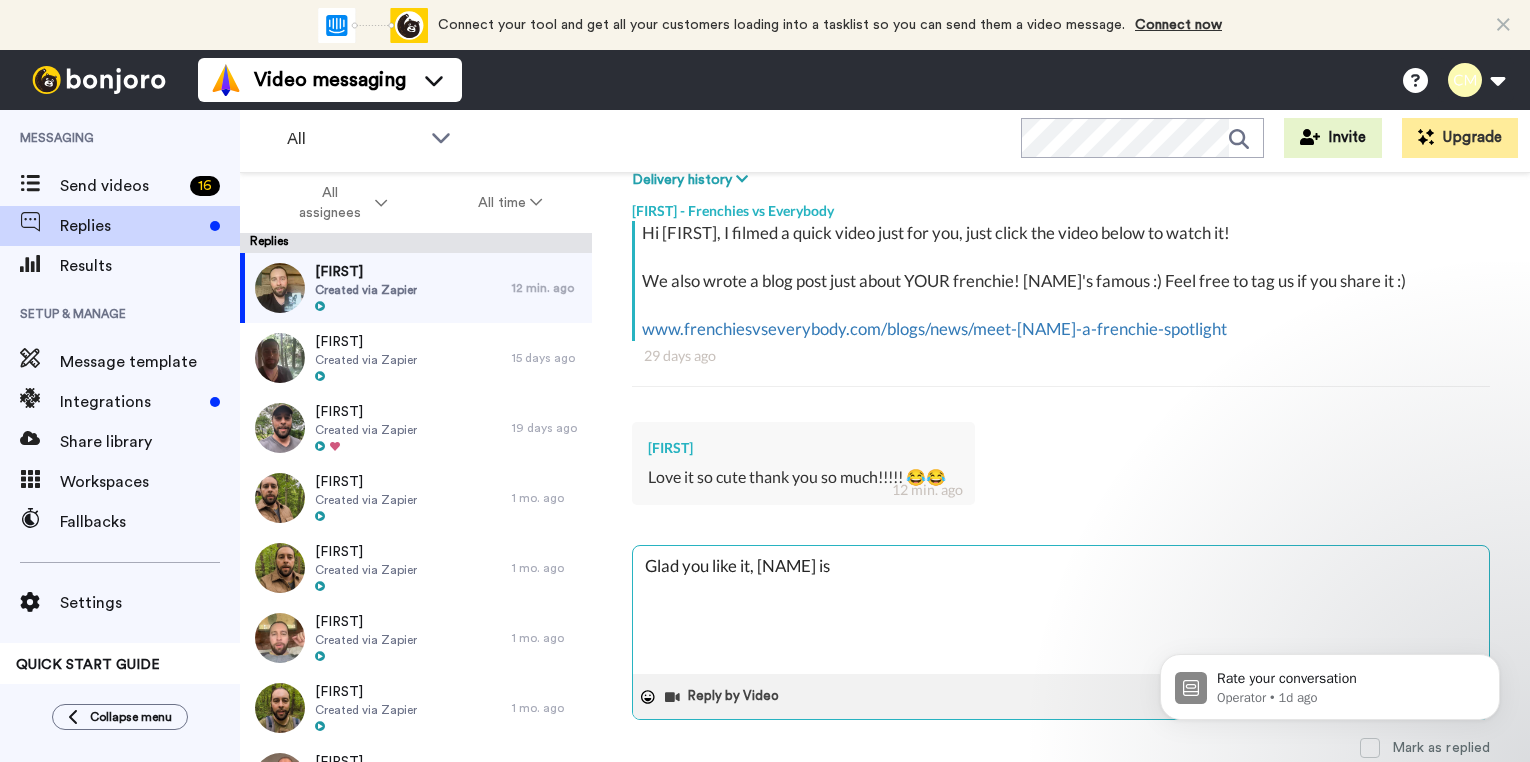type on "x" 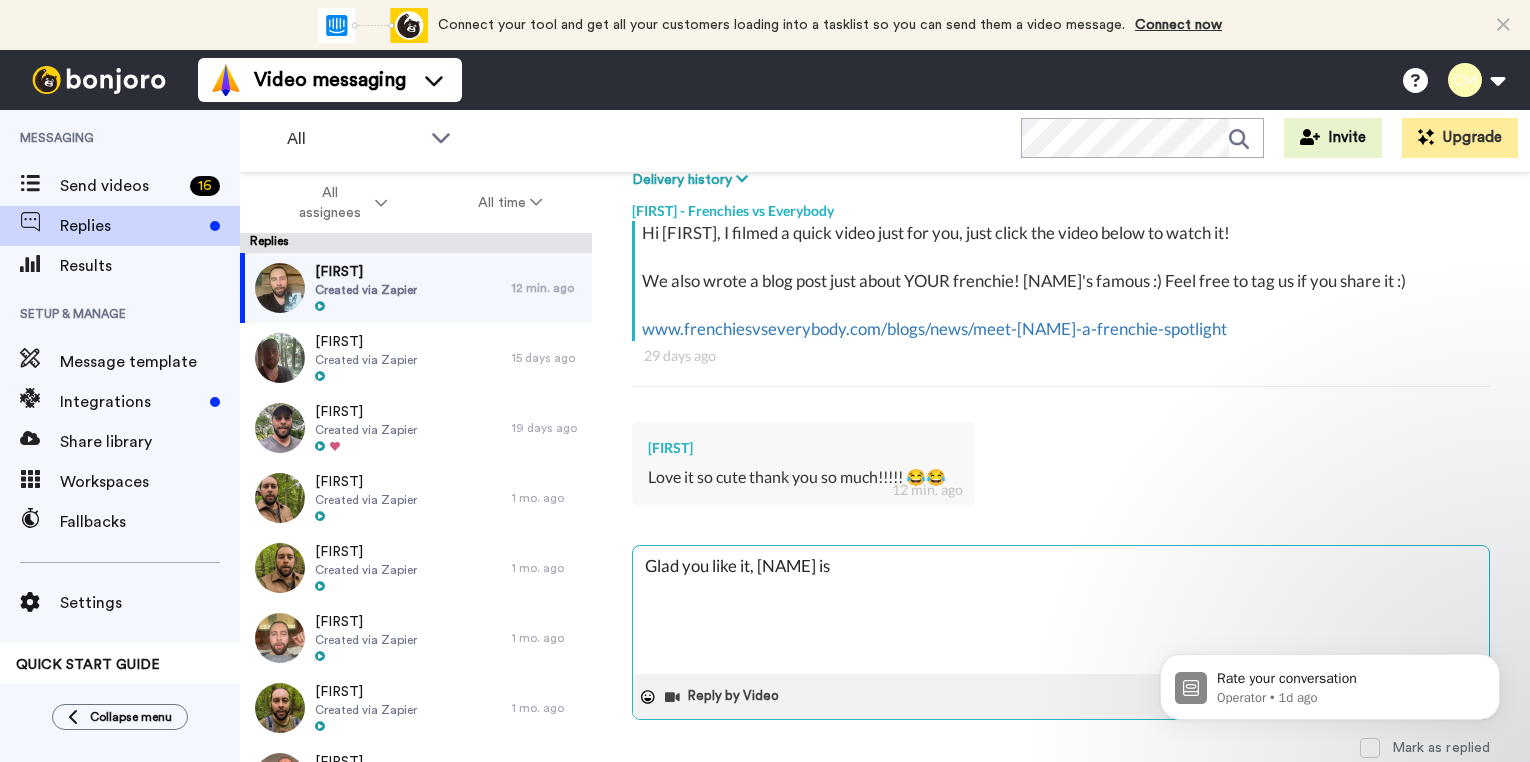 type on "x" 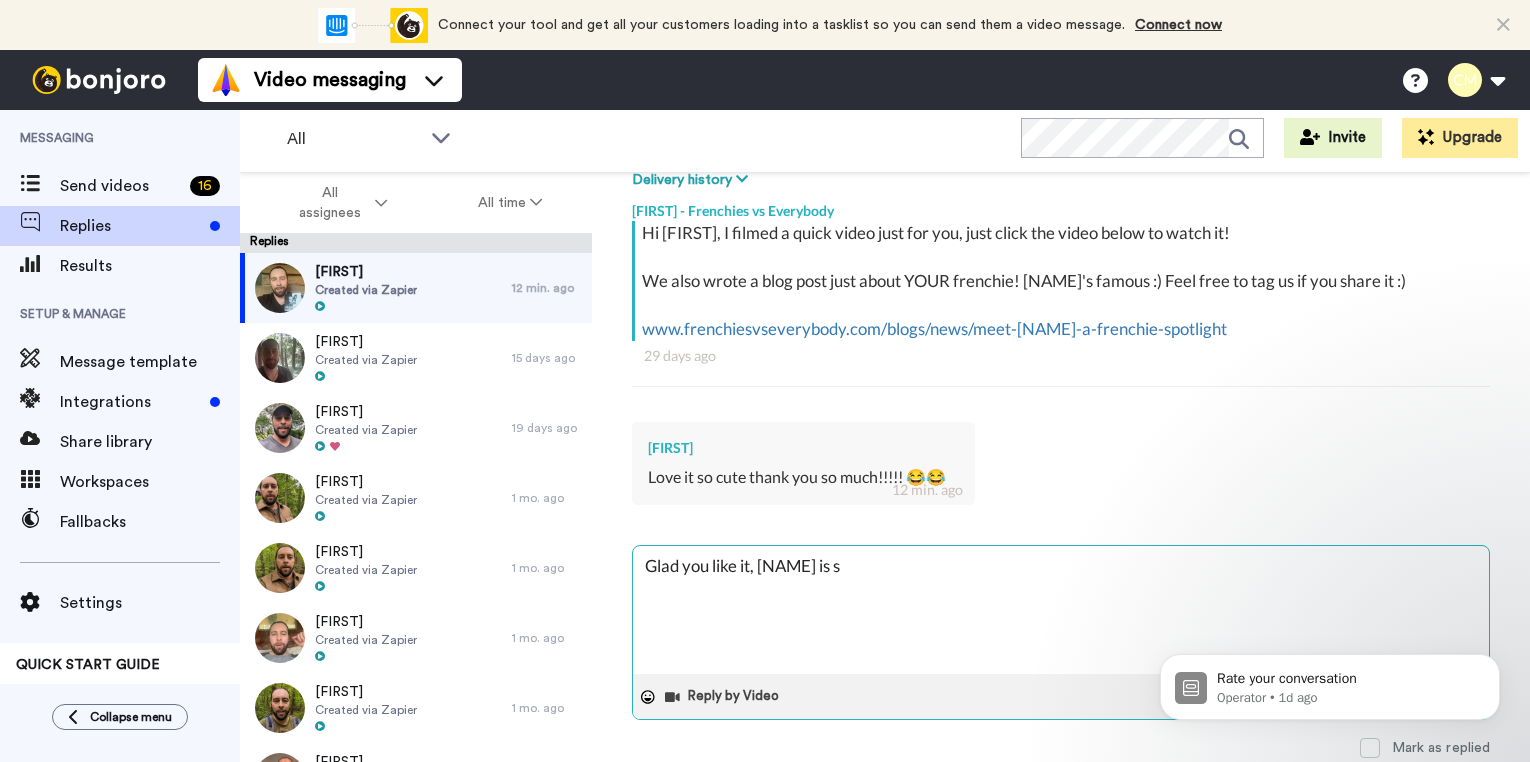 type on "x" 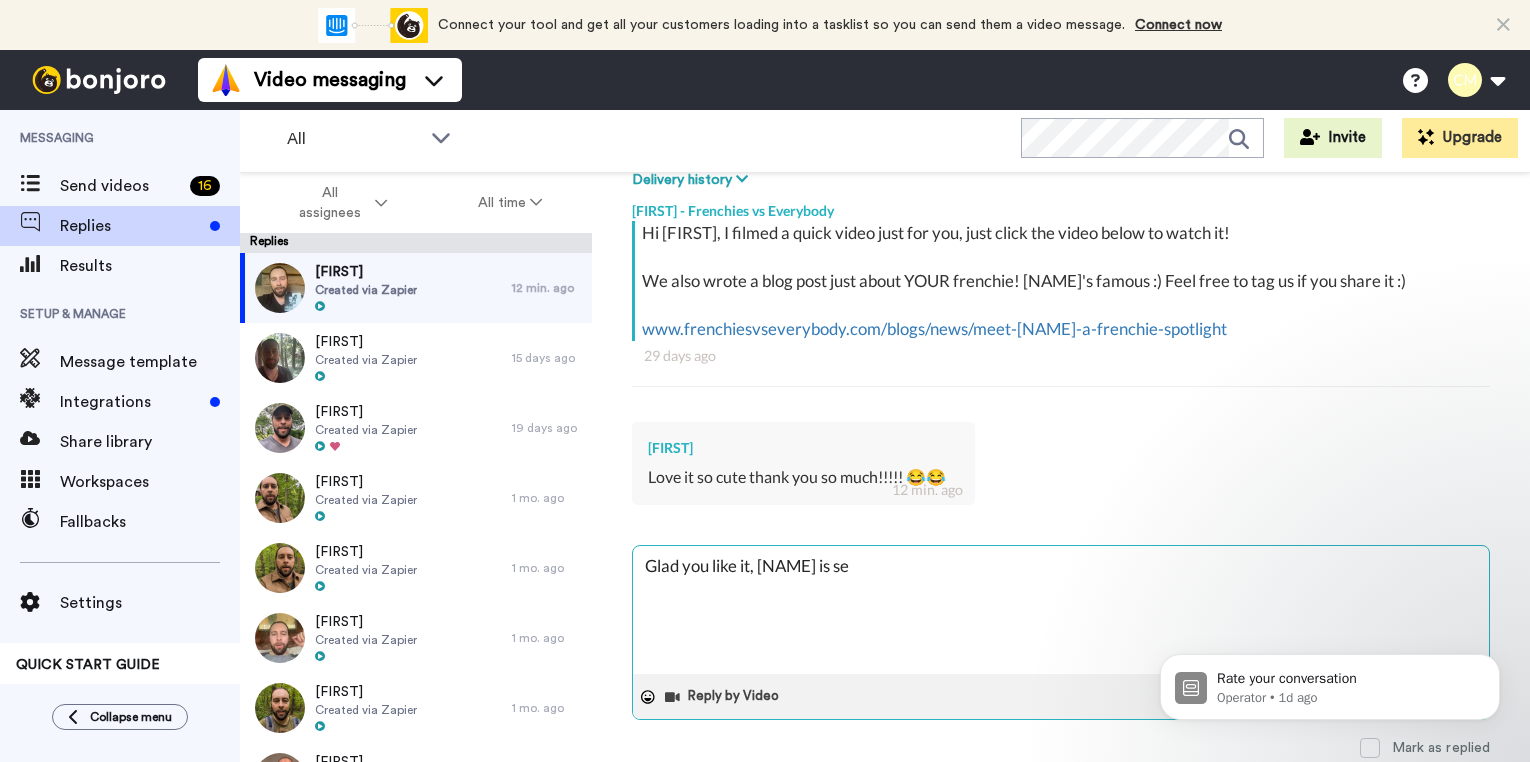 type on "x" 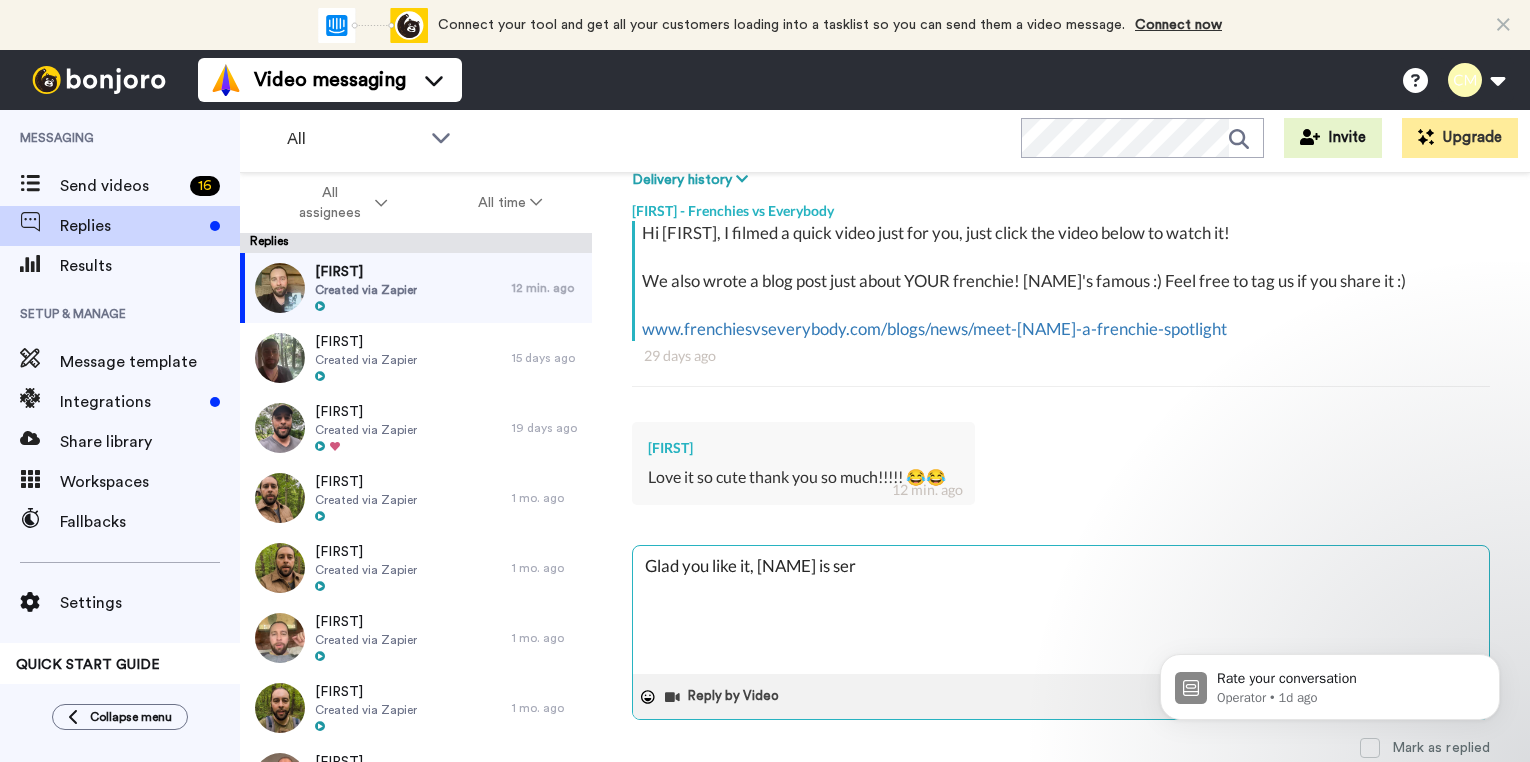 type on "Glad you like it, [NAME] is seri" 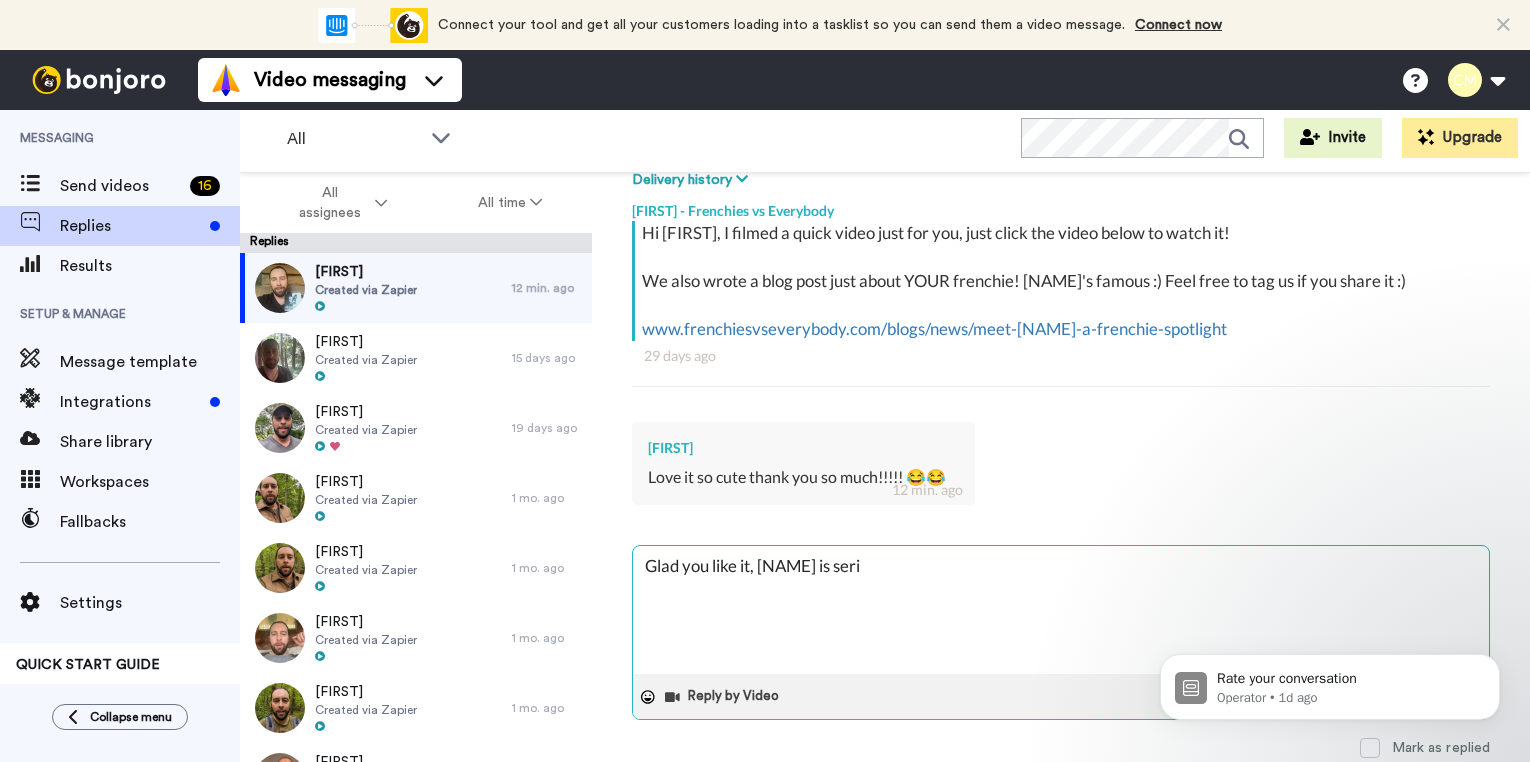 type on "x" 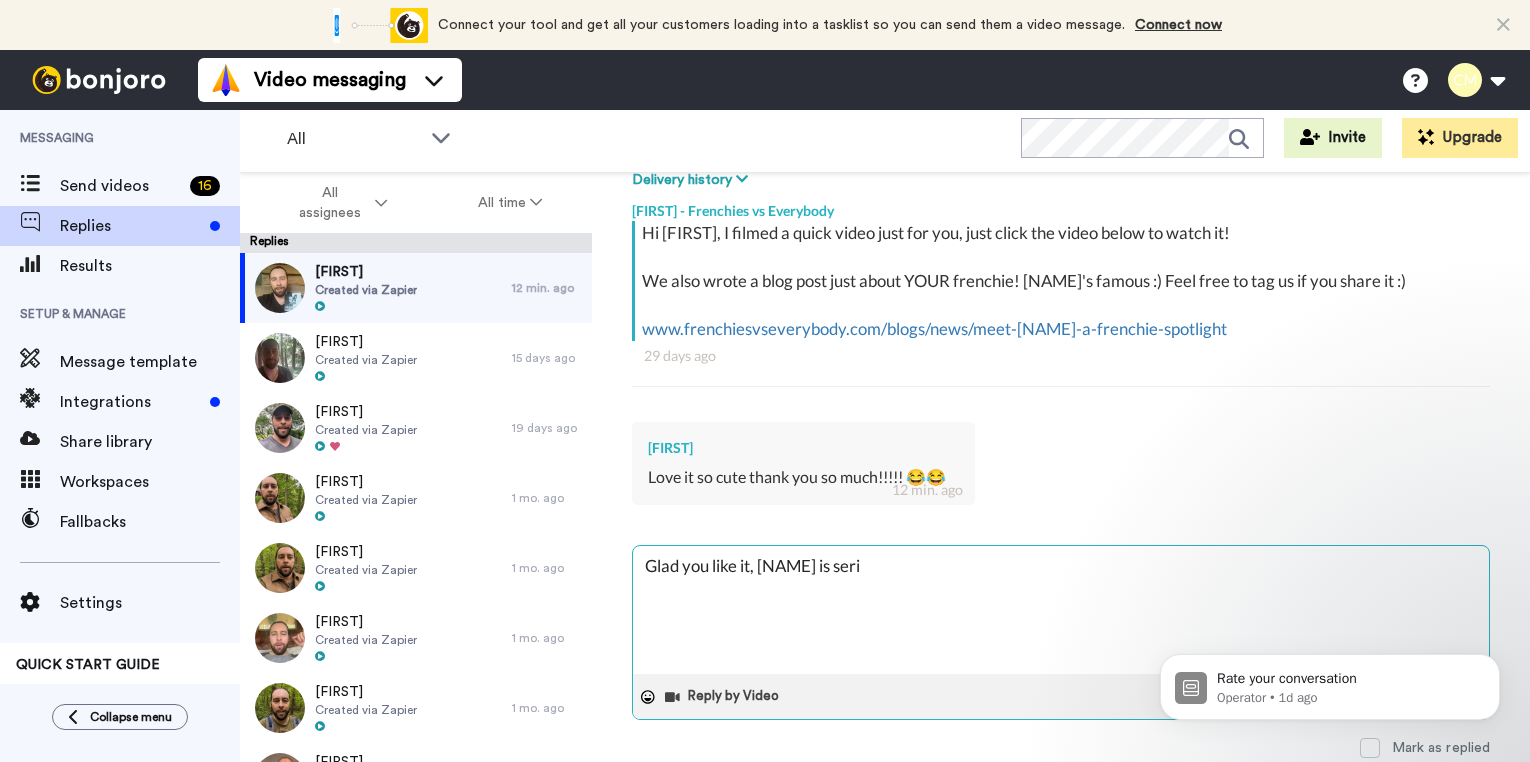 type on "Glad you like it, [NAME] is serio" 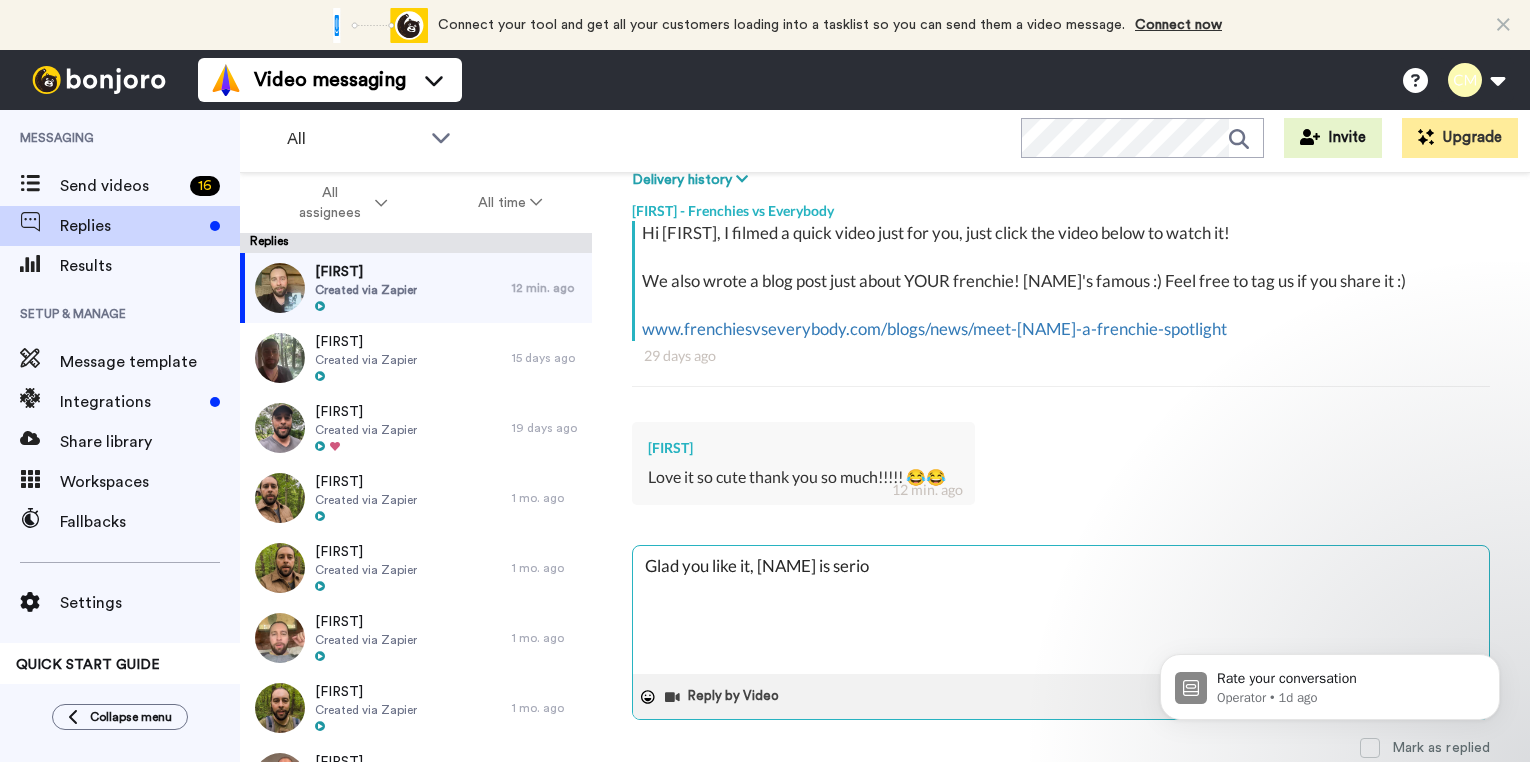 type on "x" 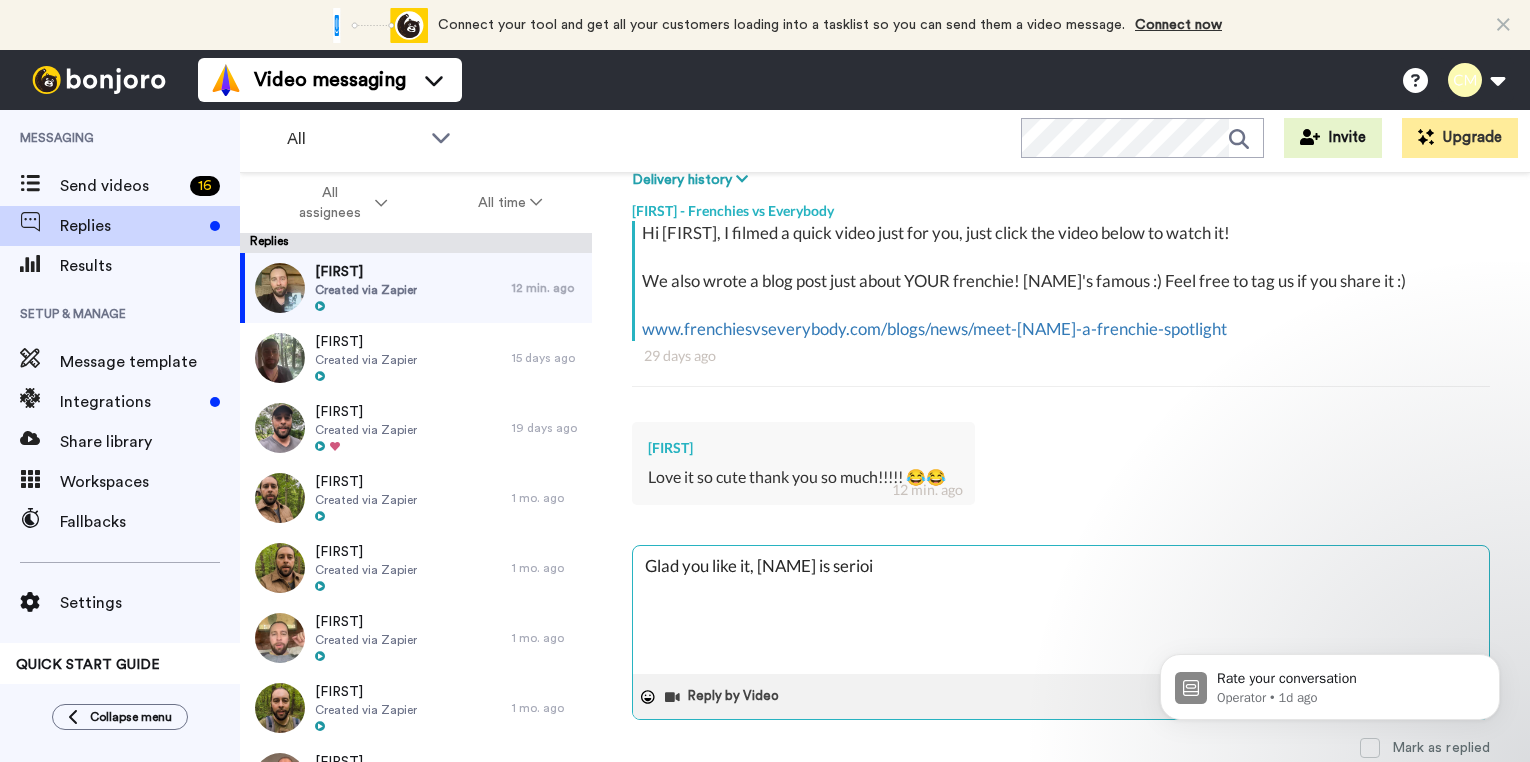 type on "x" 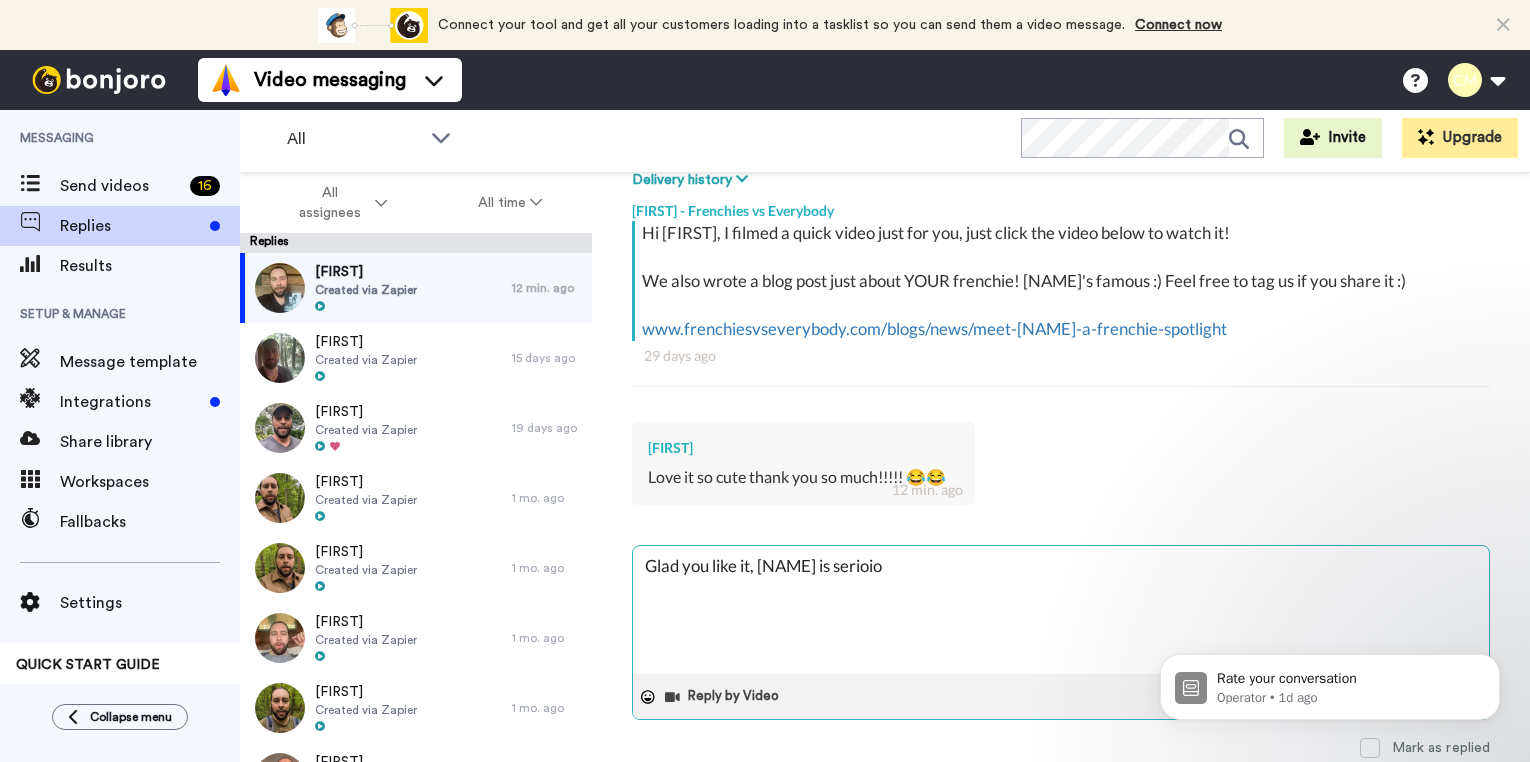 type on "x" 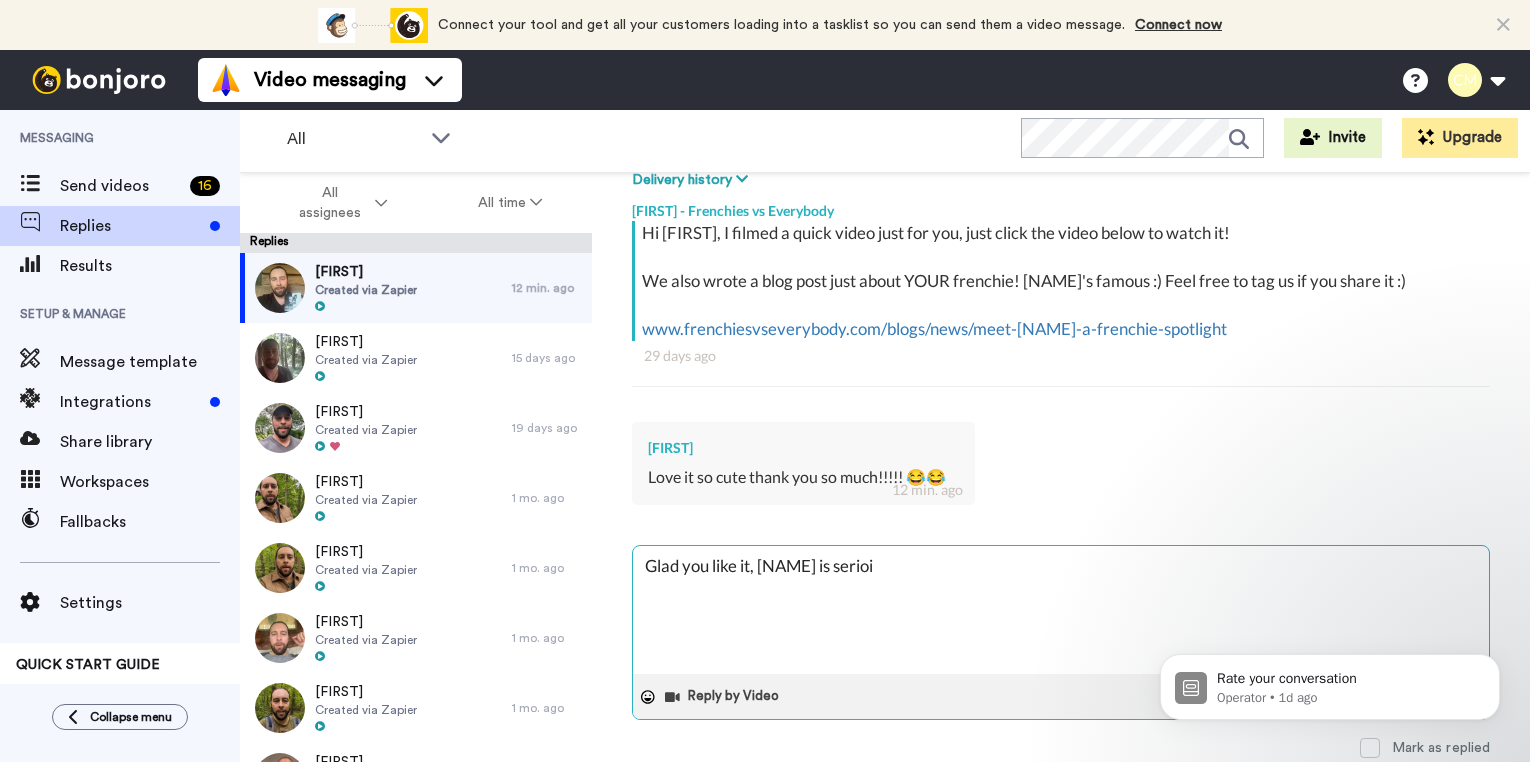 type on "x" 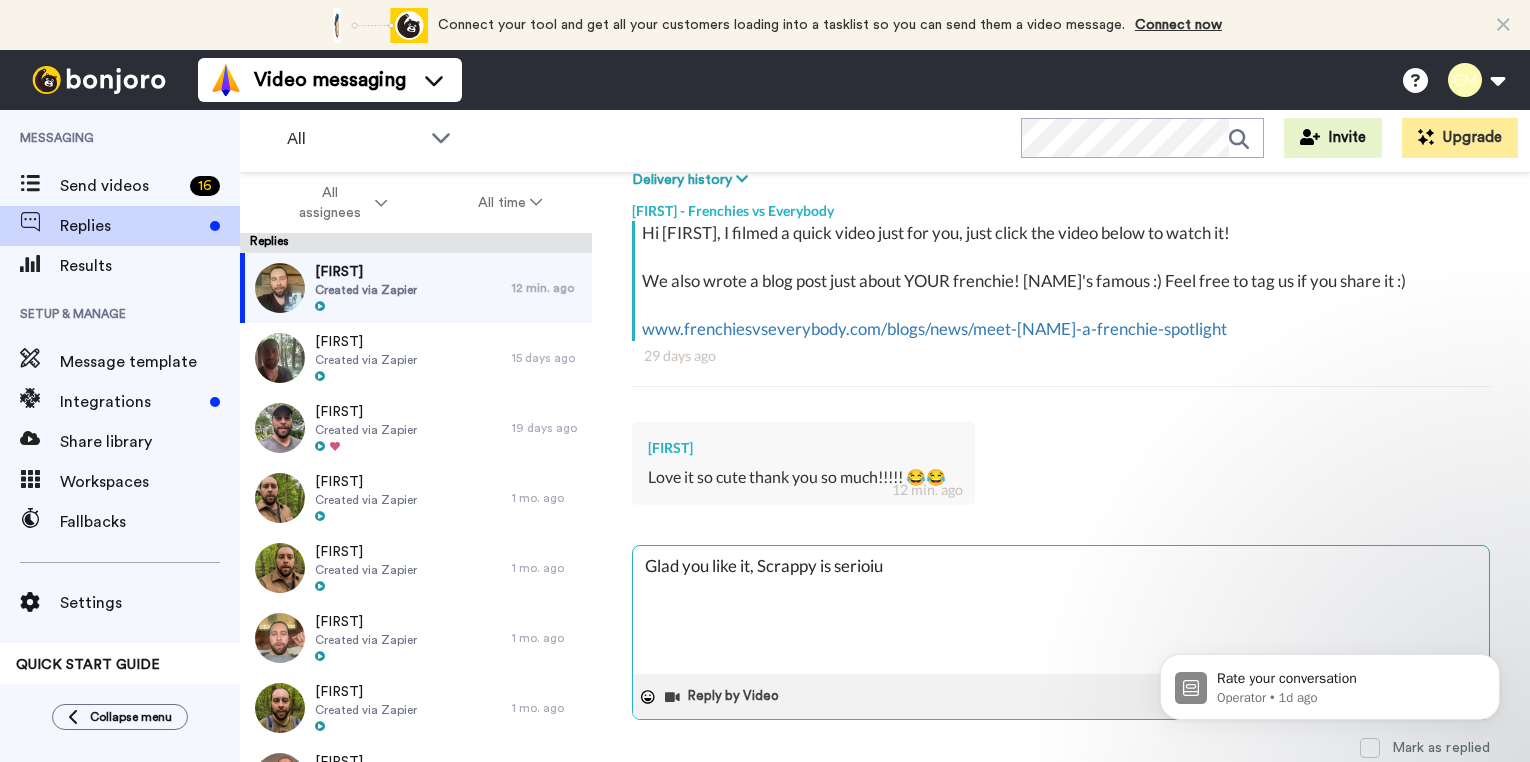 type on "x" 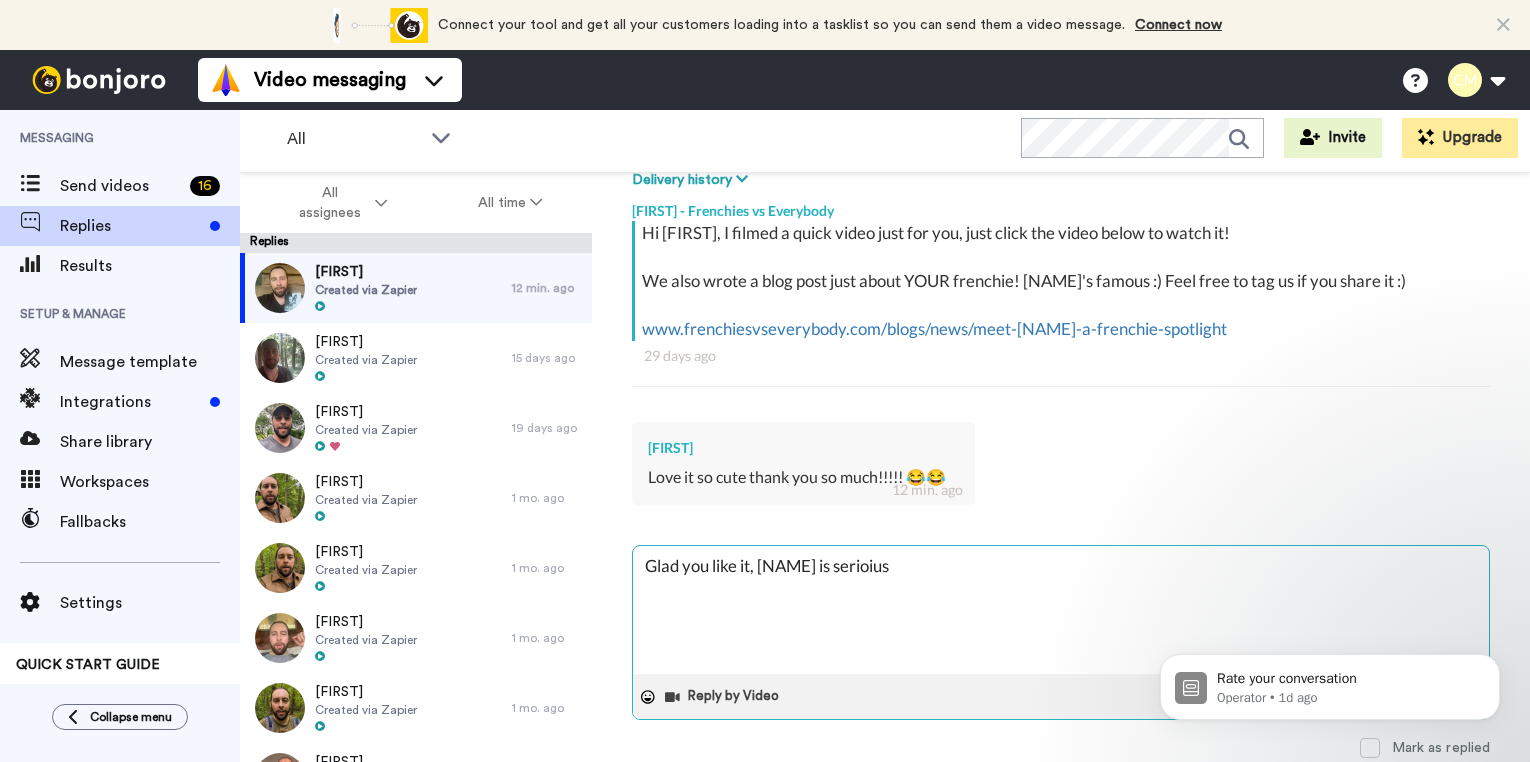 type on "x" 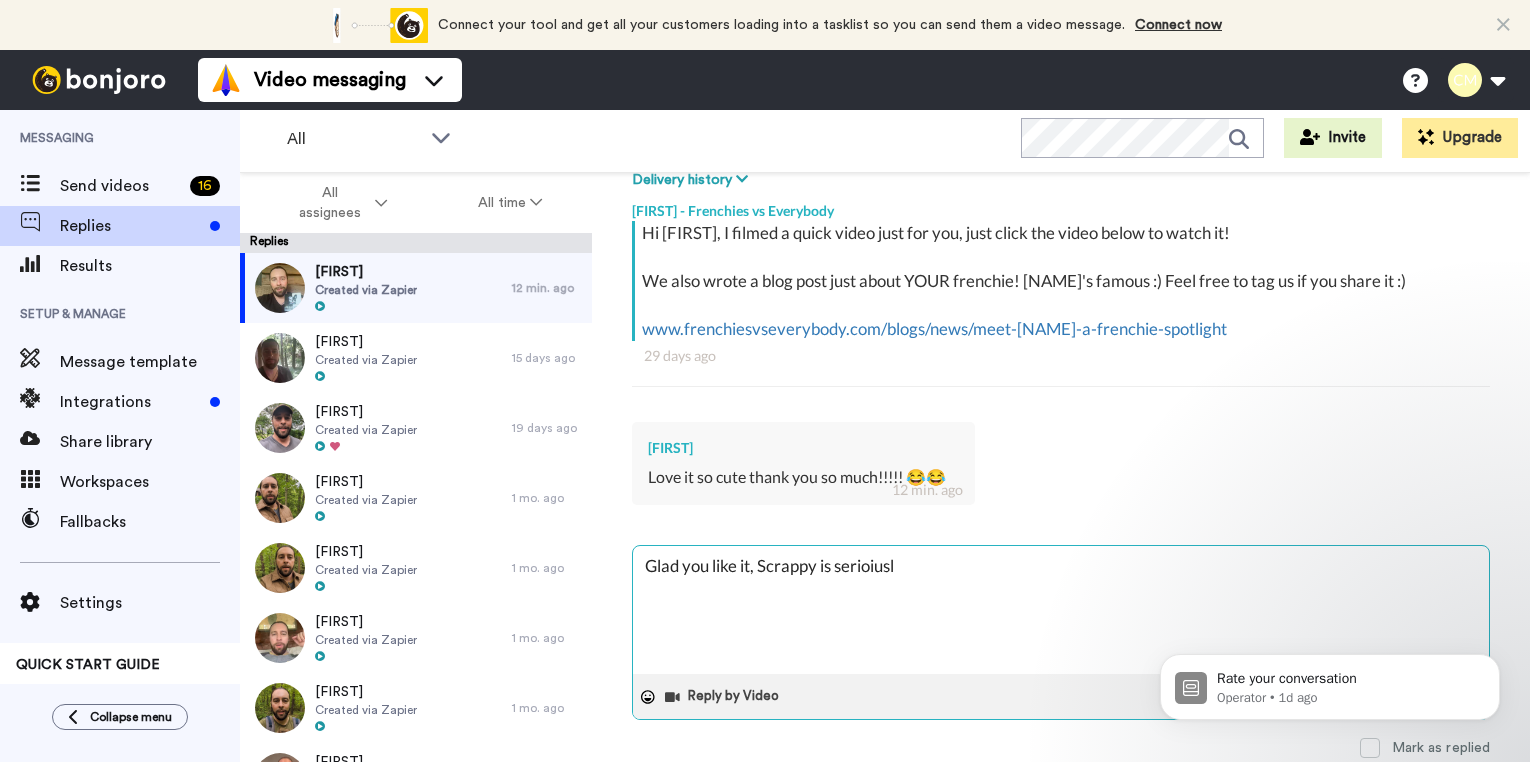 type on "x" 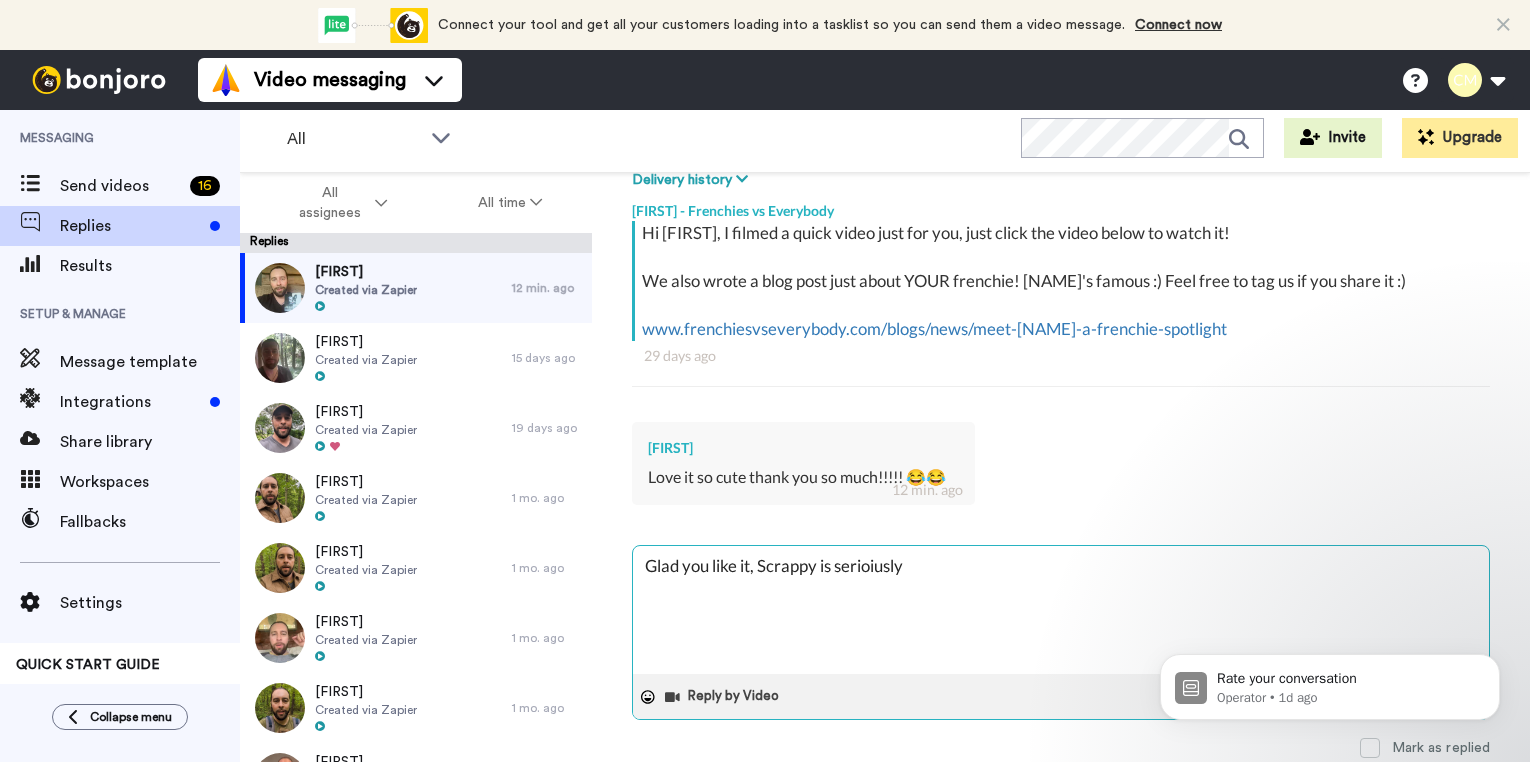 type on "x" 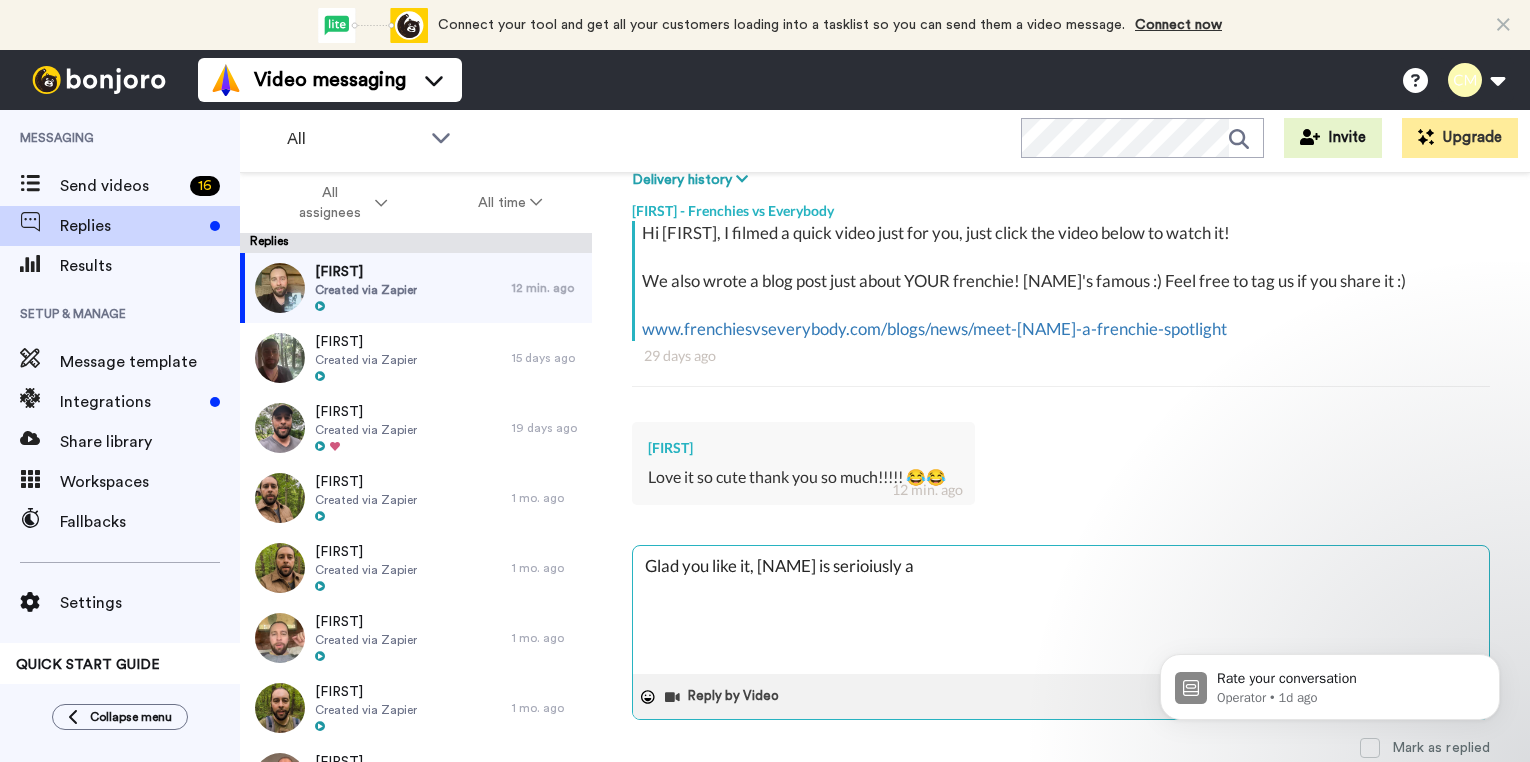 type on "x" 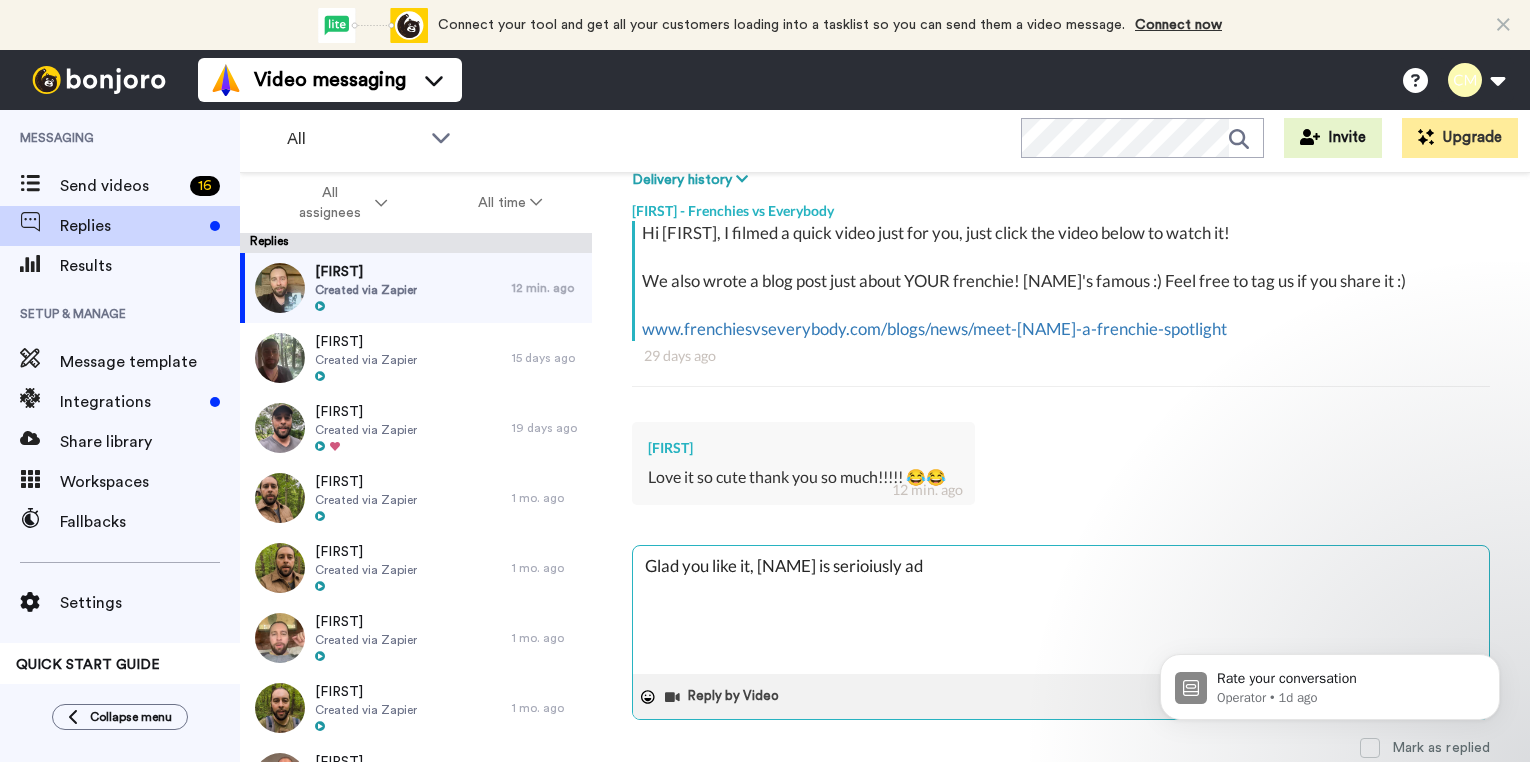 type on "x" 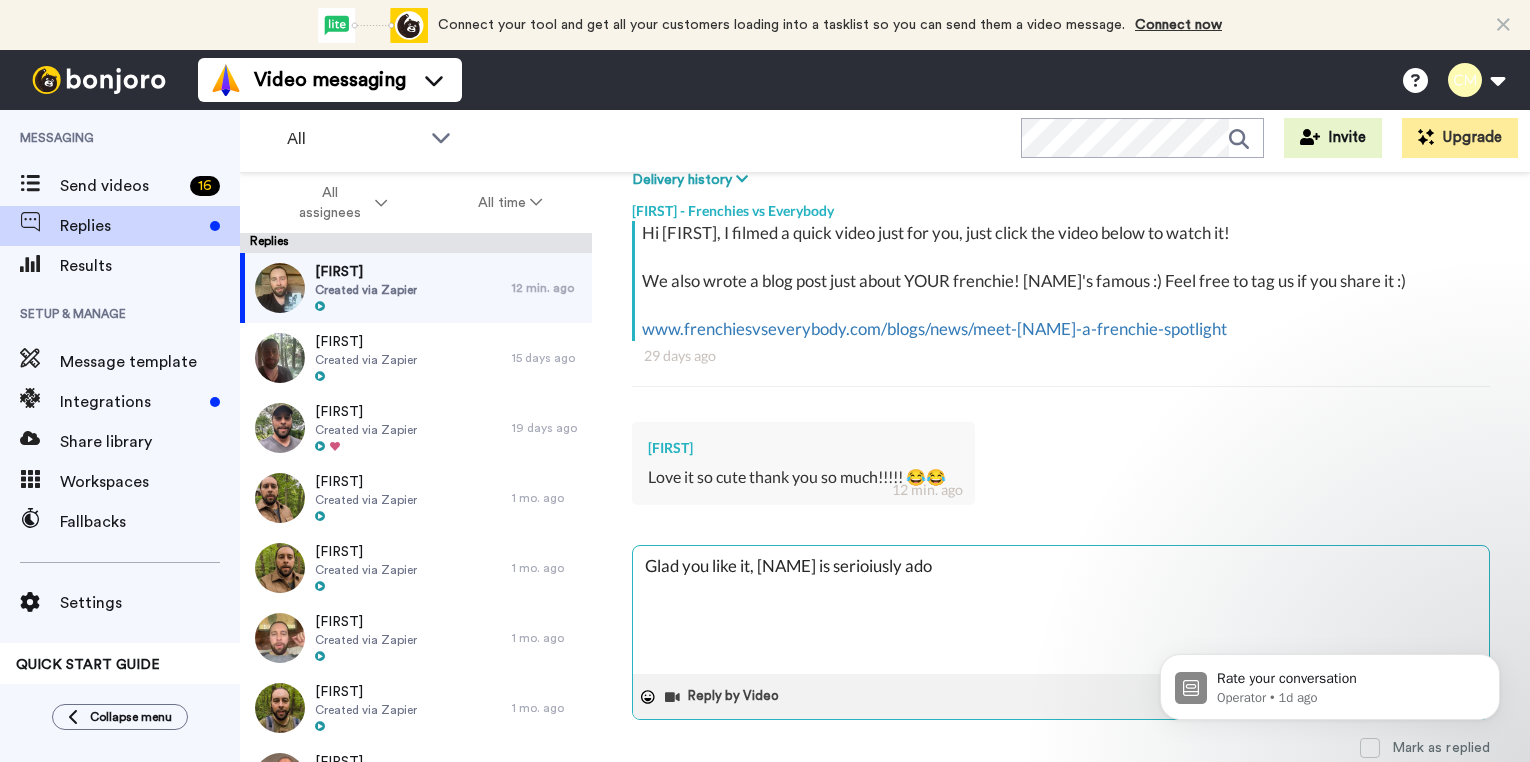 type on "x" 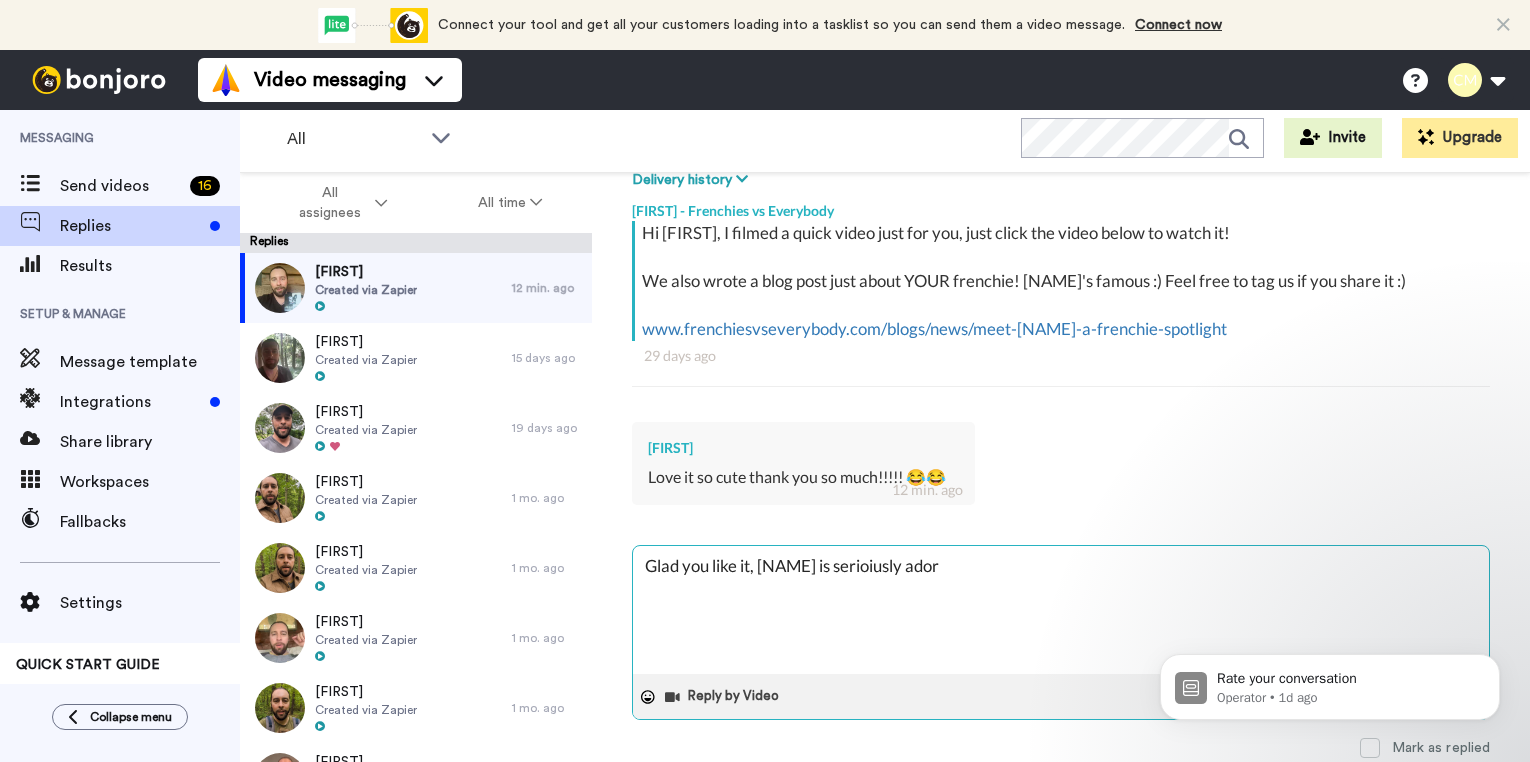 type on "x" 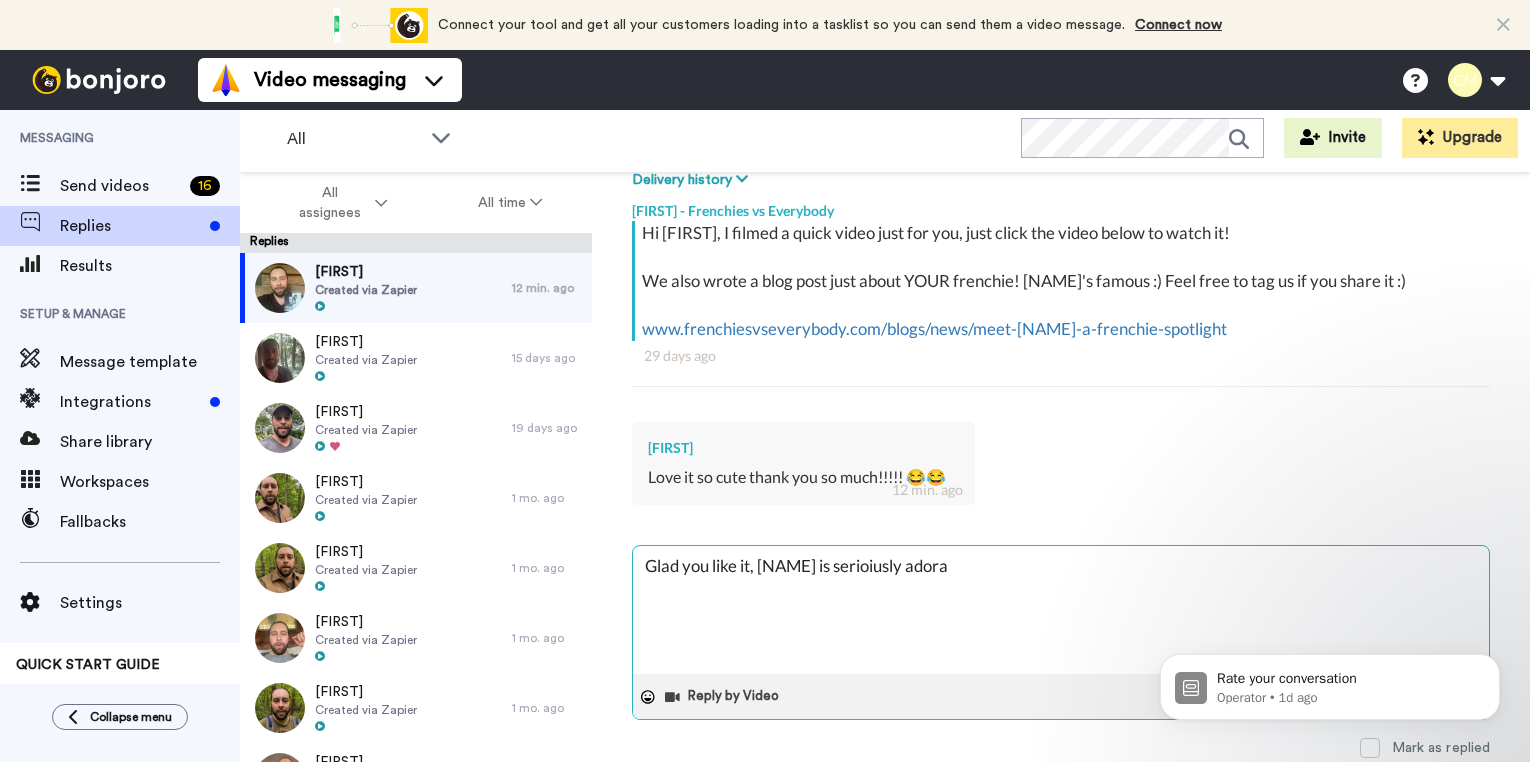 type on "x" 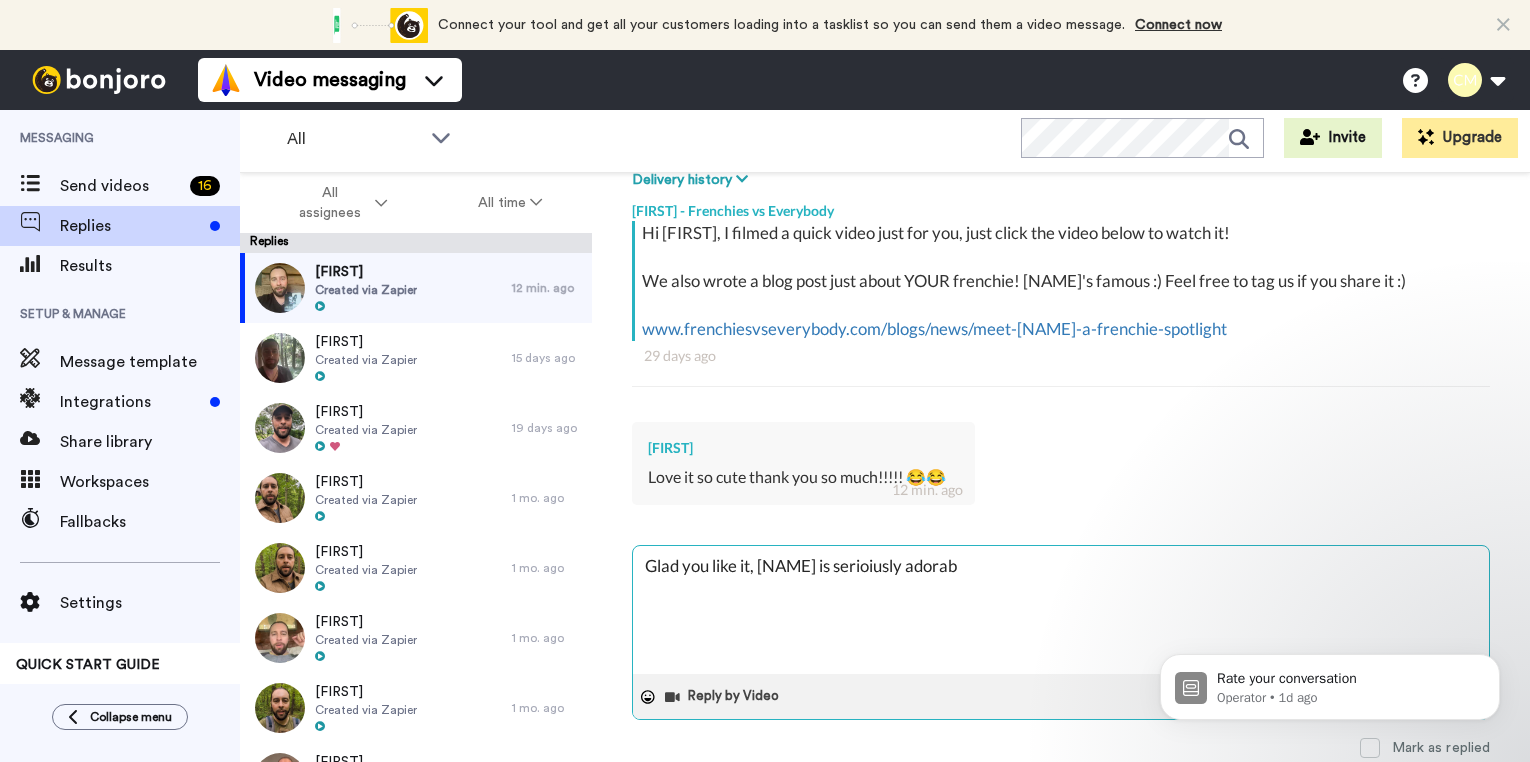 type on "x" 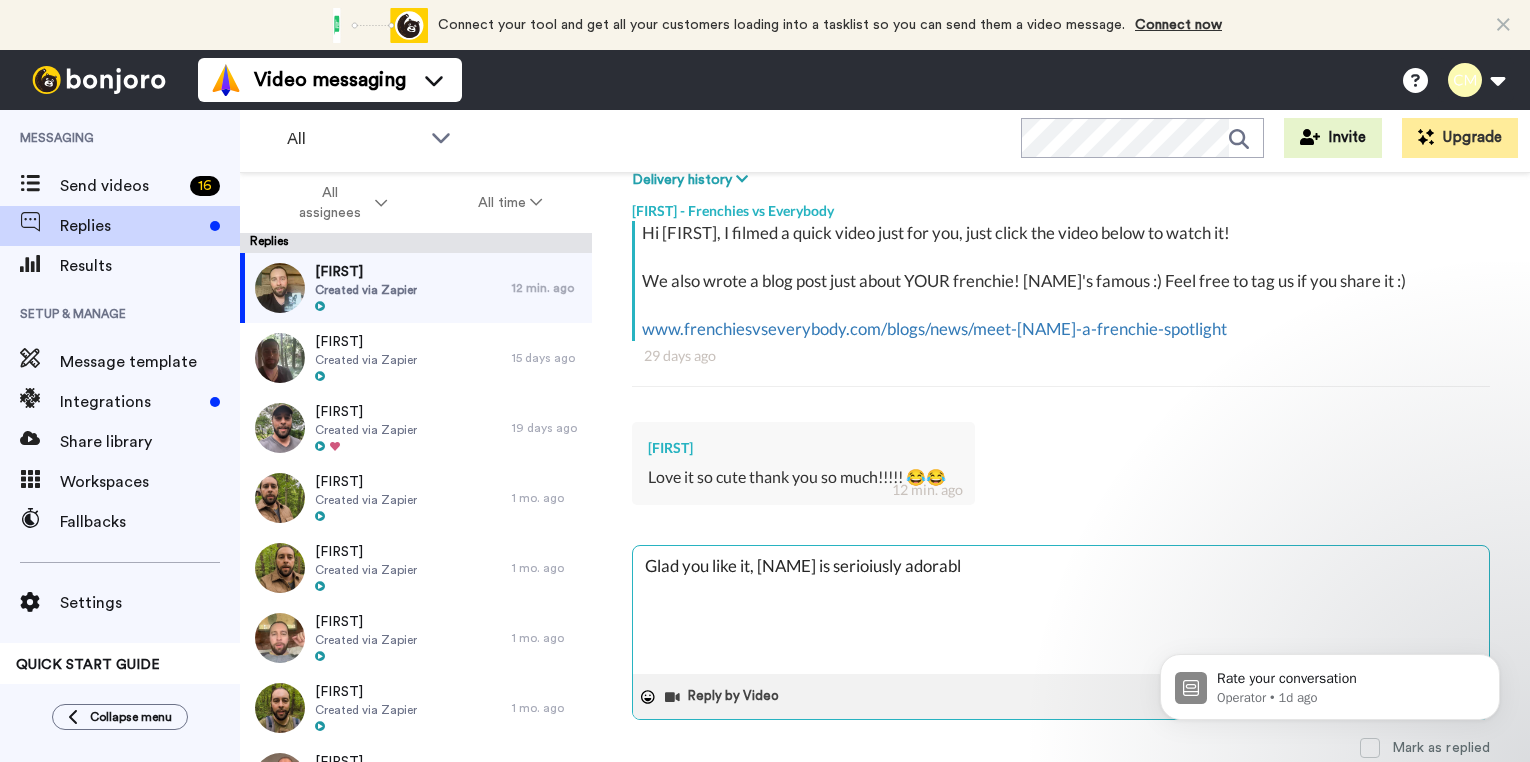 type on "x" 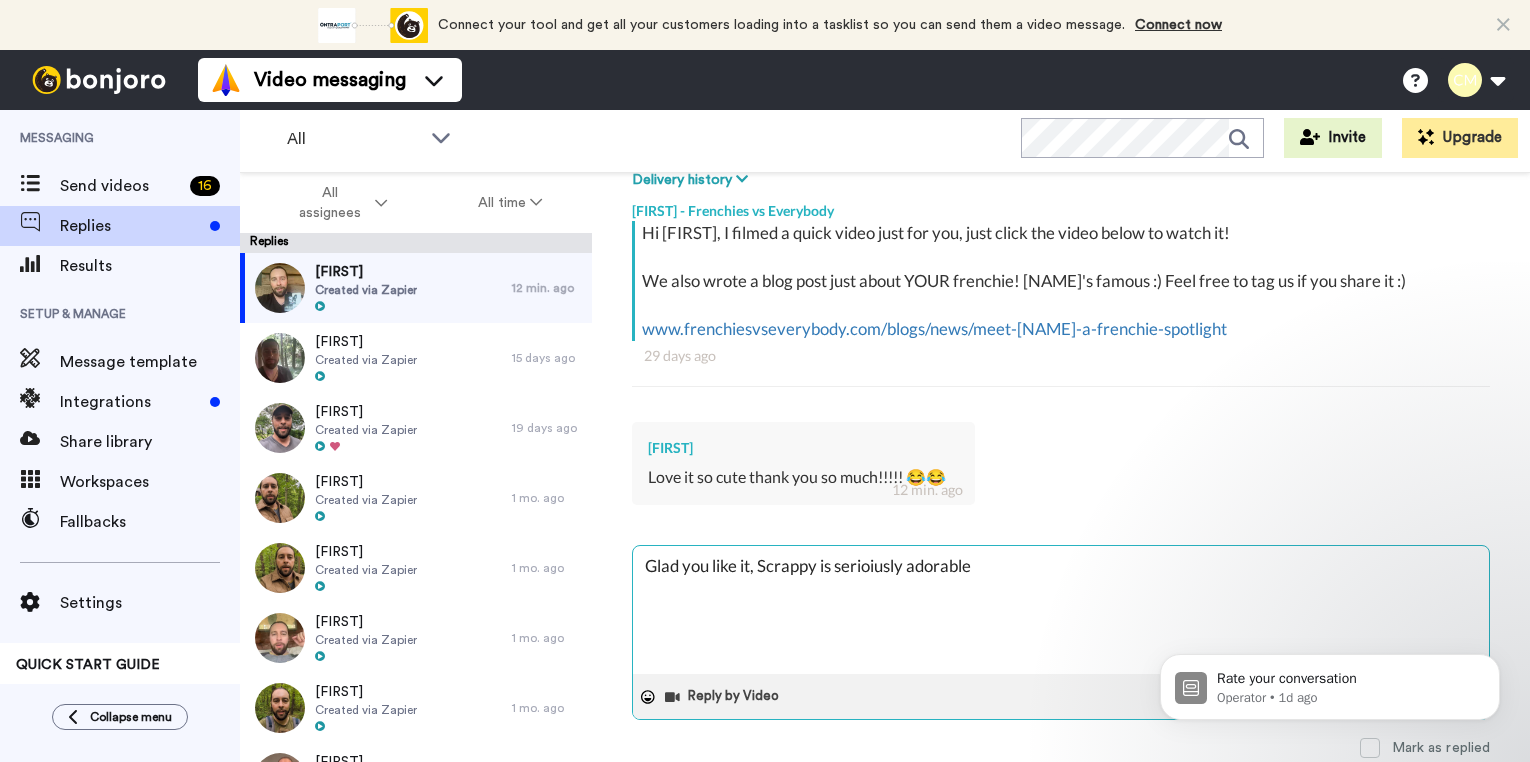 type on "x" 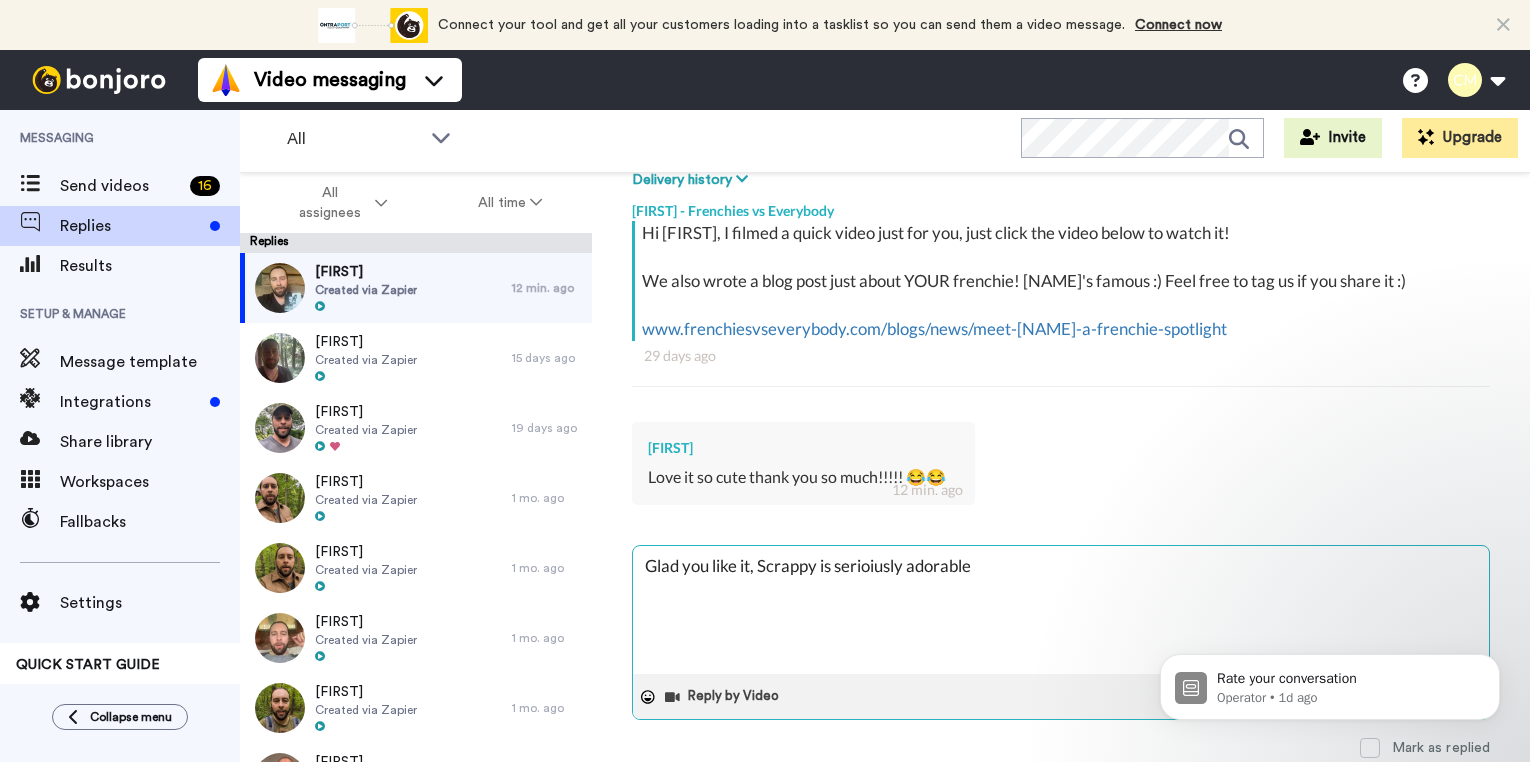 type on "x" 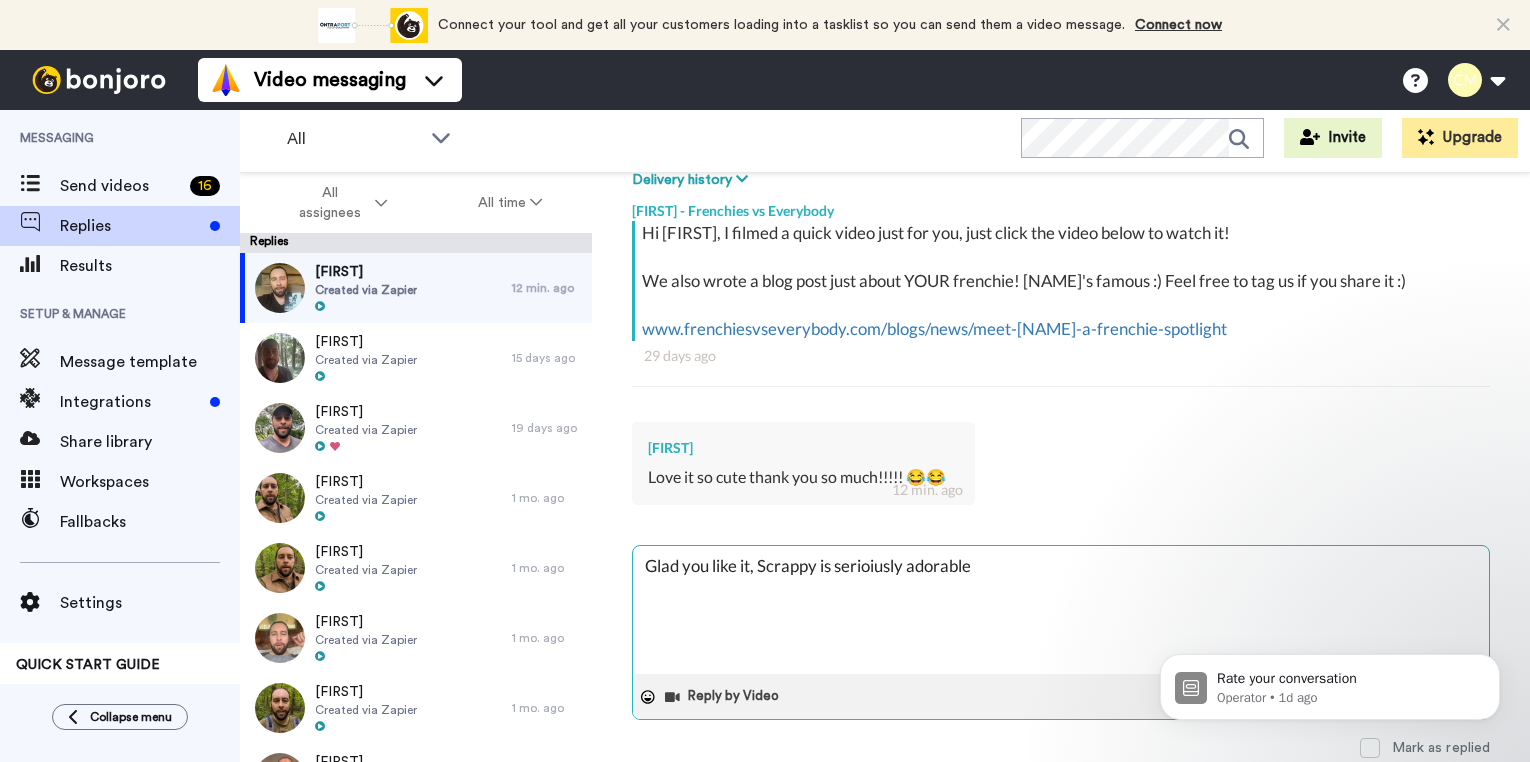 type on "x" 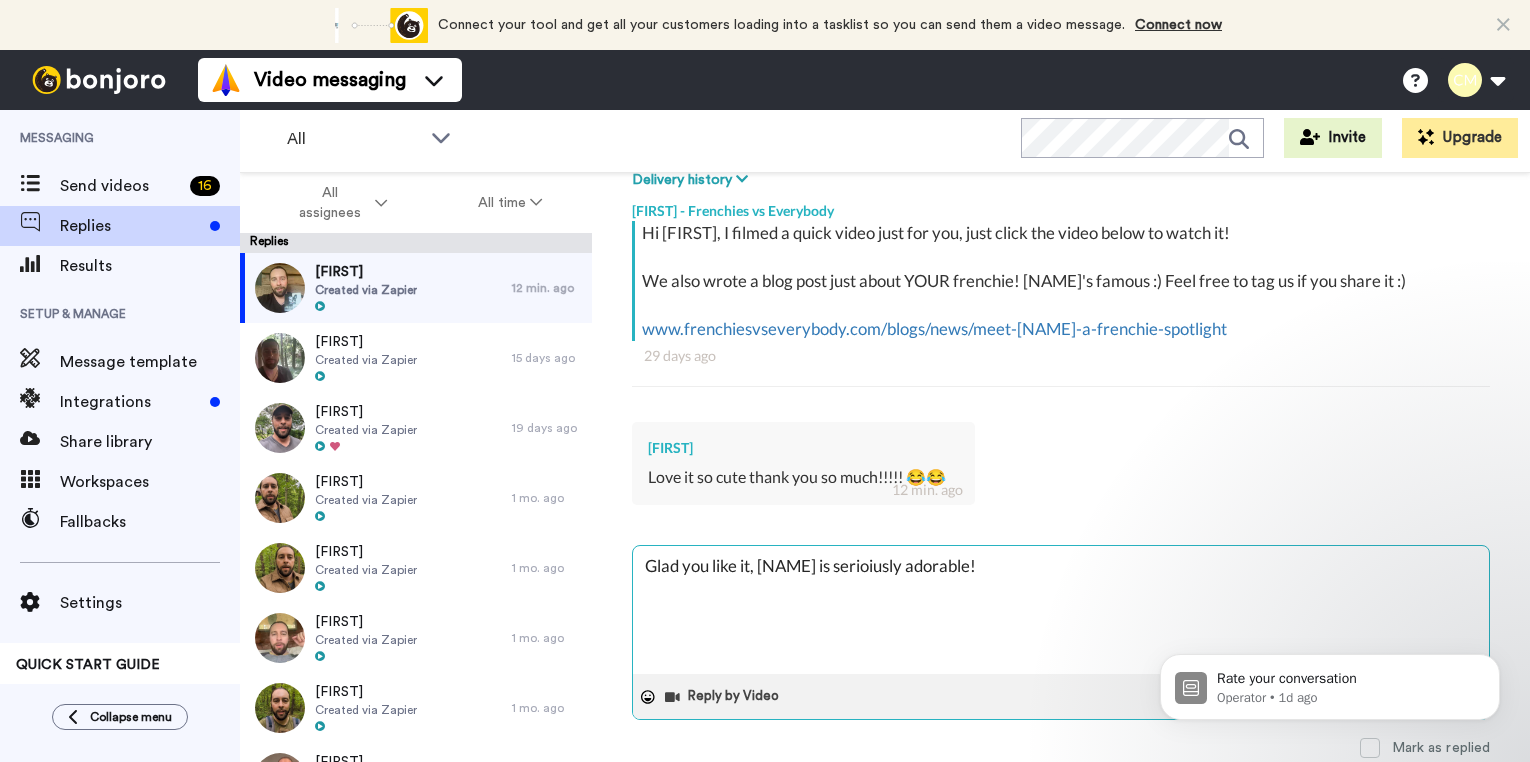 type on "x" 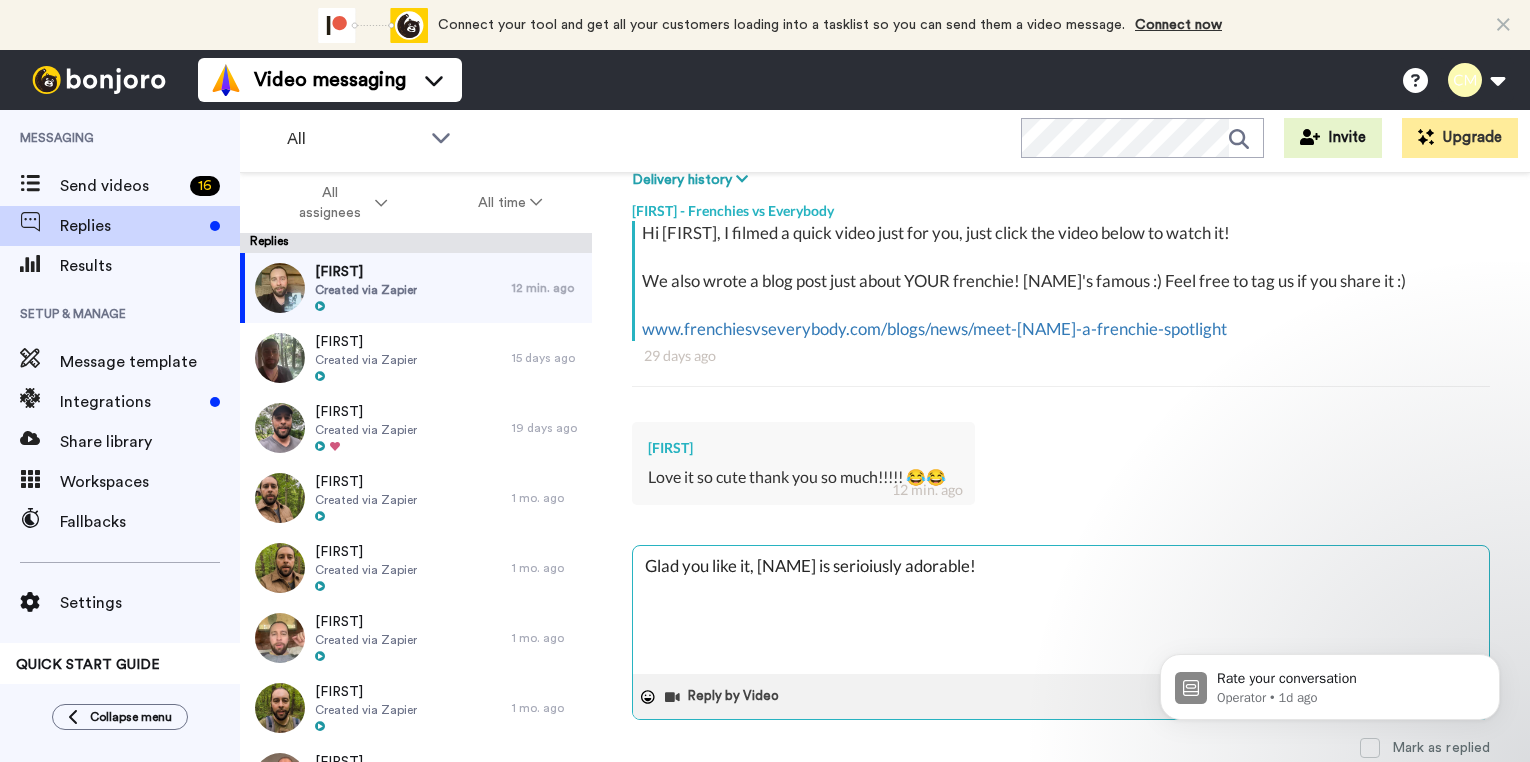 type on "x" 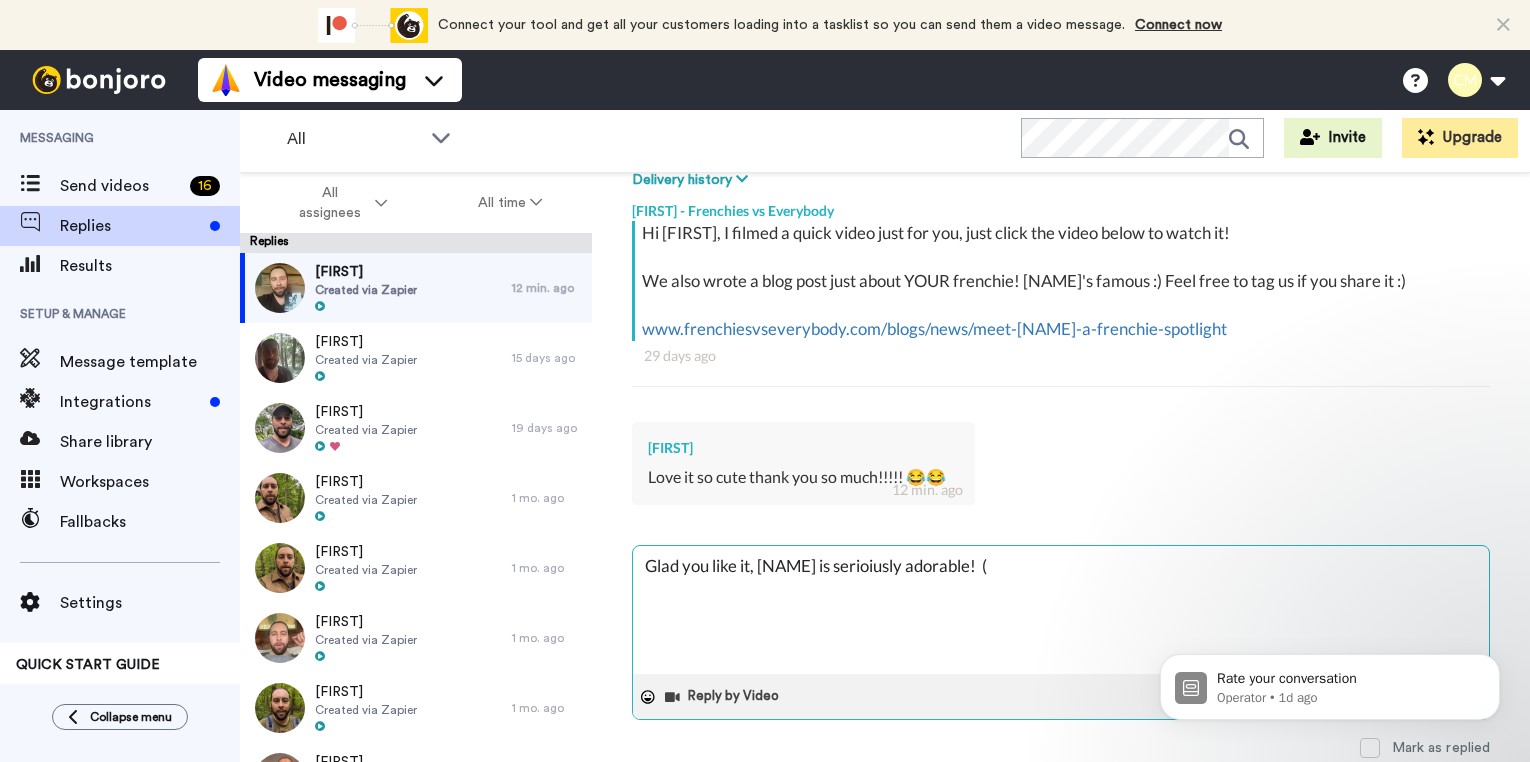 type on "x" 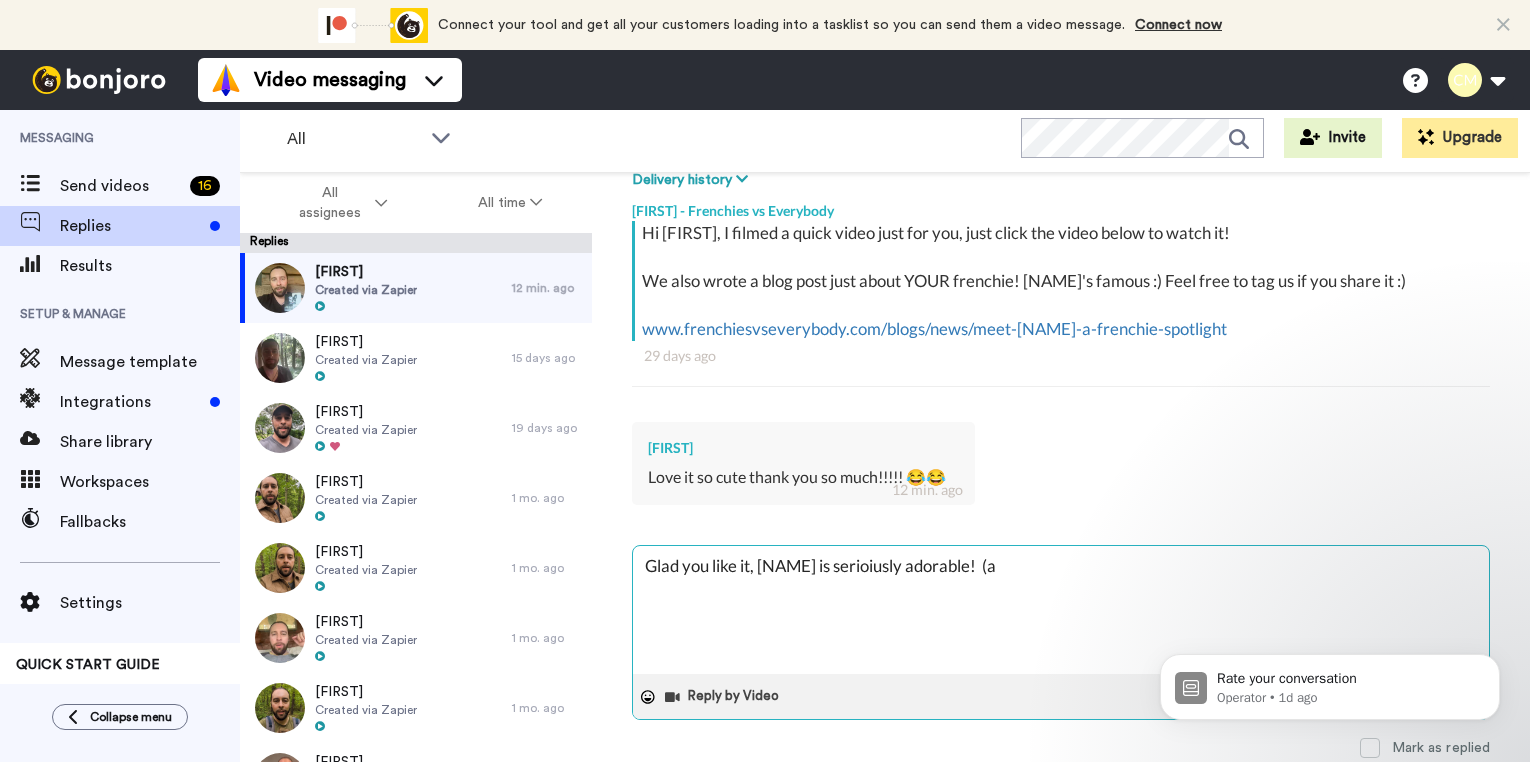 type on "x" 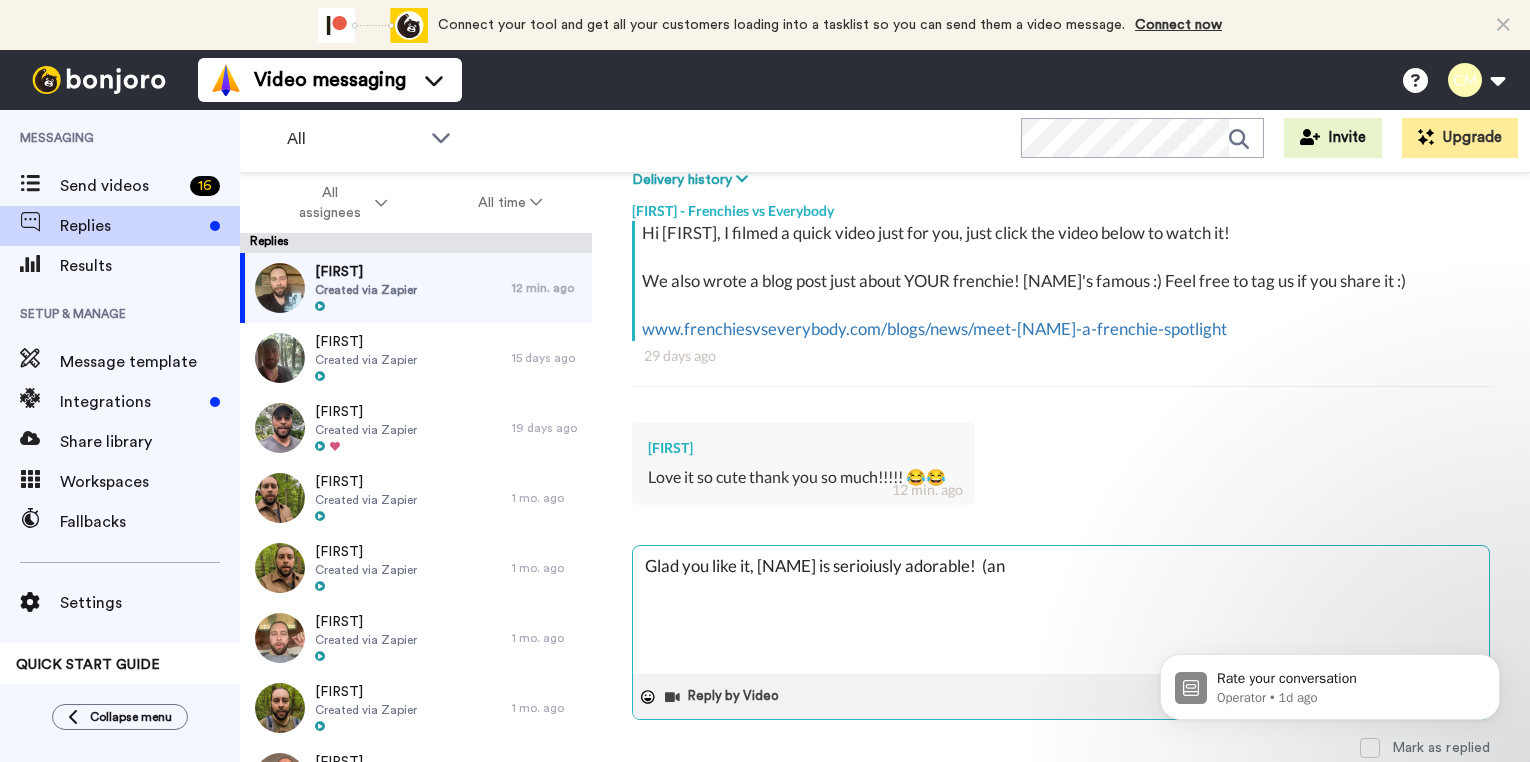 type on "Glad you like it, [NAME] is serioiusly adorable!  (and" 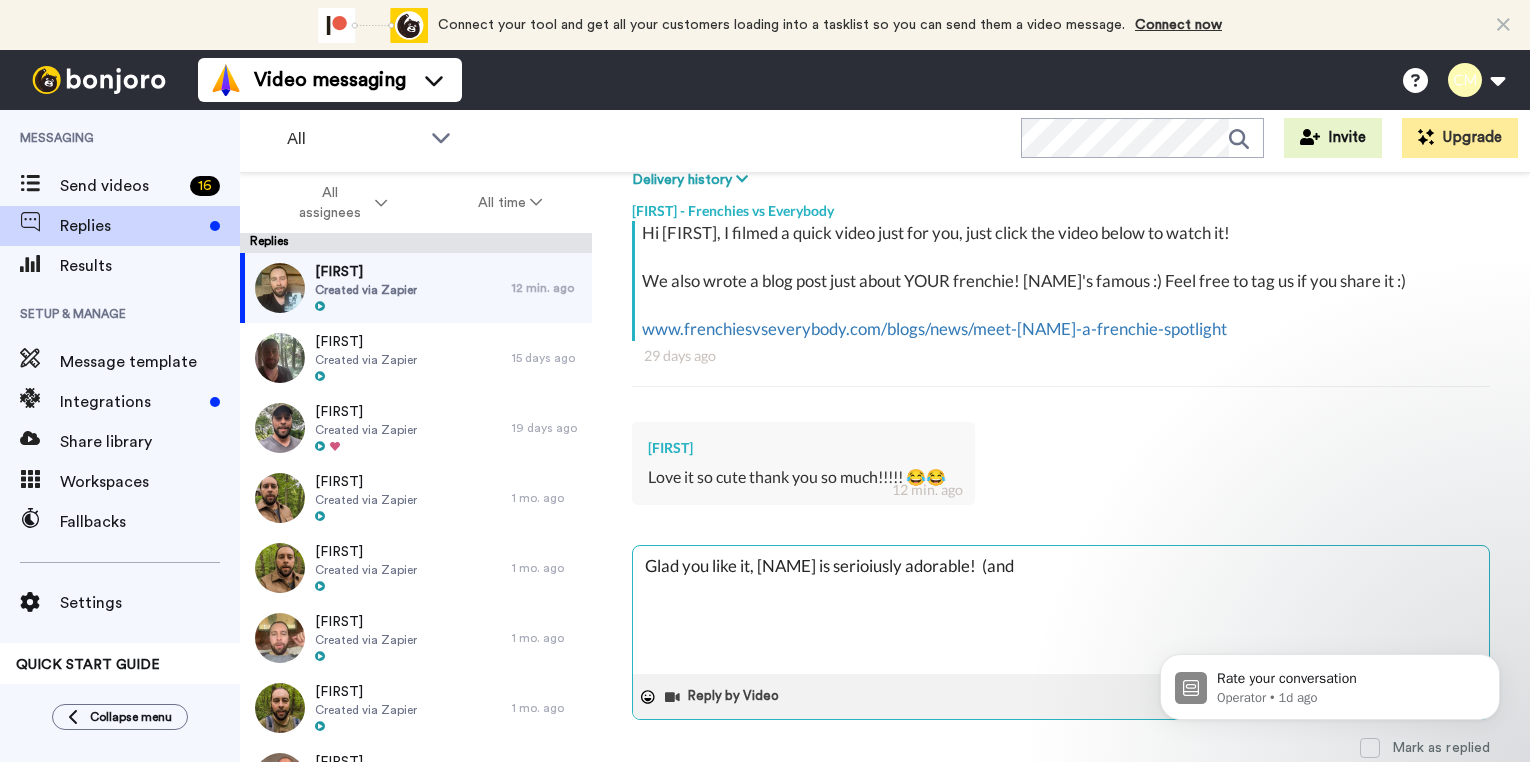 type on "x" 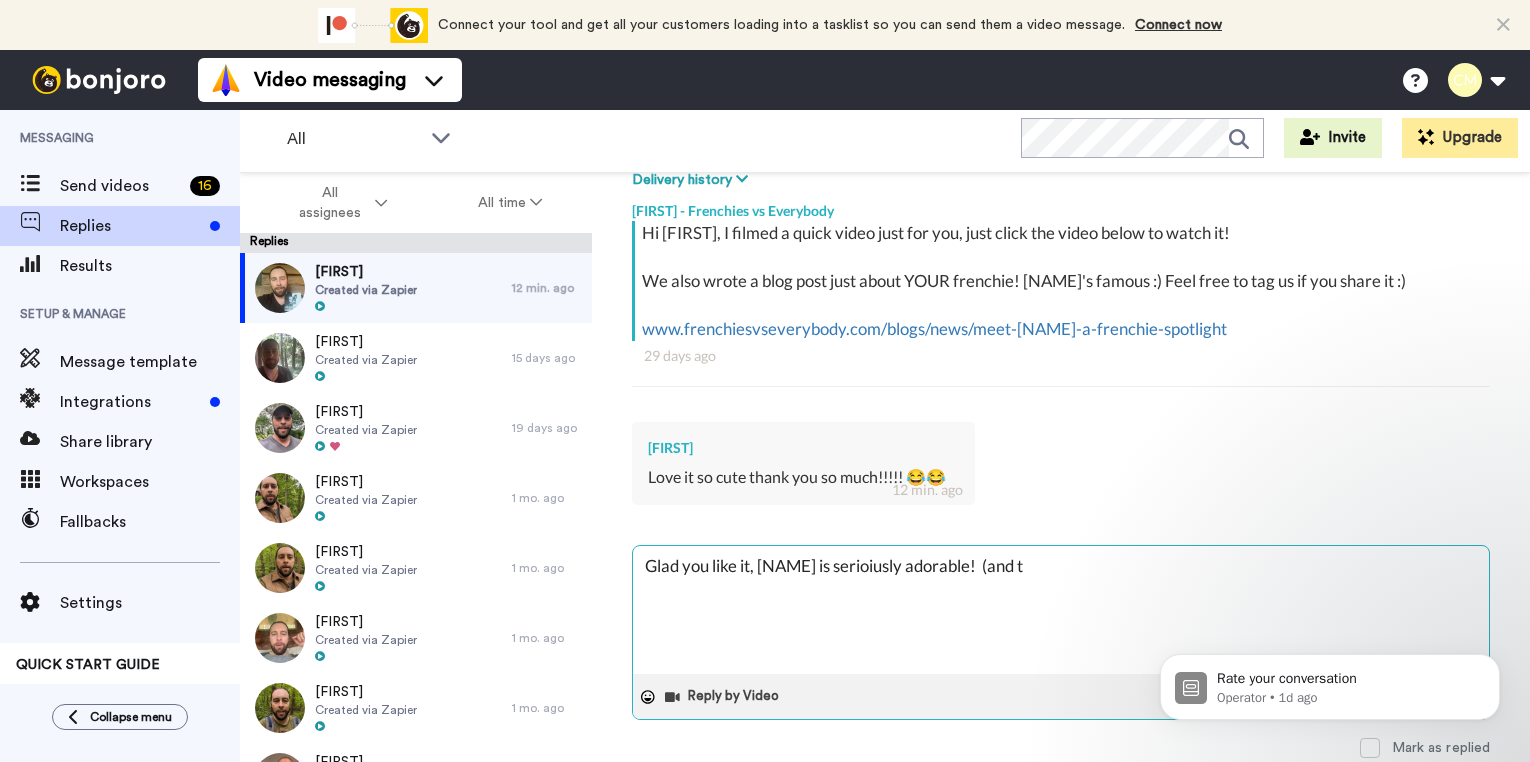 type on "x" 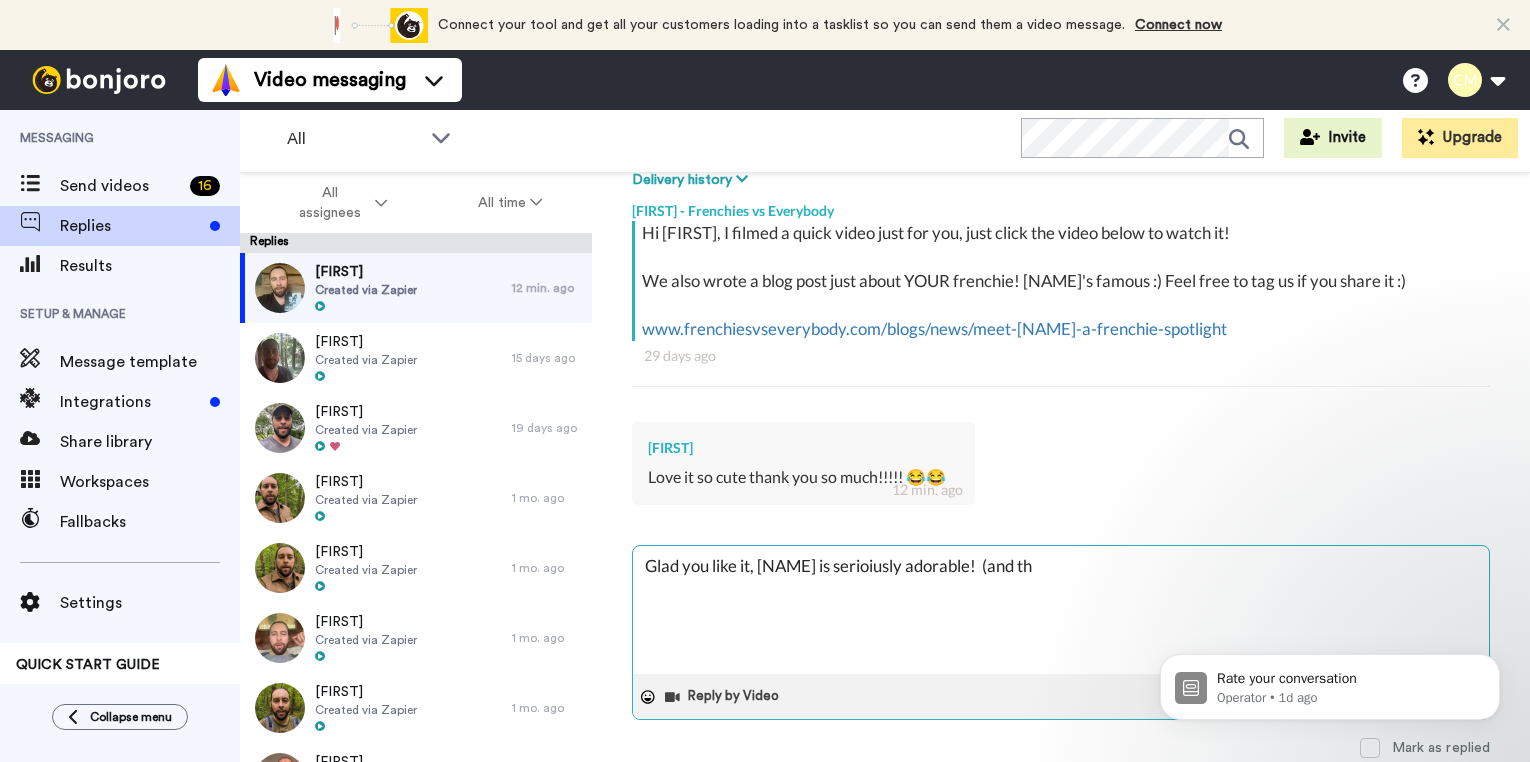 type on "x" 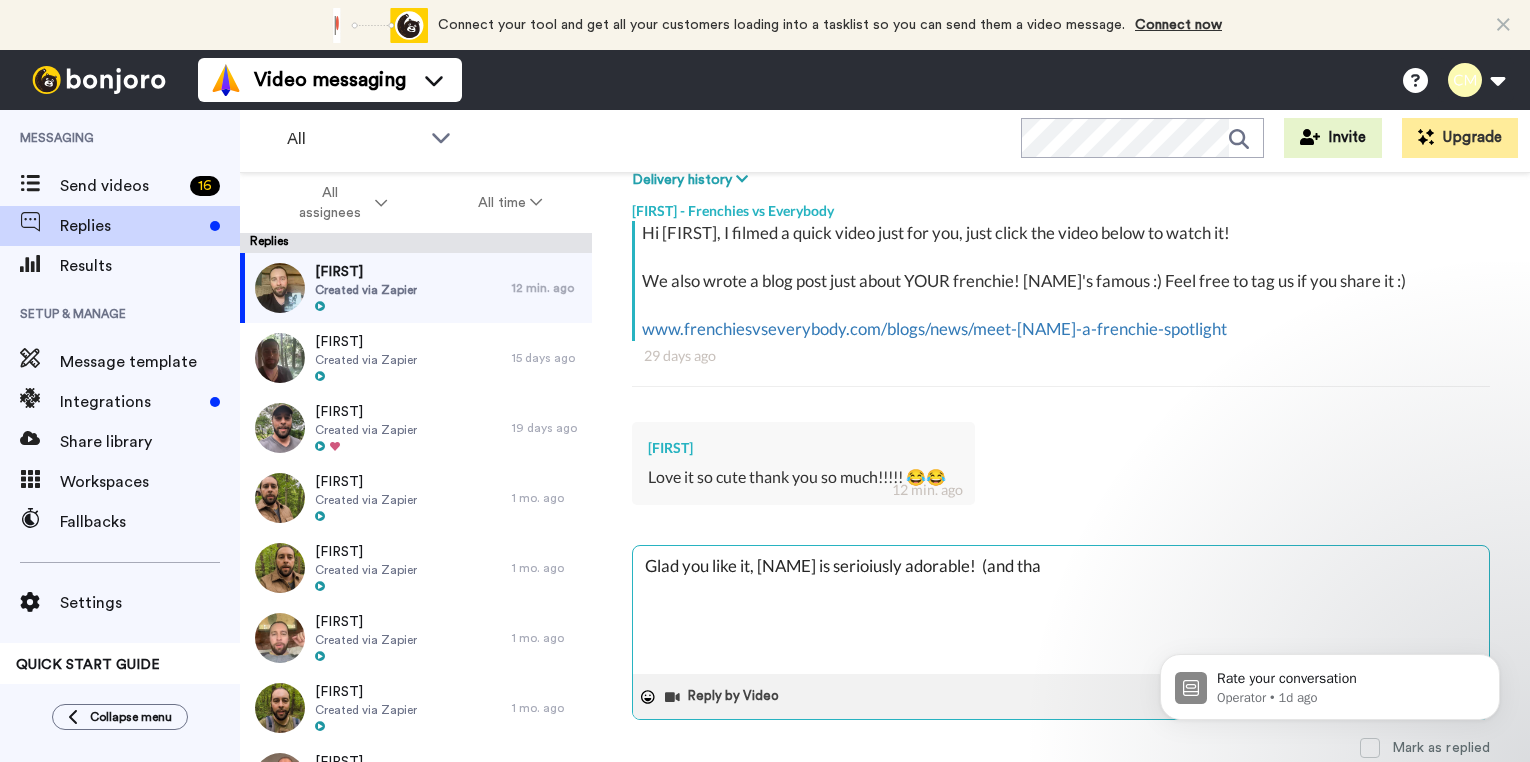 type on "Glad you like it, [NAME] is serioiusly adorable!  (and that" 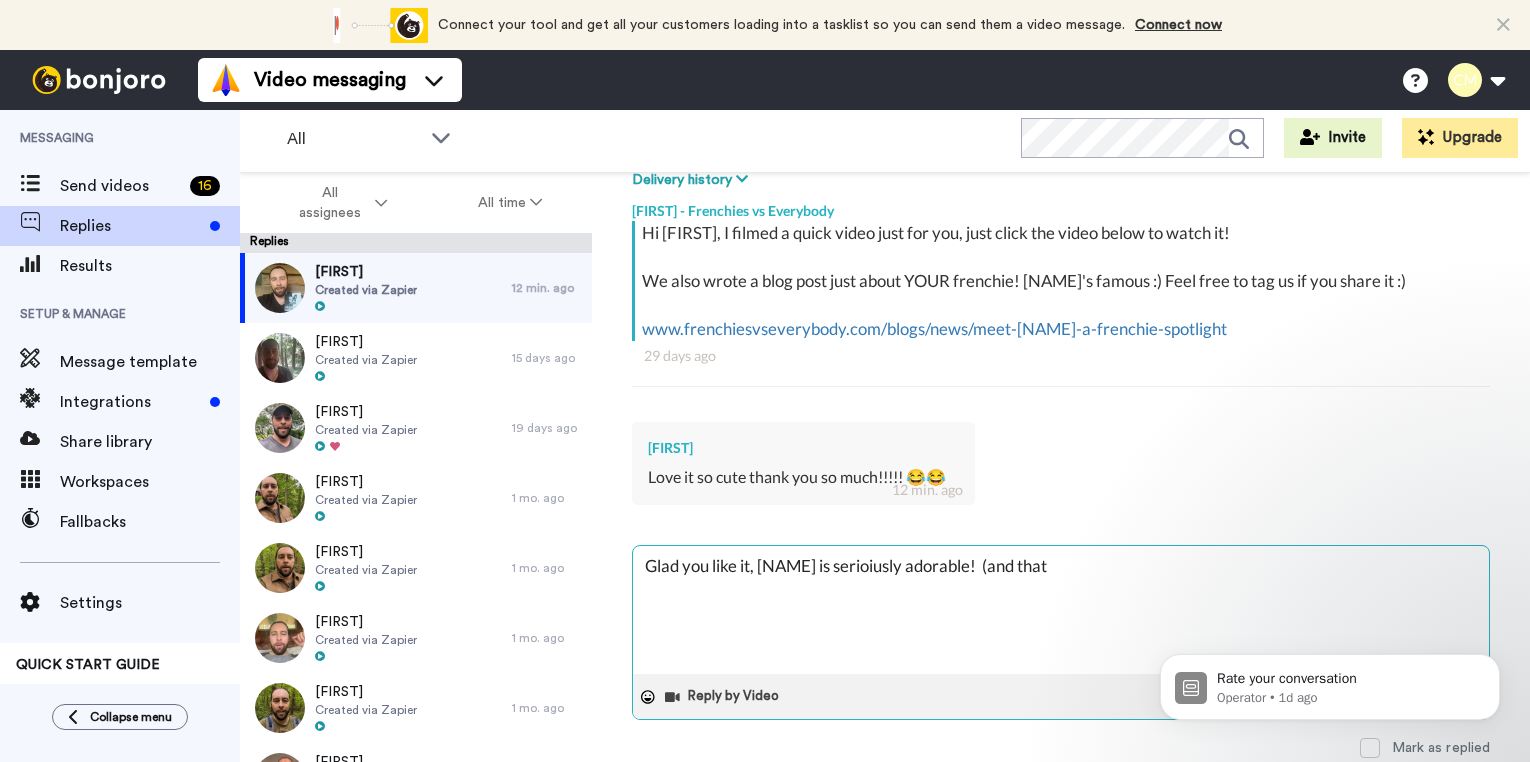 type on "x" 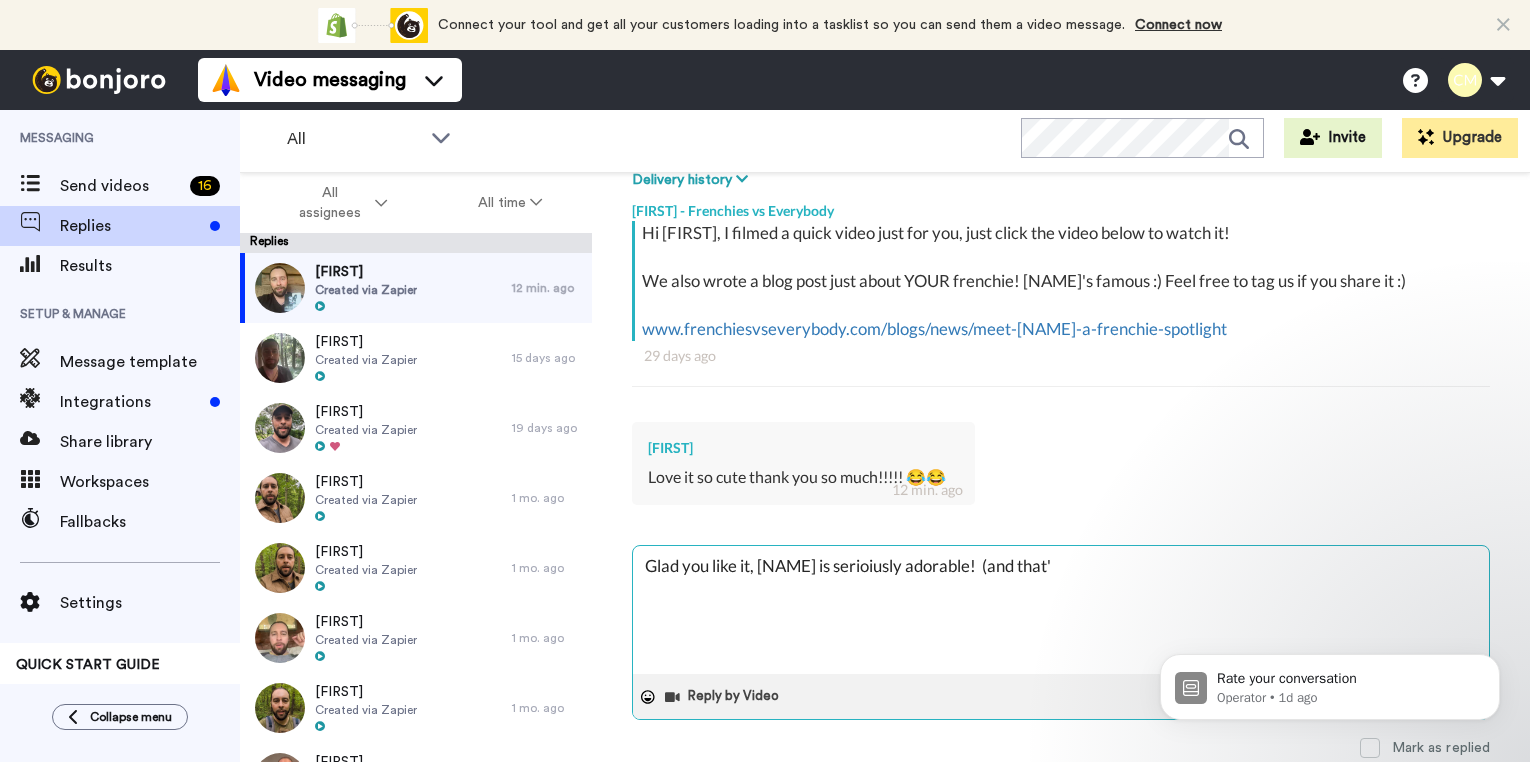 type on "x" 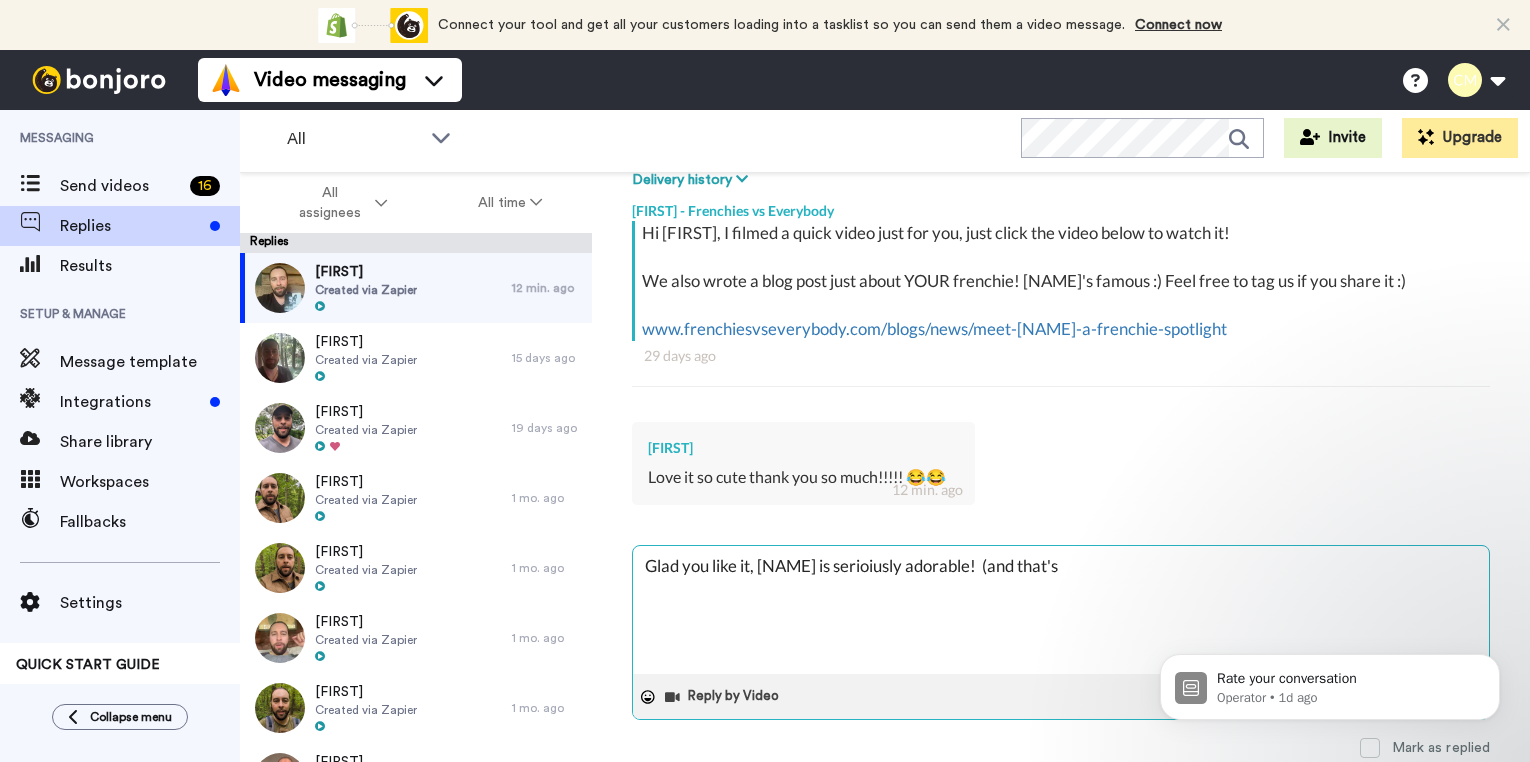 type on "x" 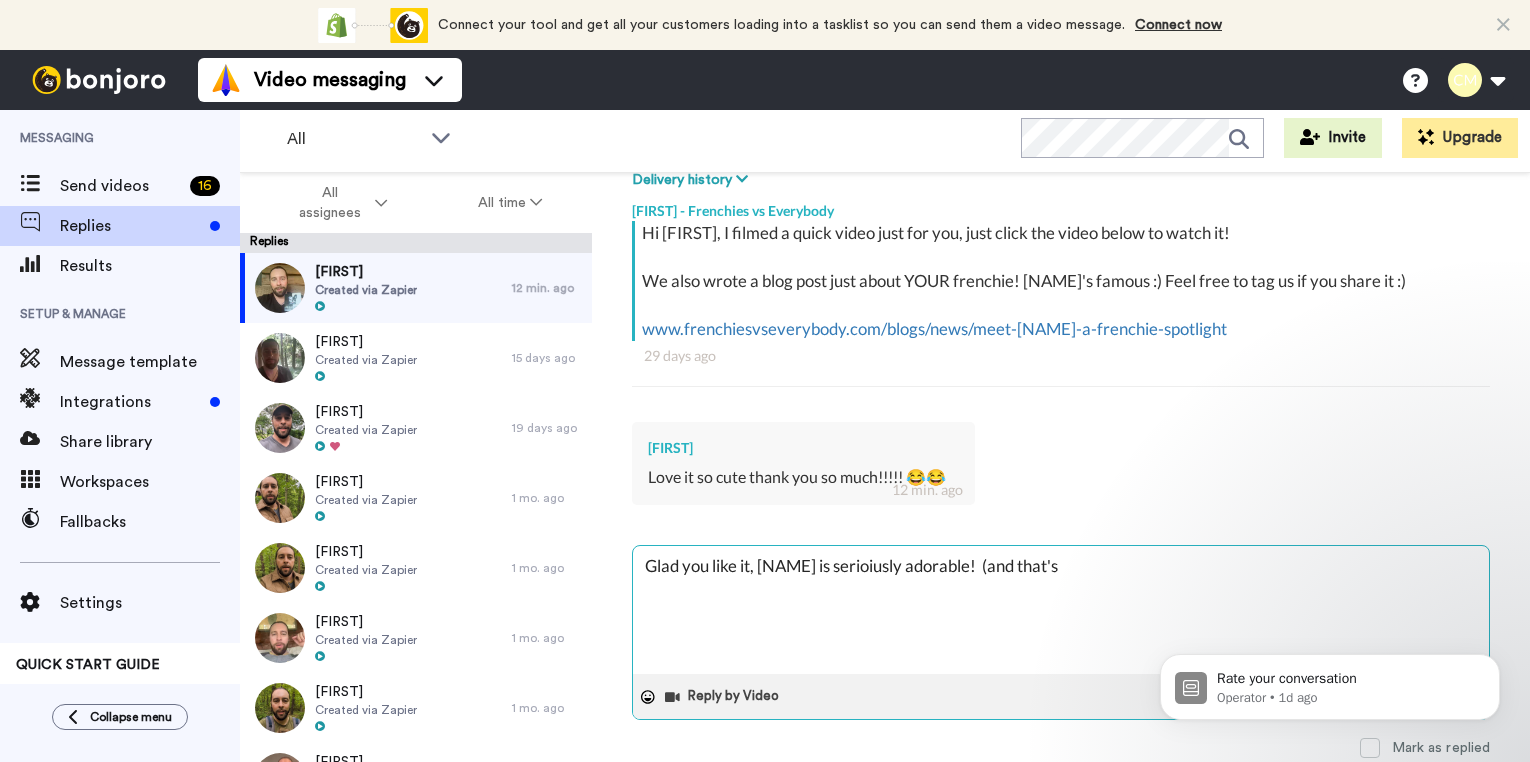 type on "x" 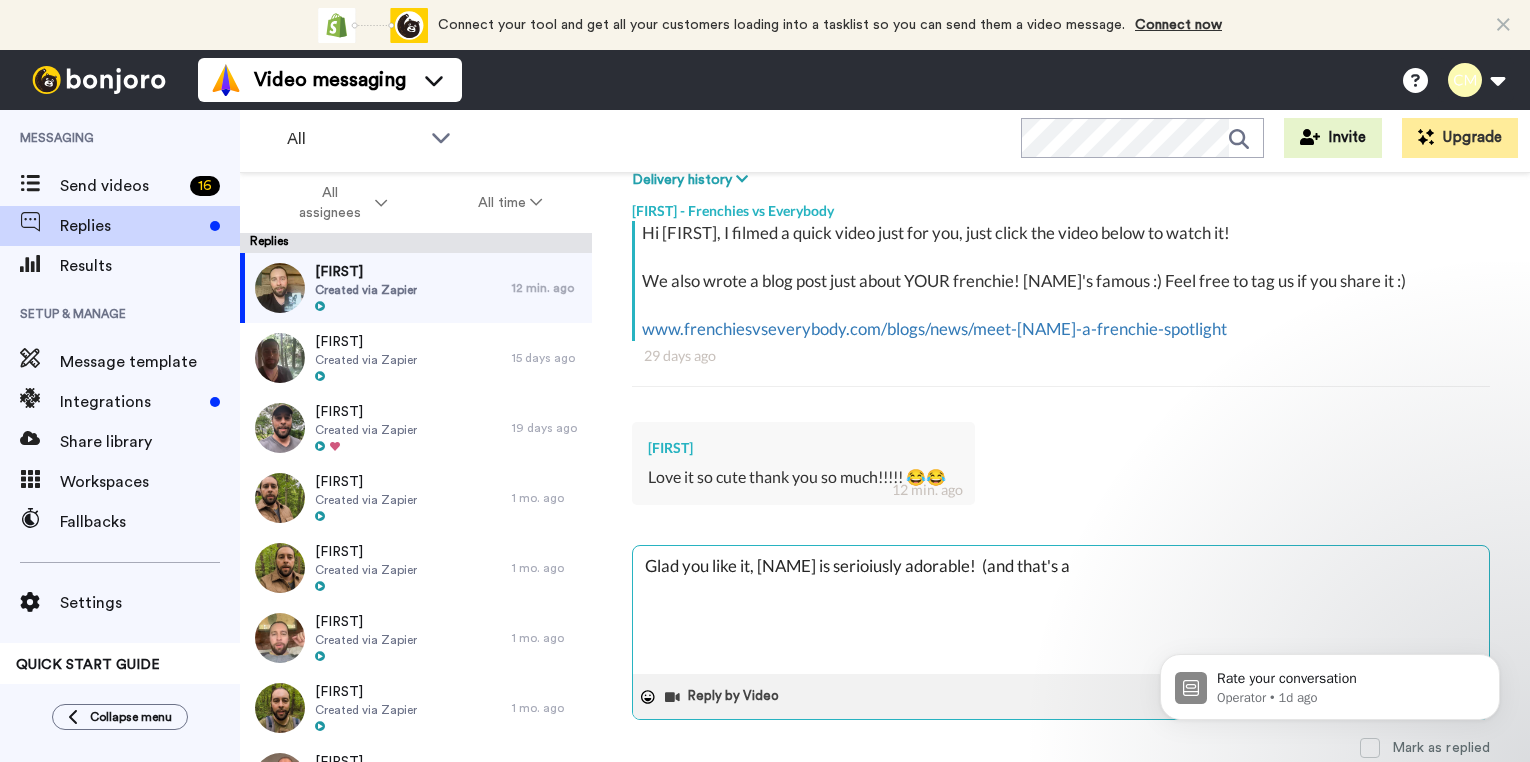 type on "x" 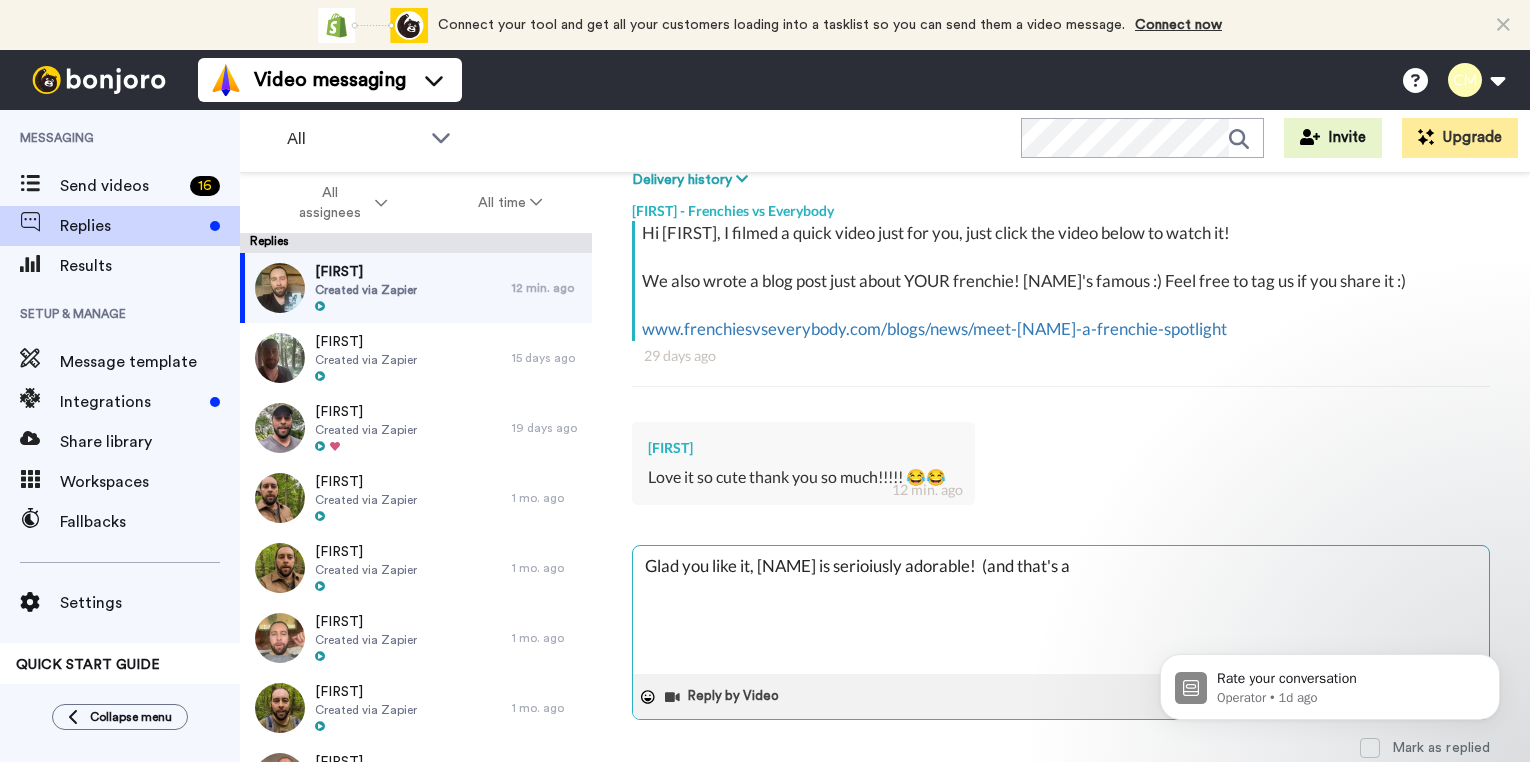 type on "x" 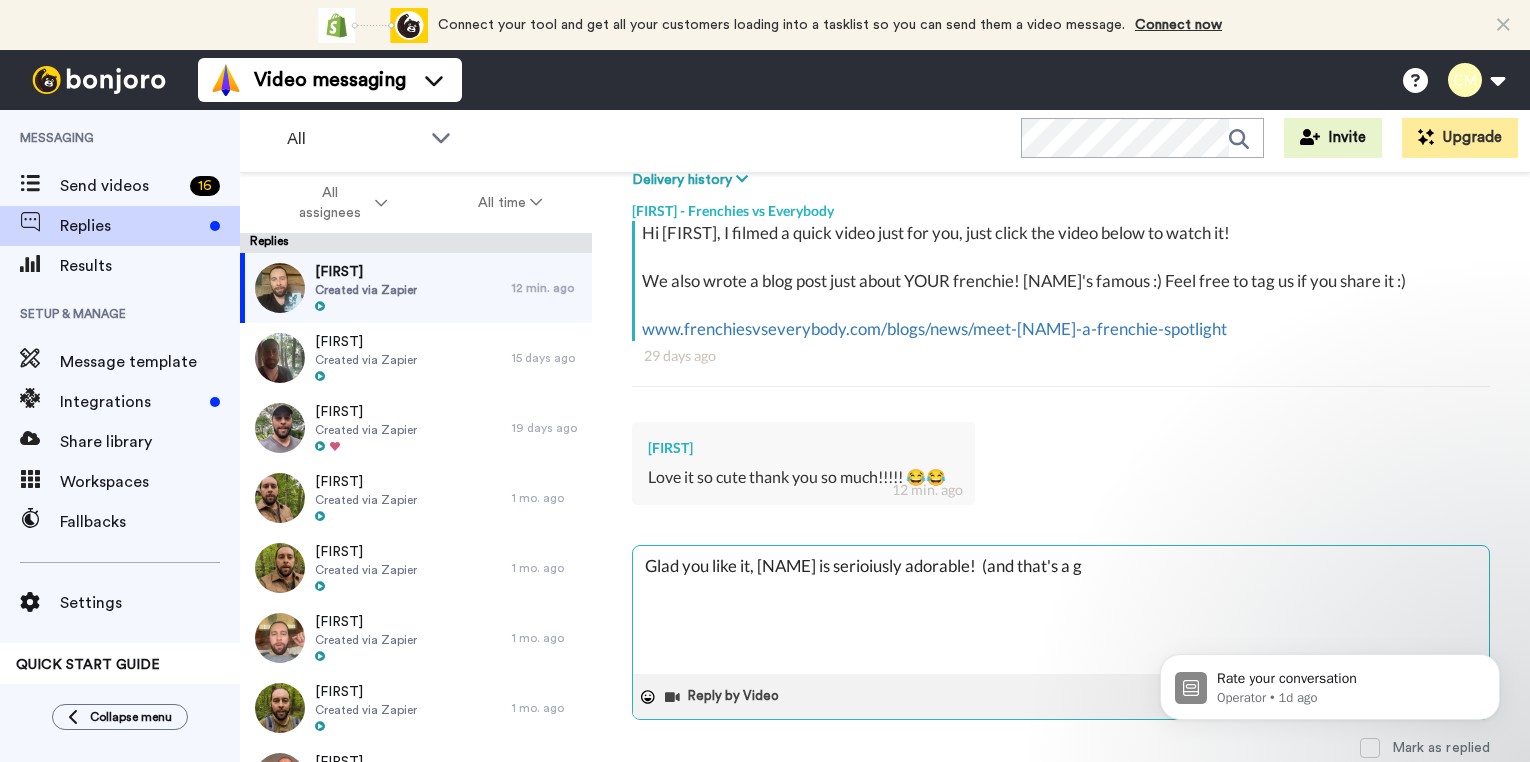 type on "x" 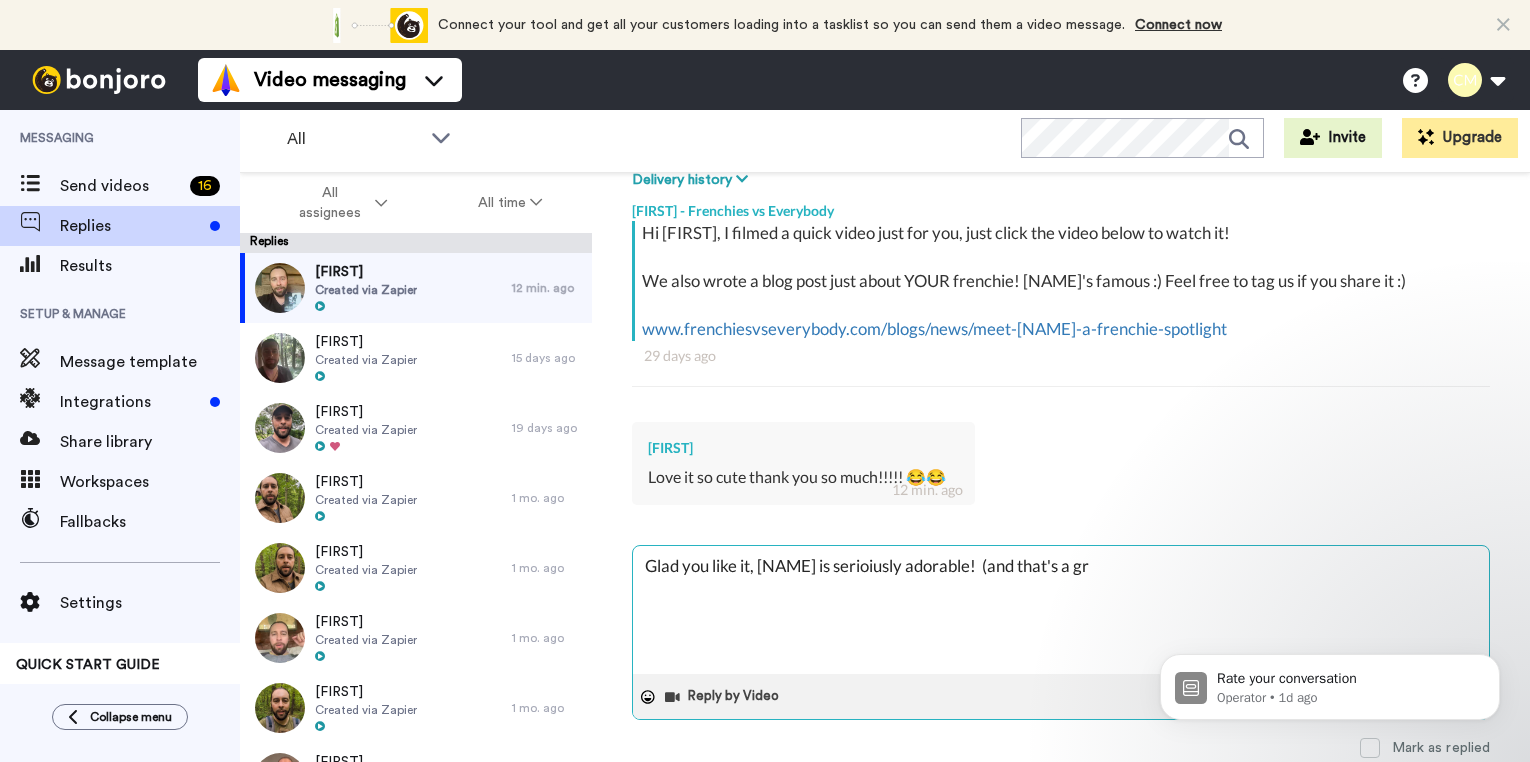 type on "x" 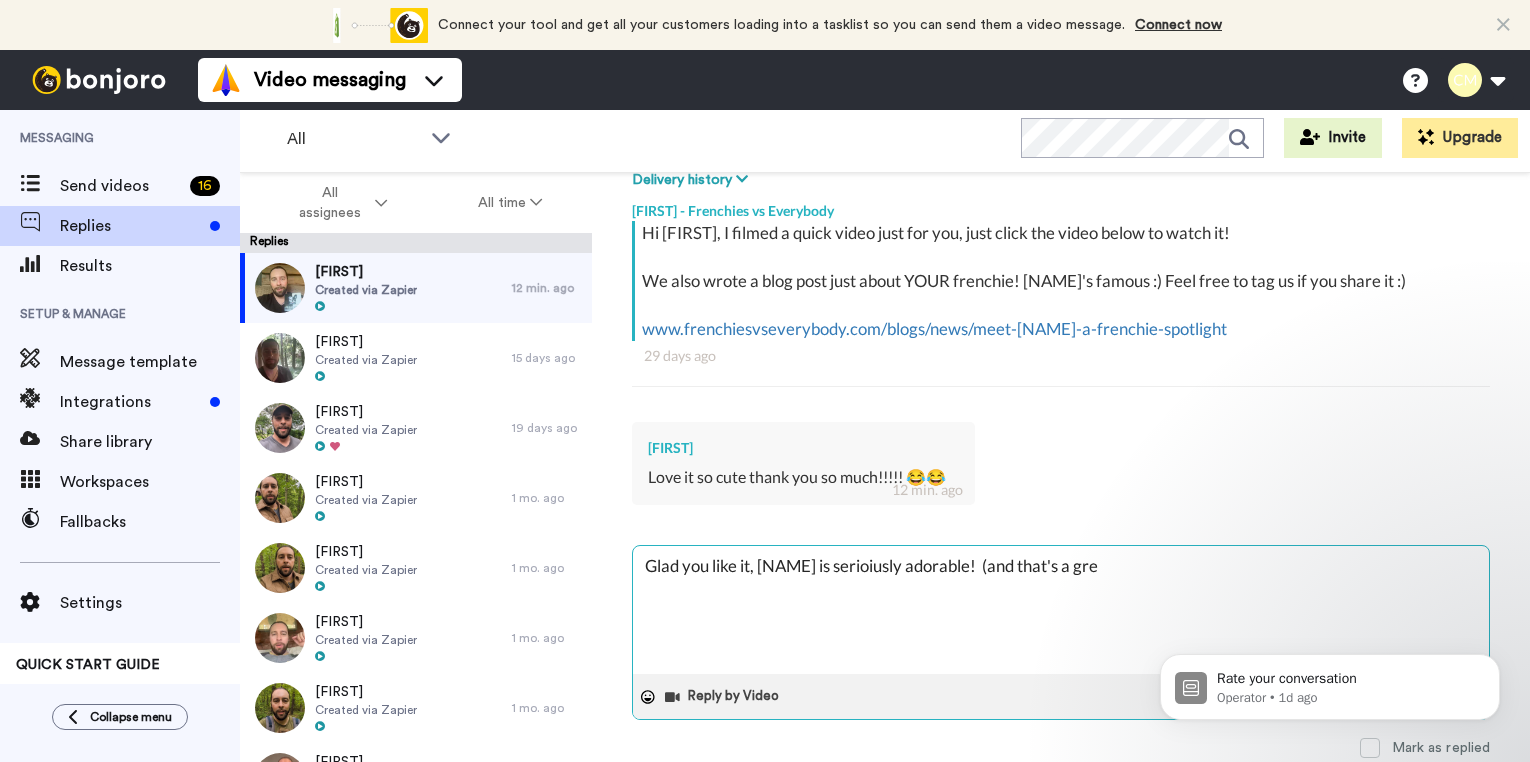 type on "x" 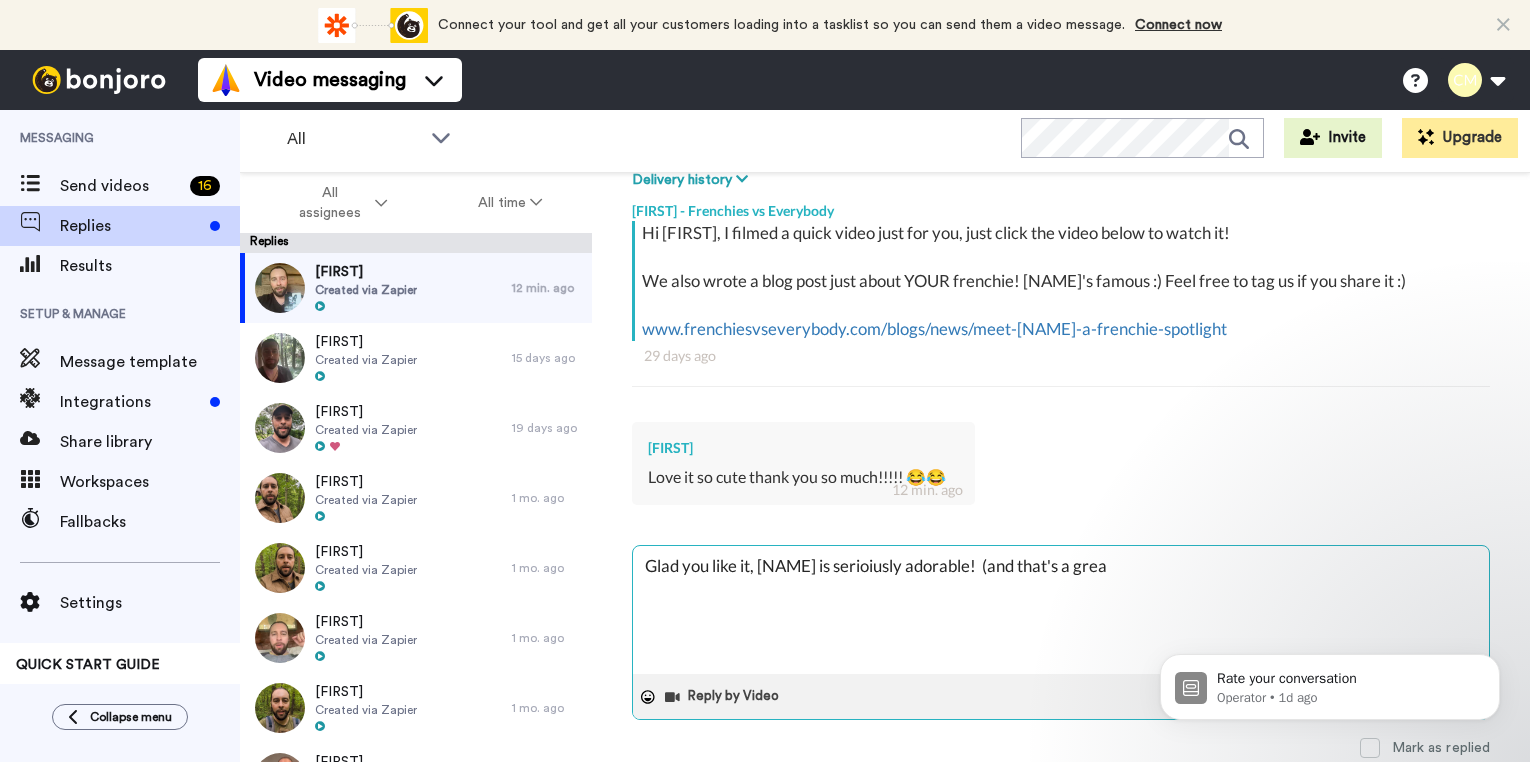 type on "x" 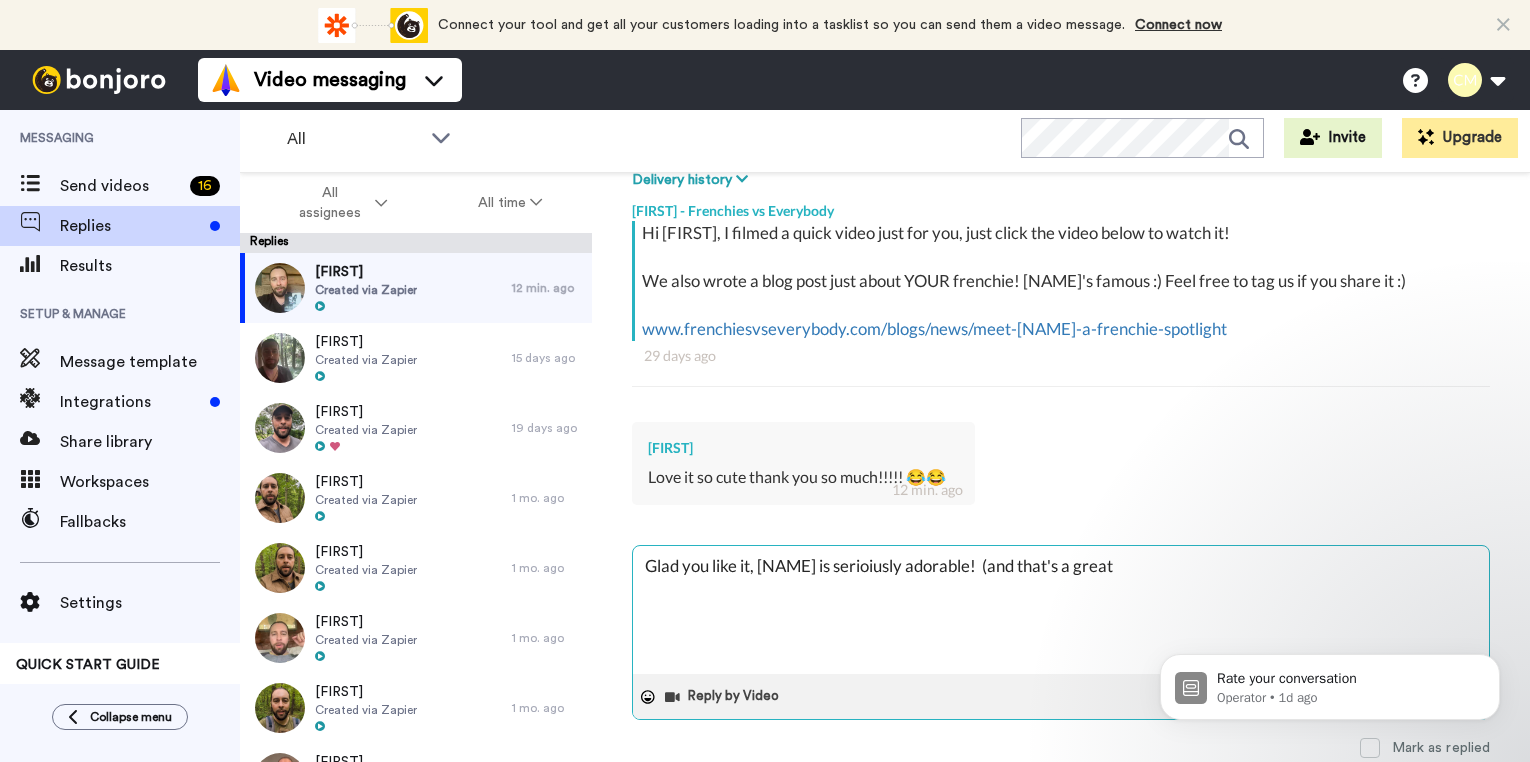 type on "Glad you like it, [NAME] is serioiusly adorable!  (and that's a great" 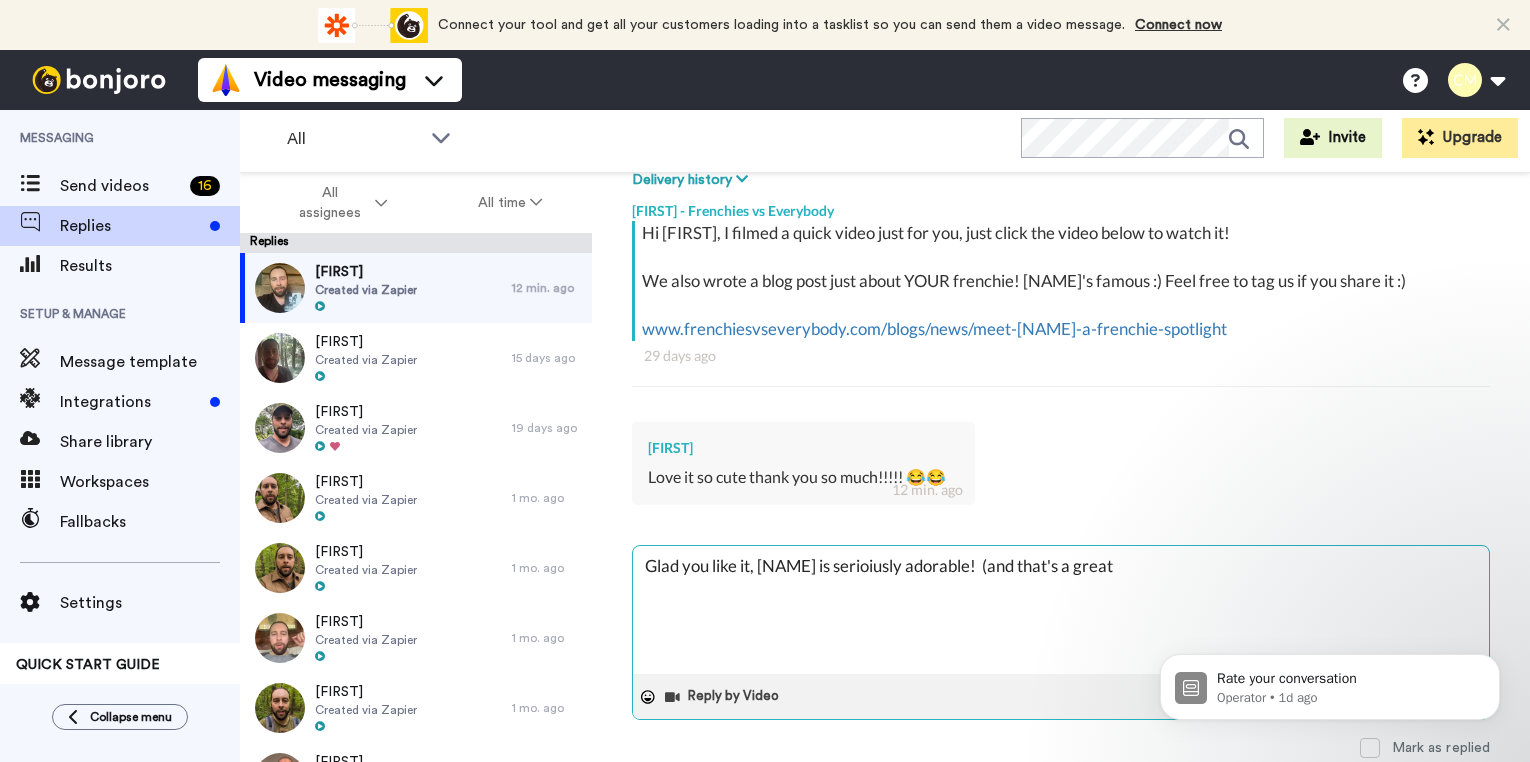 type on "x" 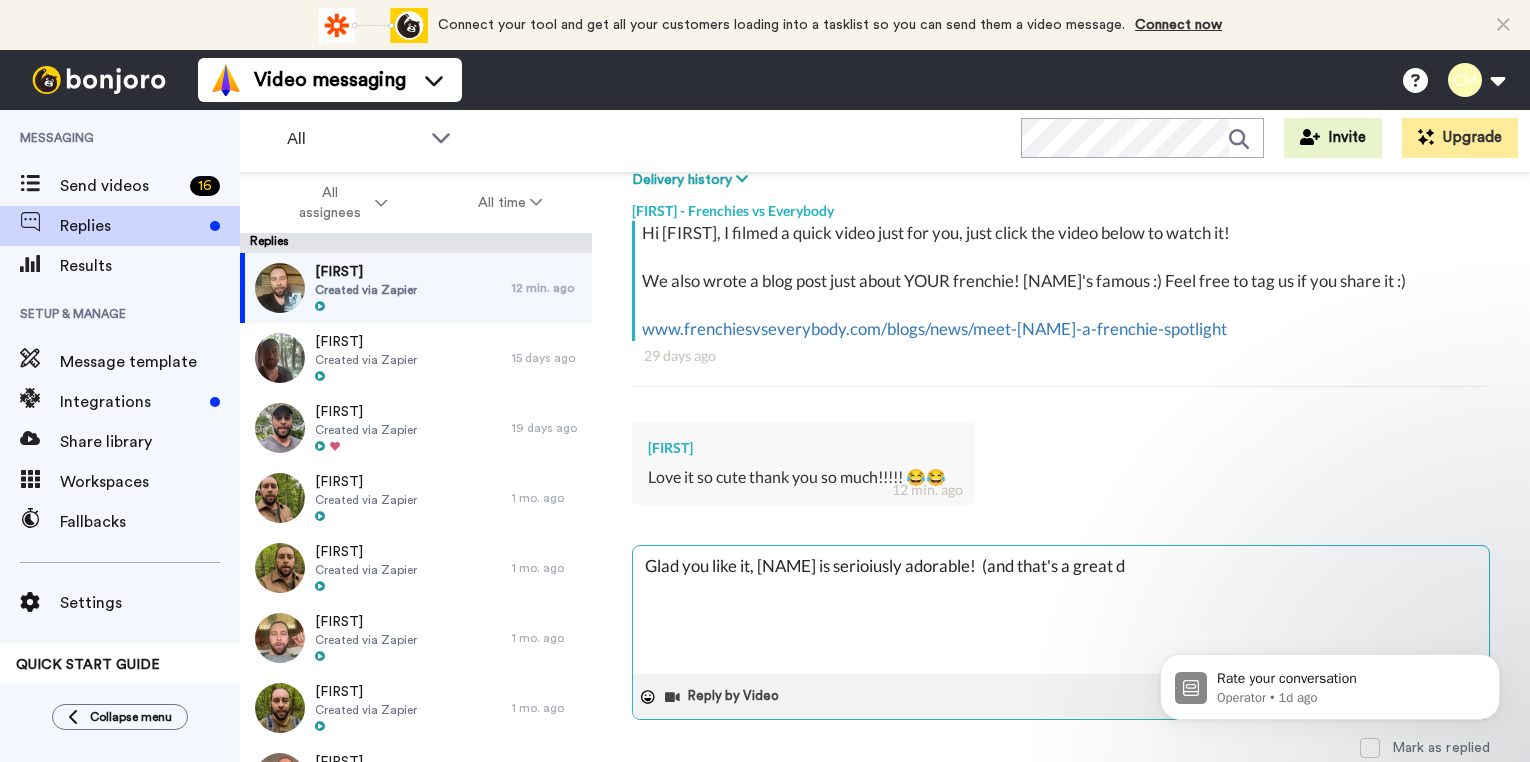 type on "x" 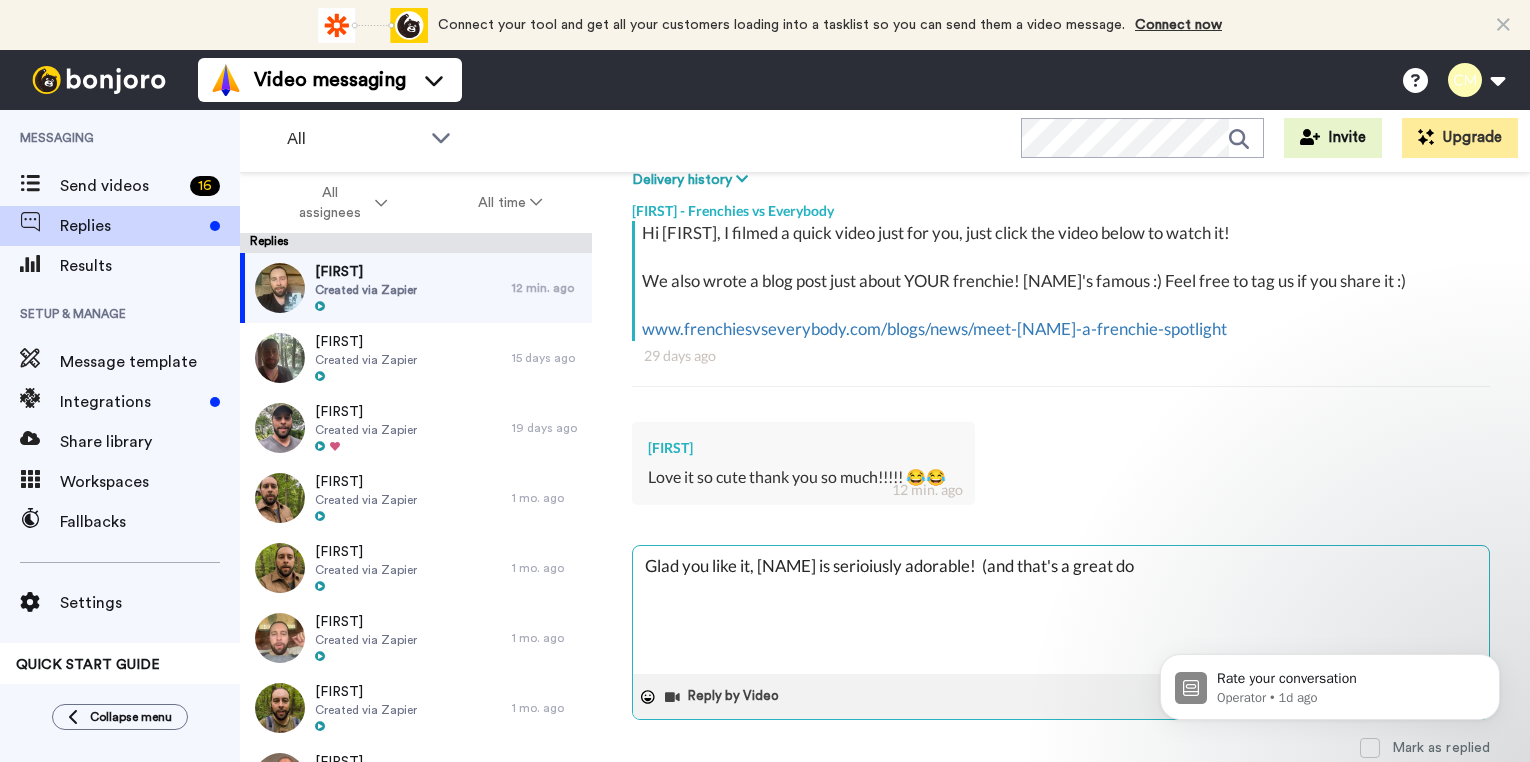 type on "Glad you like it, [NAME] is serioiusly adorable!  (and that's a great dog" 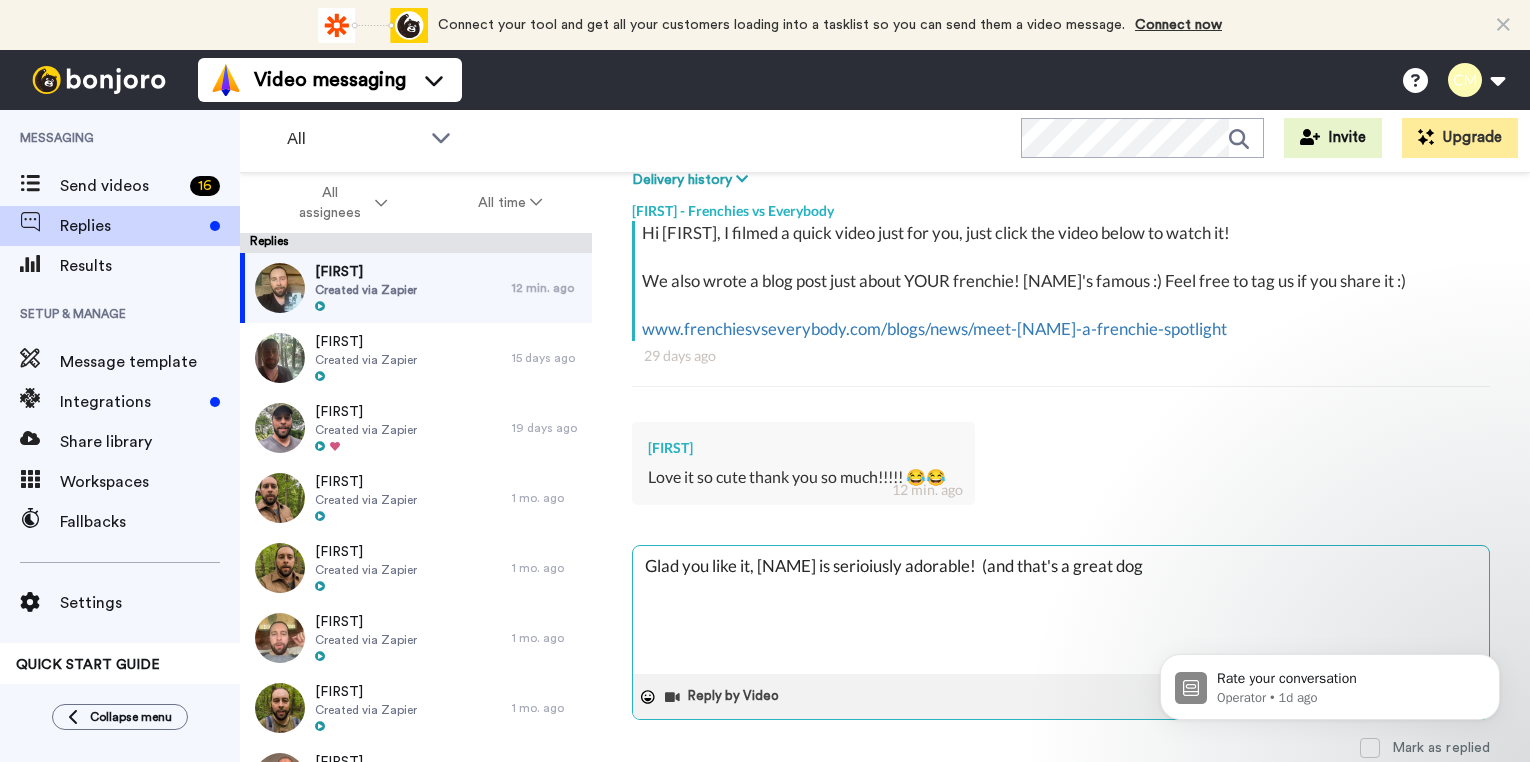 type on "x" 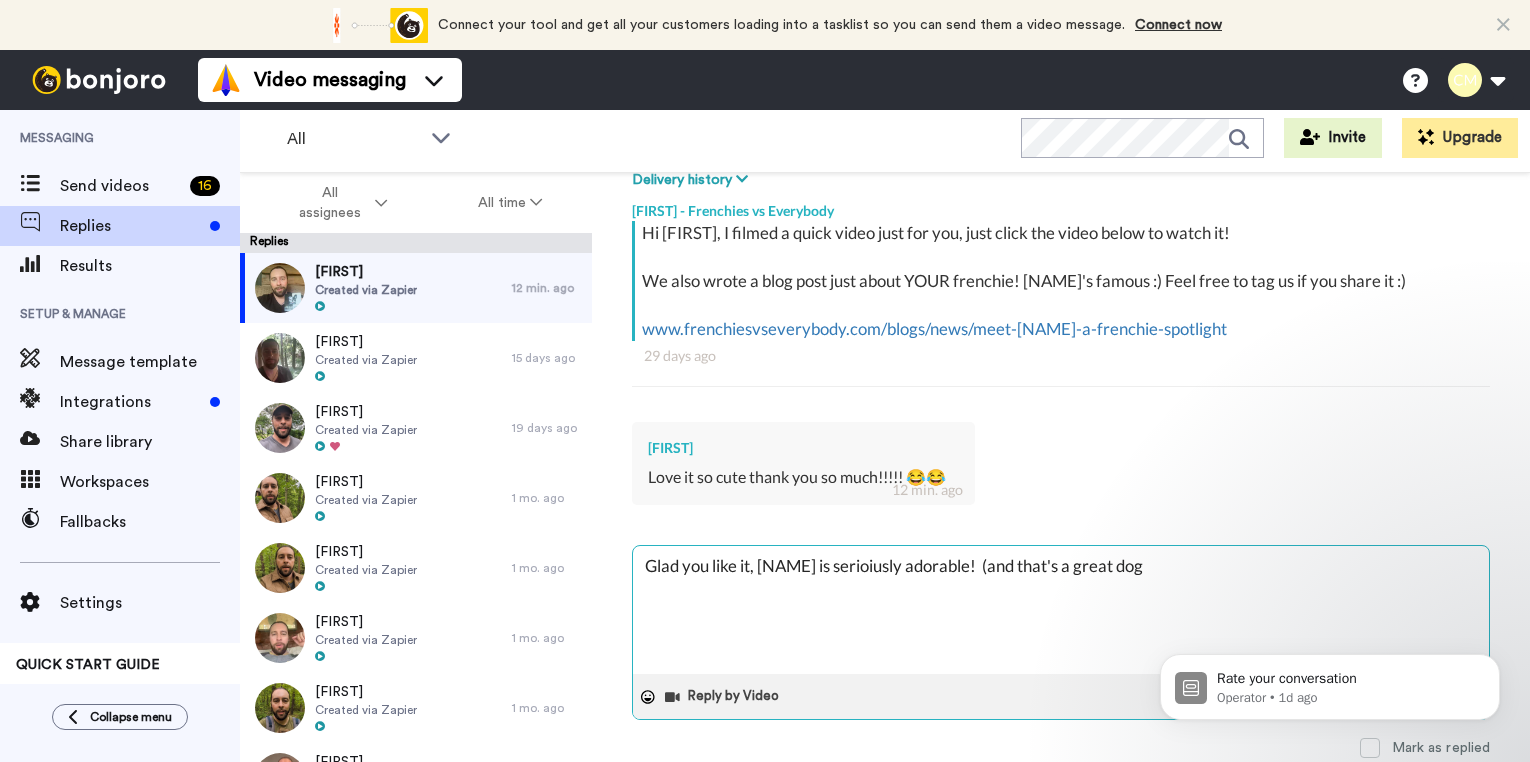 type on "x" 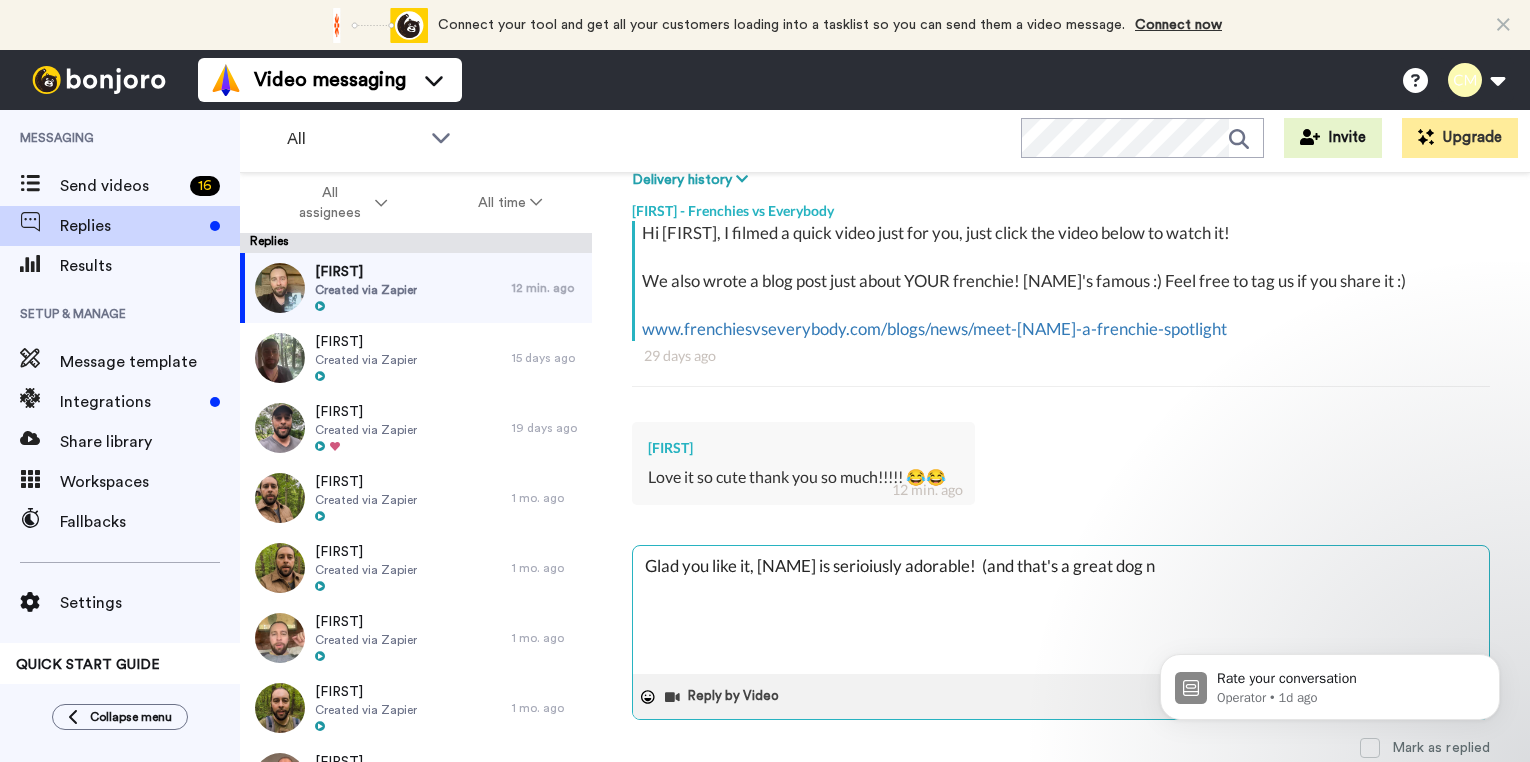 type on "x" 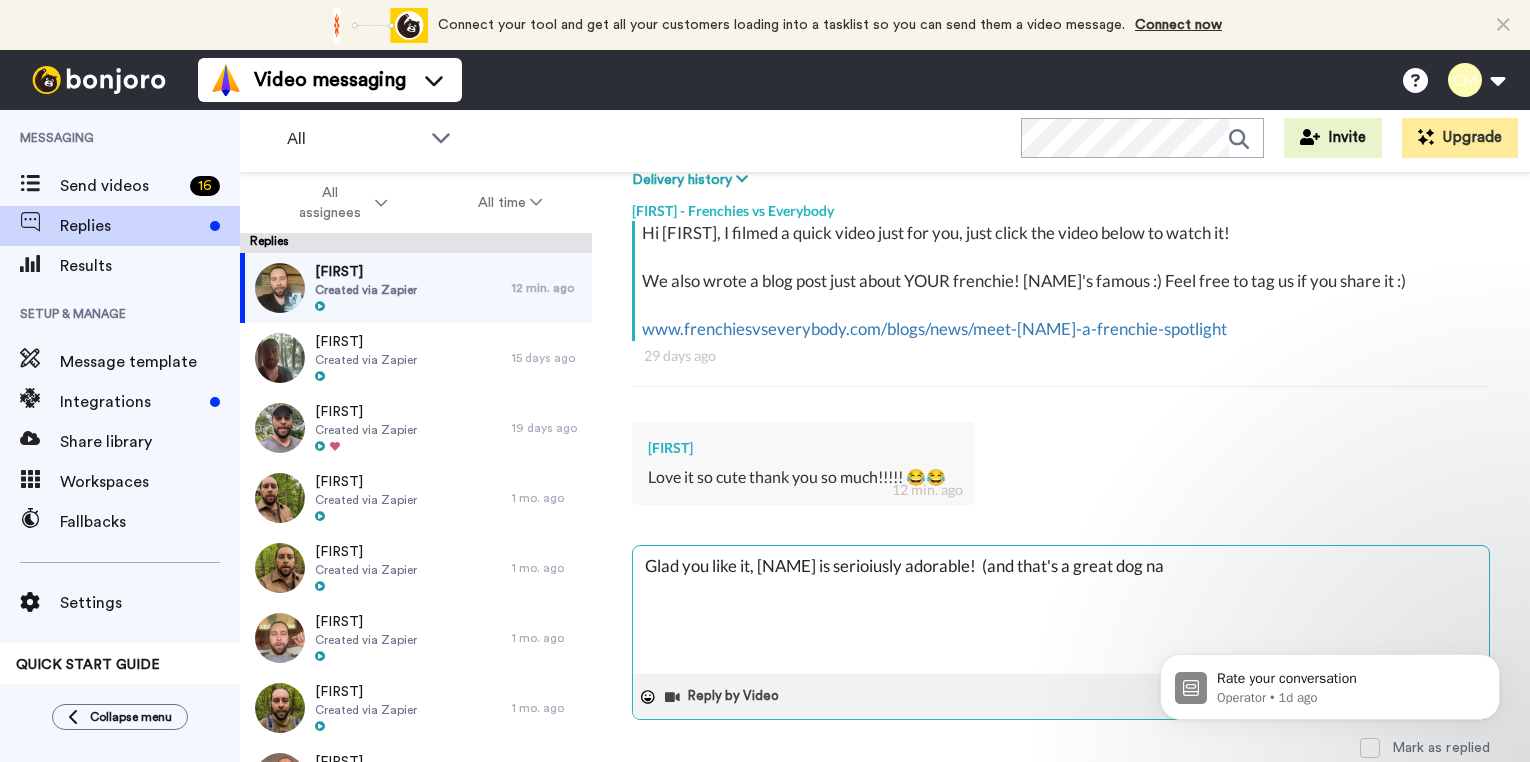 type on "x" 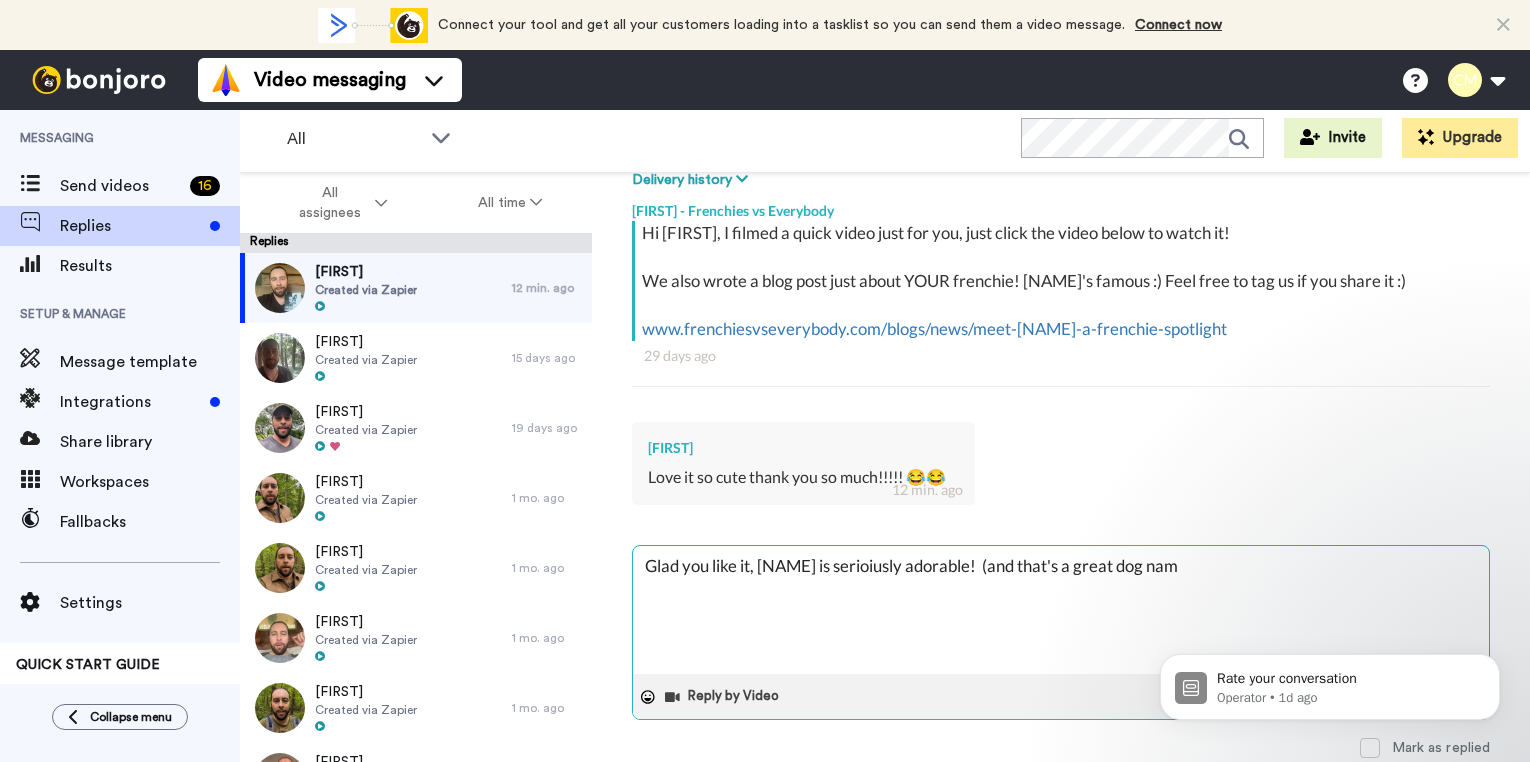 type on "x" 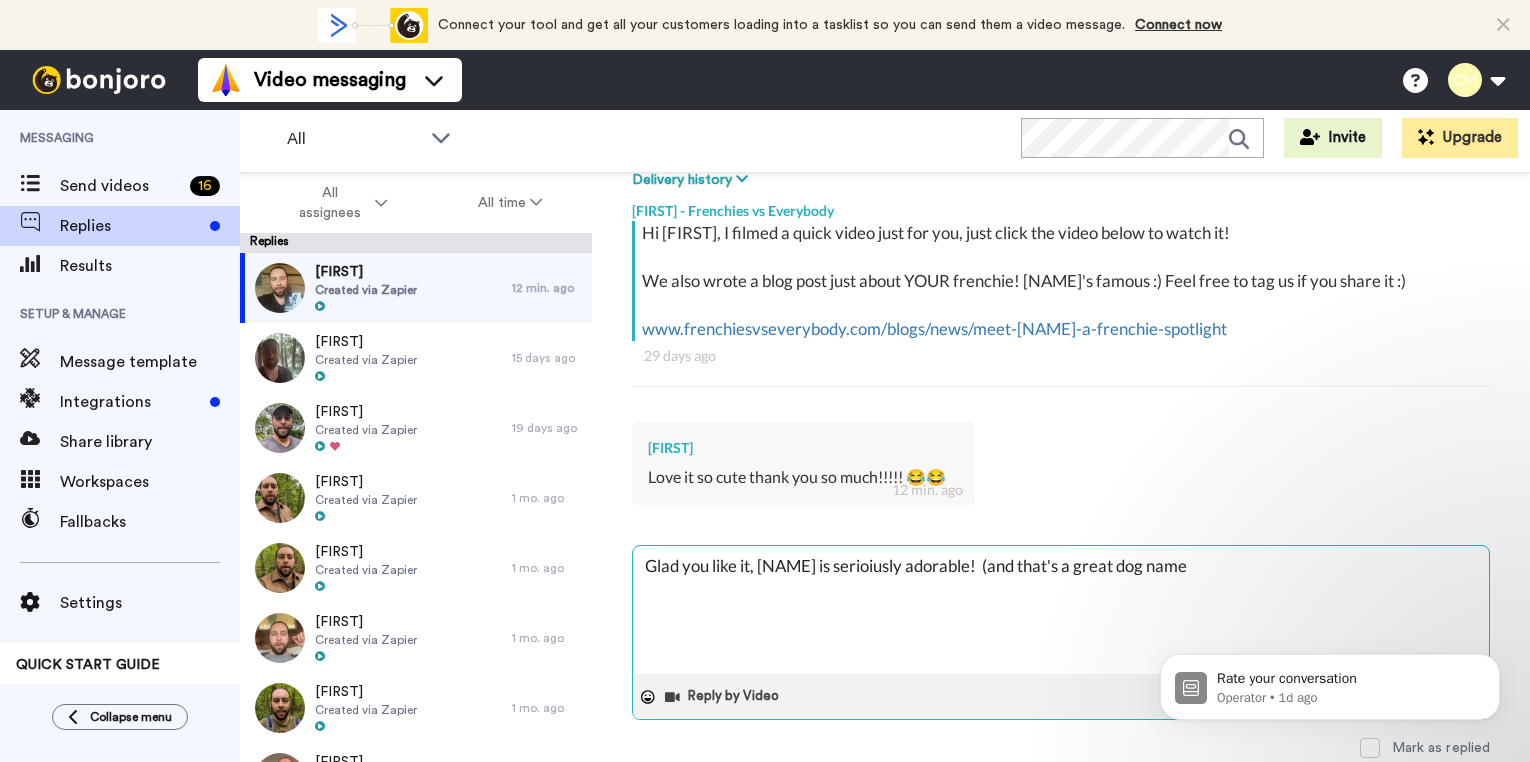 type on "x" 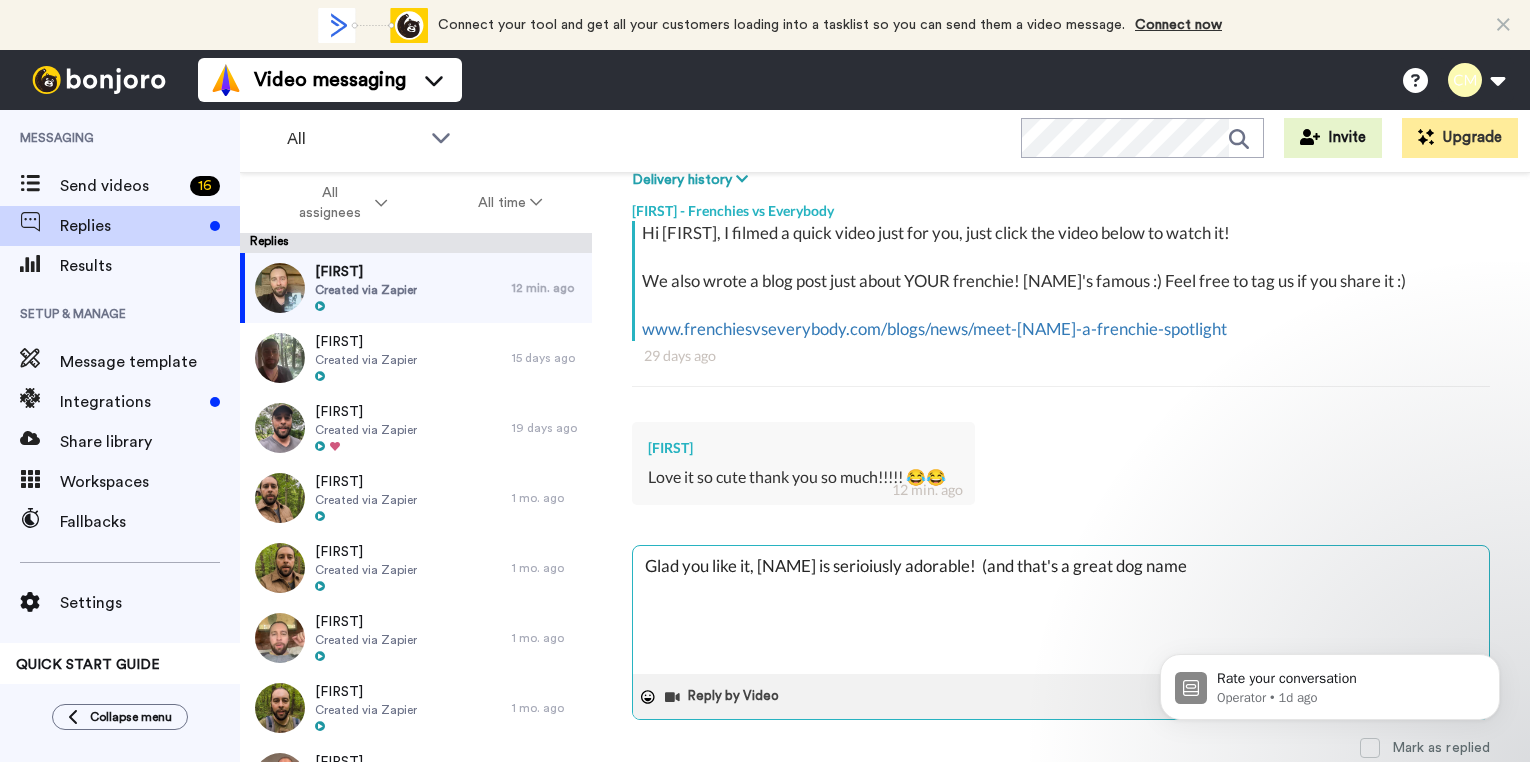 type on "x" 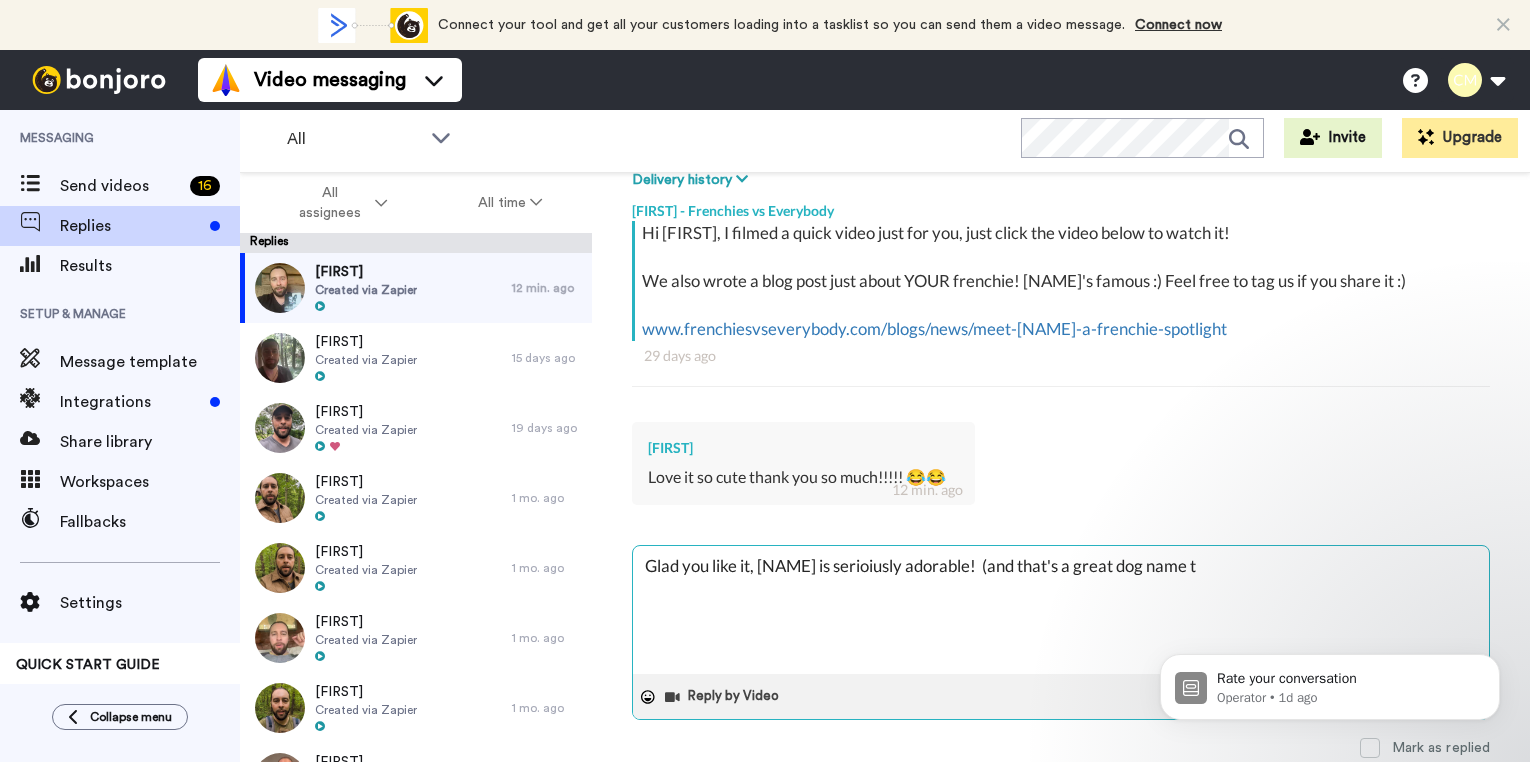 type on "x" 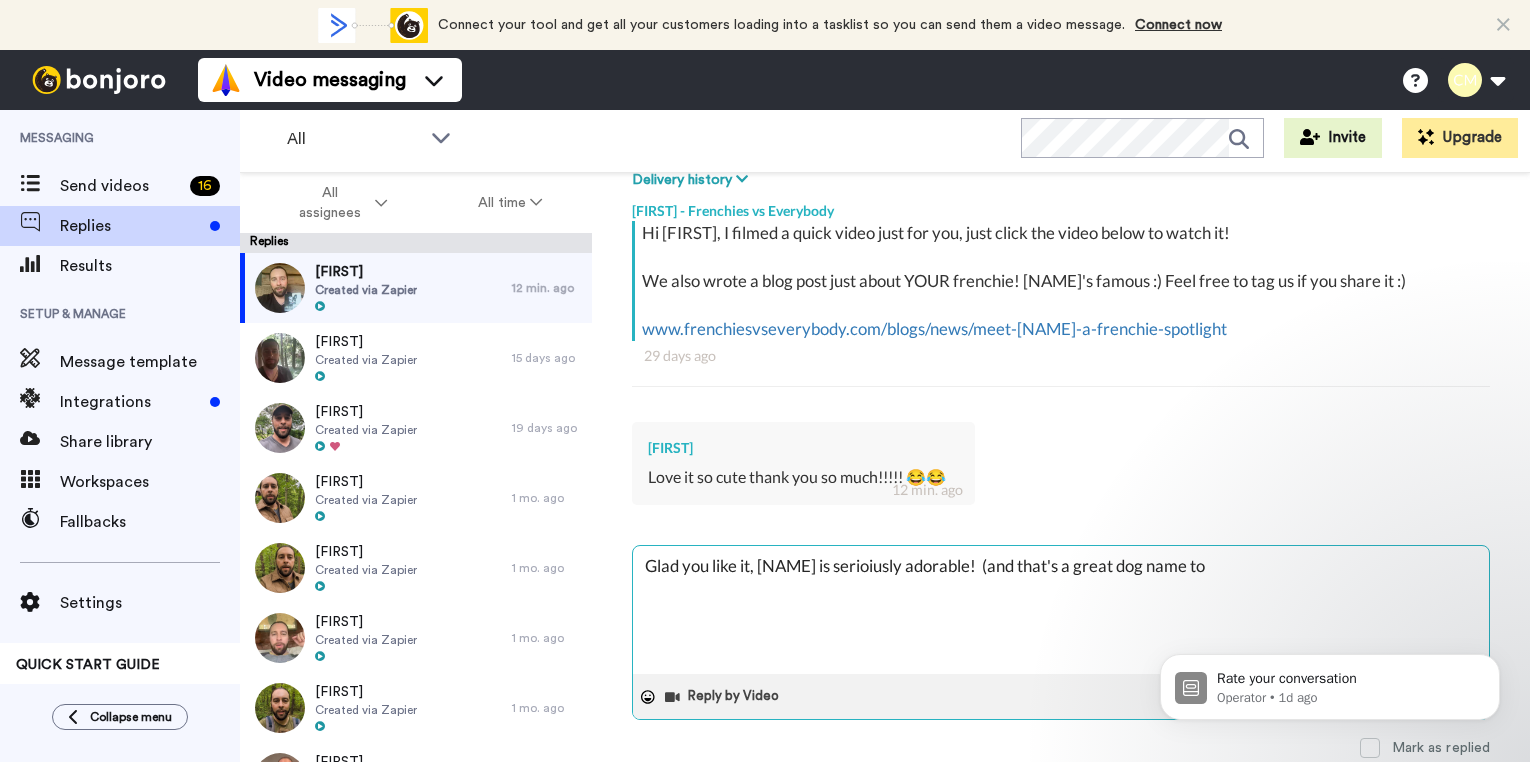 type on "x" 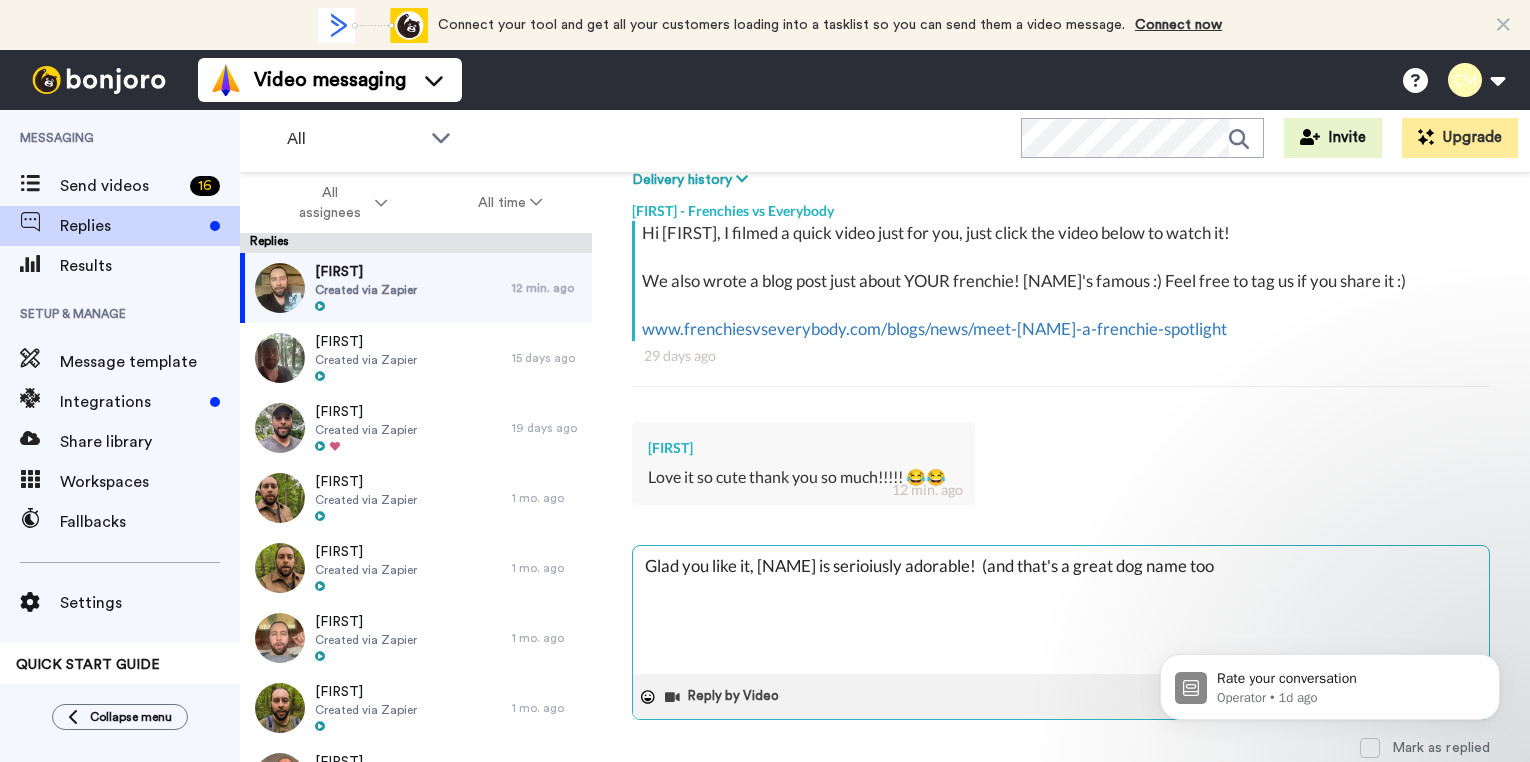 type on "x" 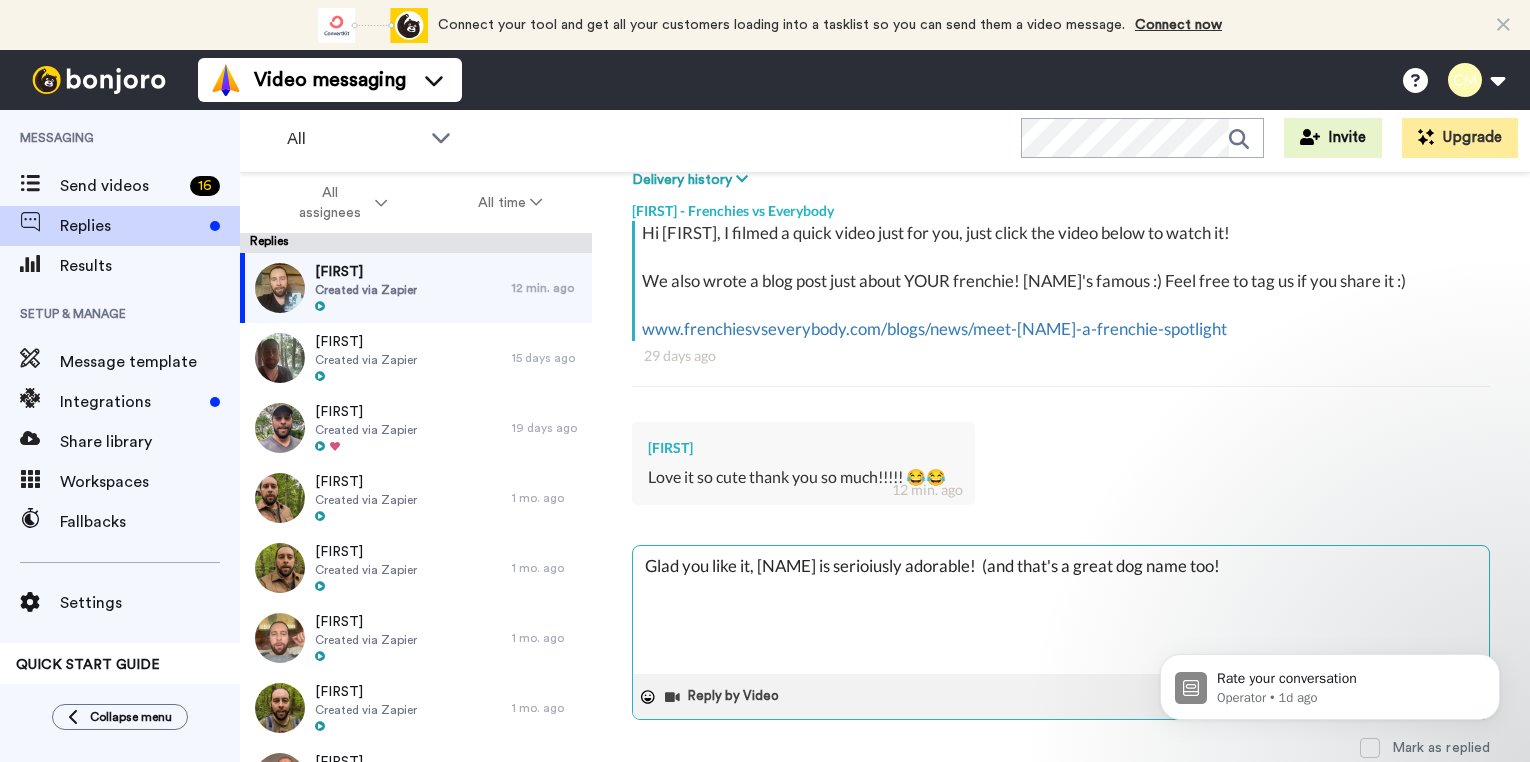 type on "x" 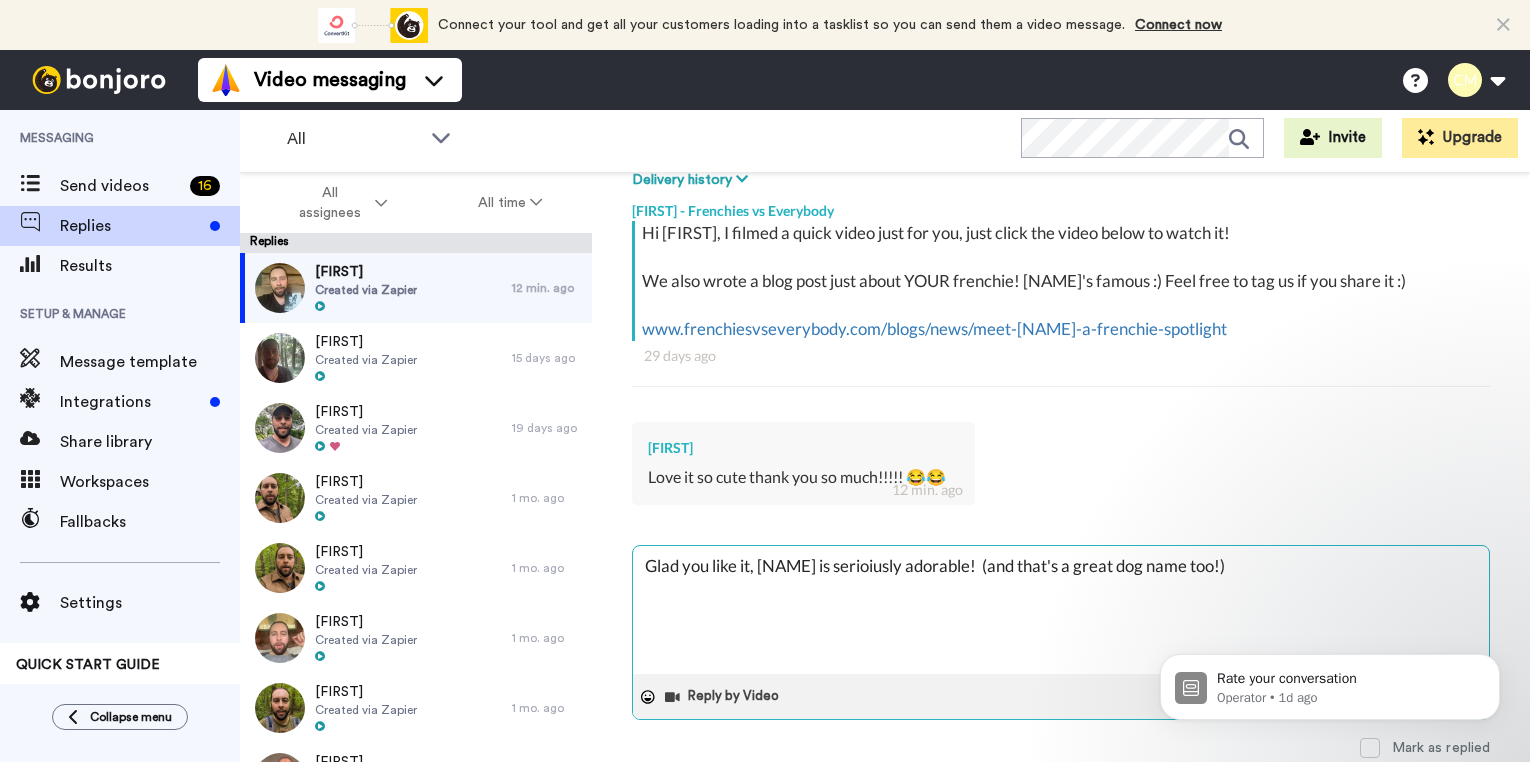 type on "Glad you like it, [NAME] is serioiusly adorable!  (and that's a great dog name too!)" 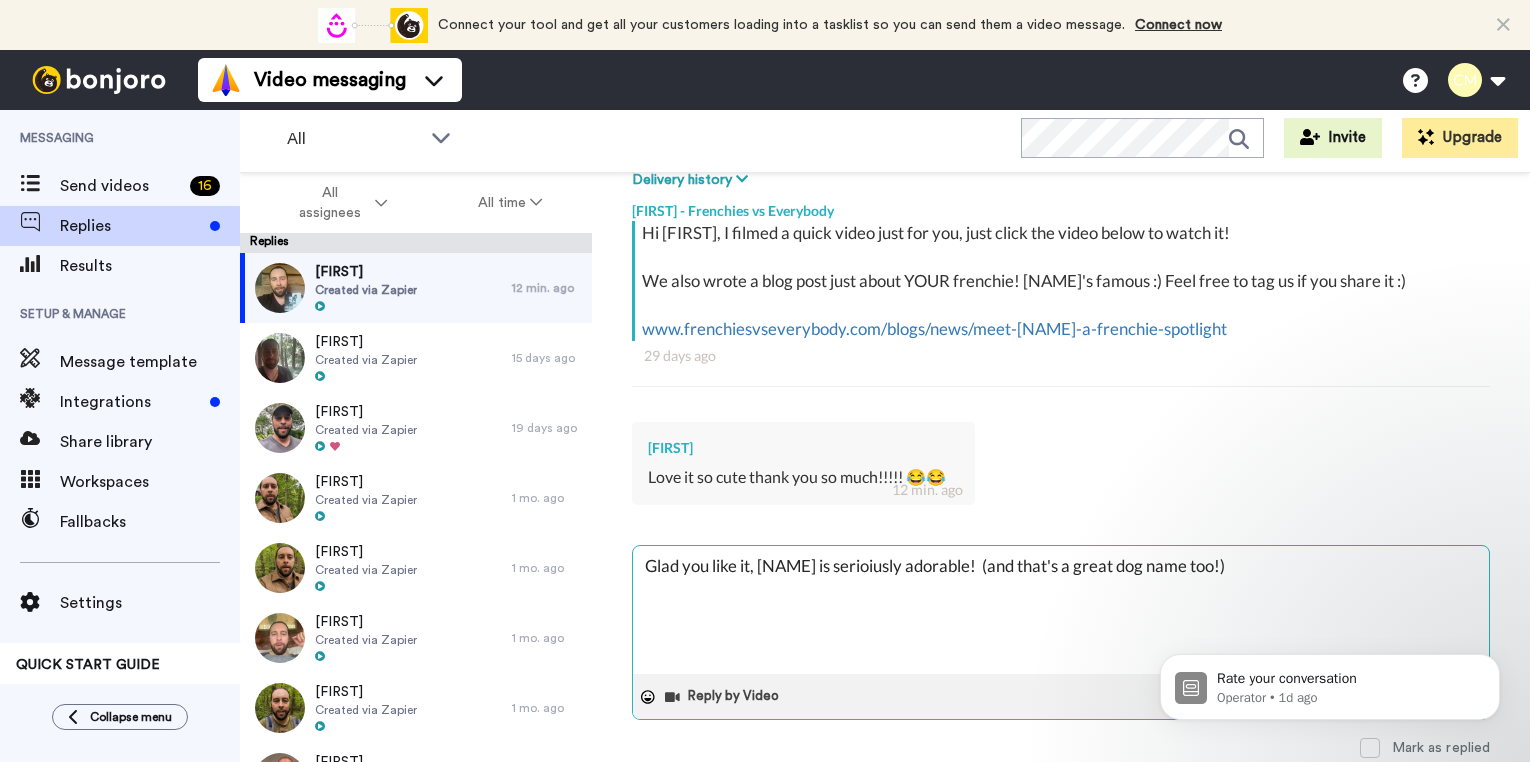 type on "x" 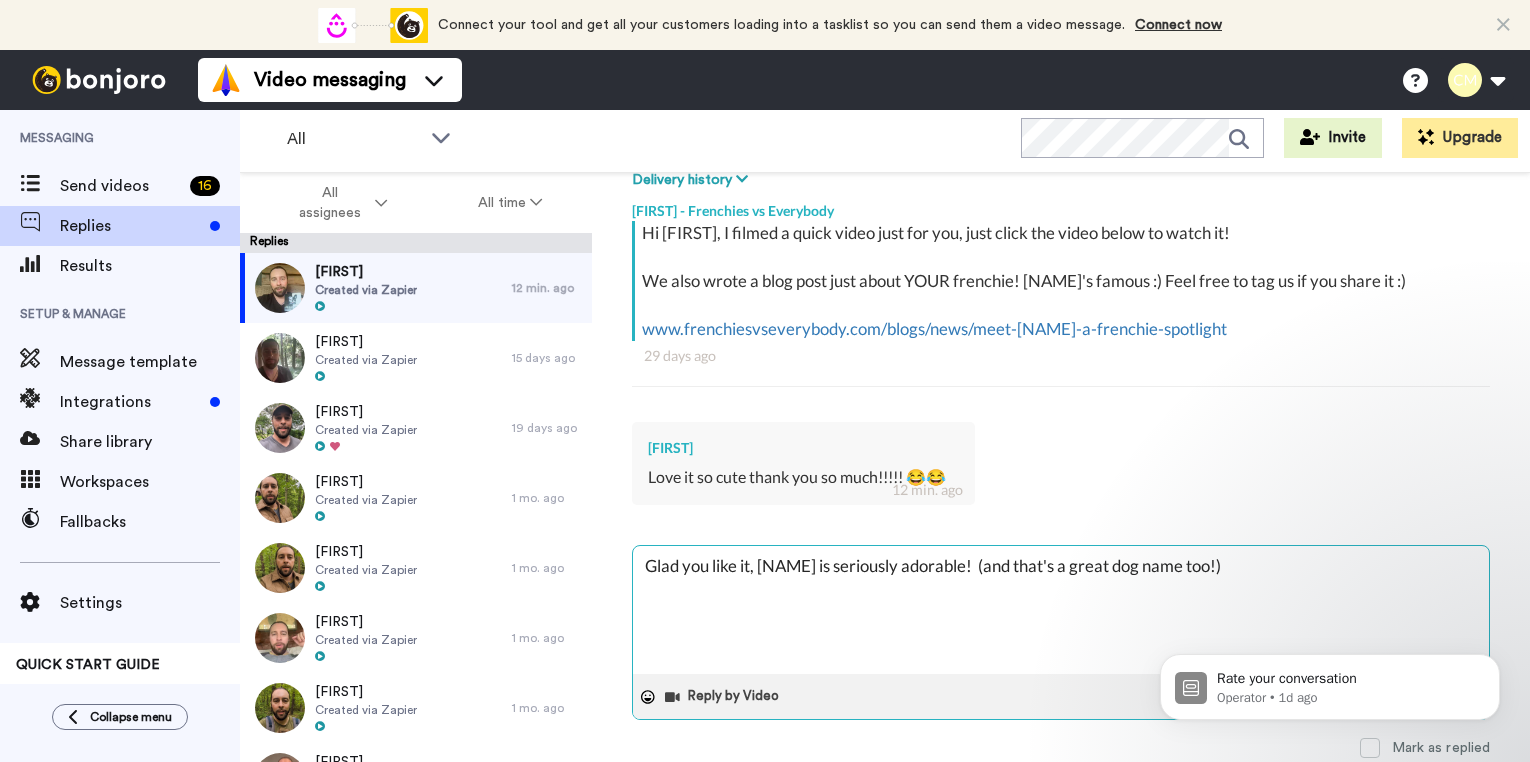 click on "Glad you like it, [NAME] is seriously adorable!  (and that's a great dog name too!)" at bounding box center (1061, 610) 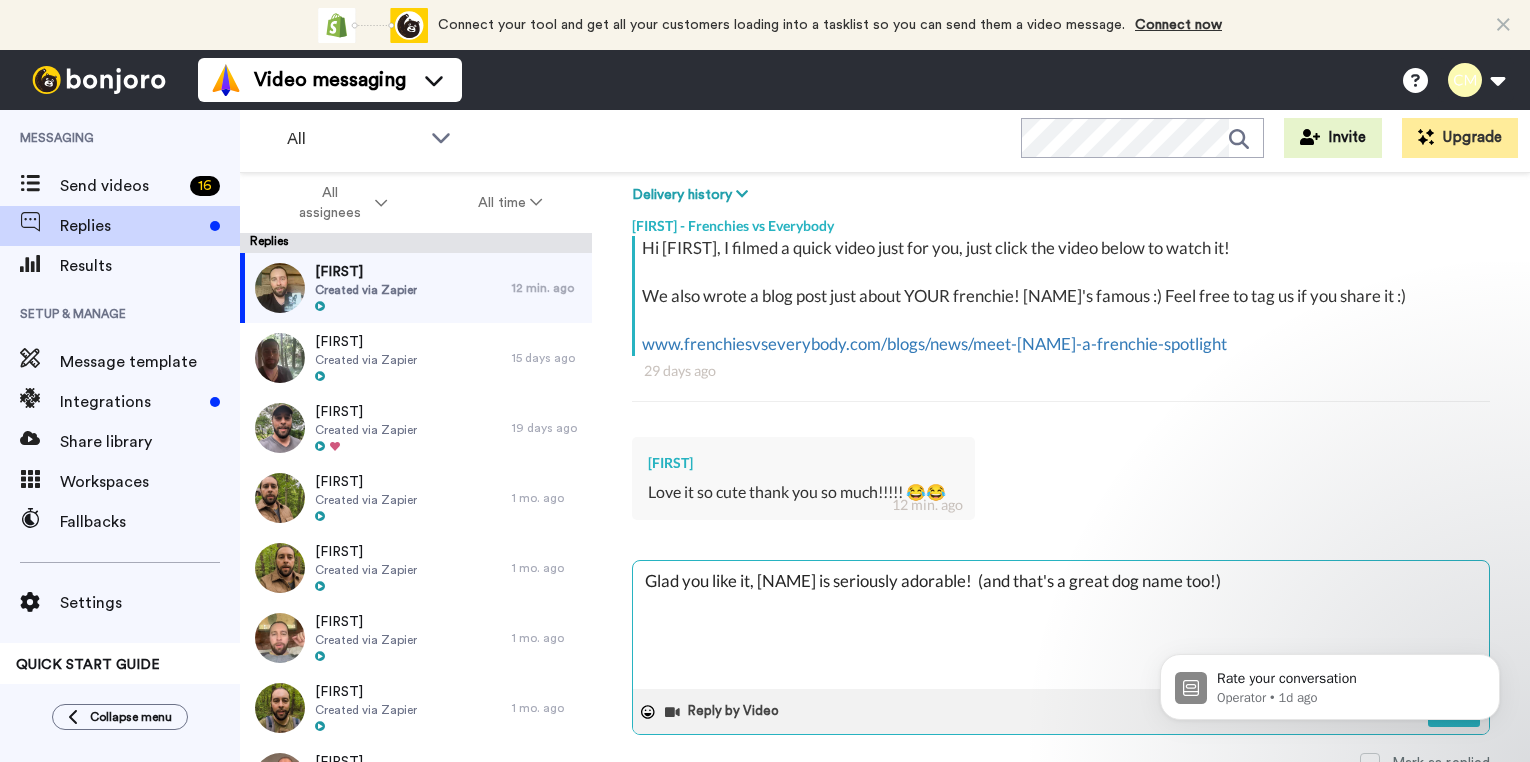 scroll, scrollTop: 320, scrollLeft: 0, axis: vertical 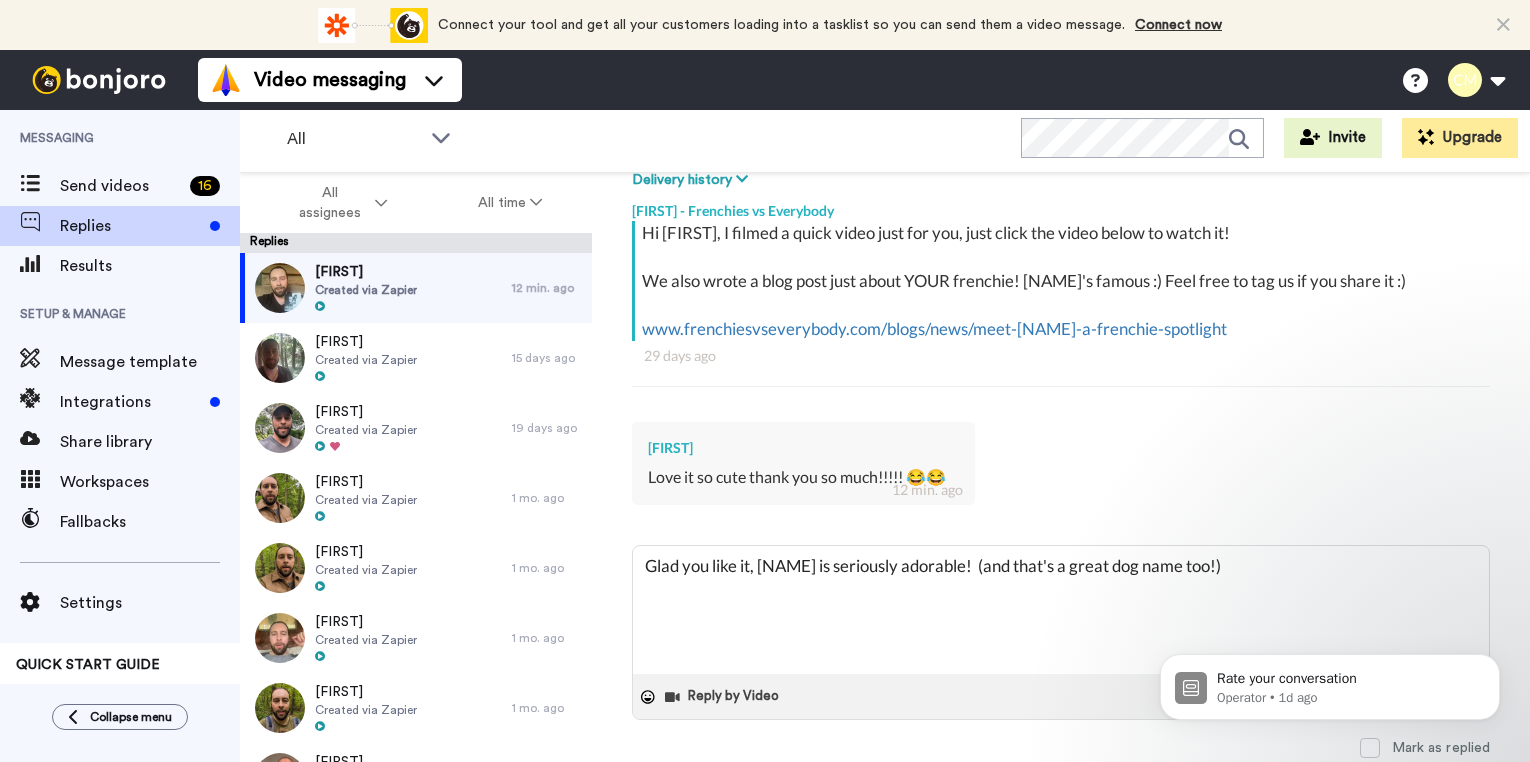 type on "Glad you like it, [NAME] is seriously adorable!  (and that's a great dog name too!)" 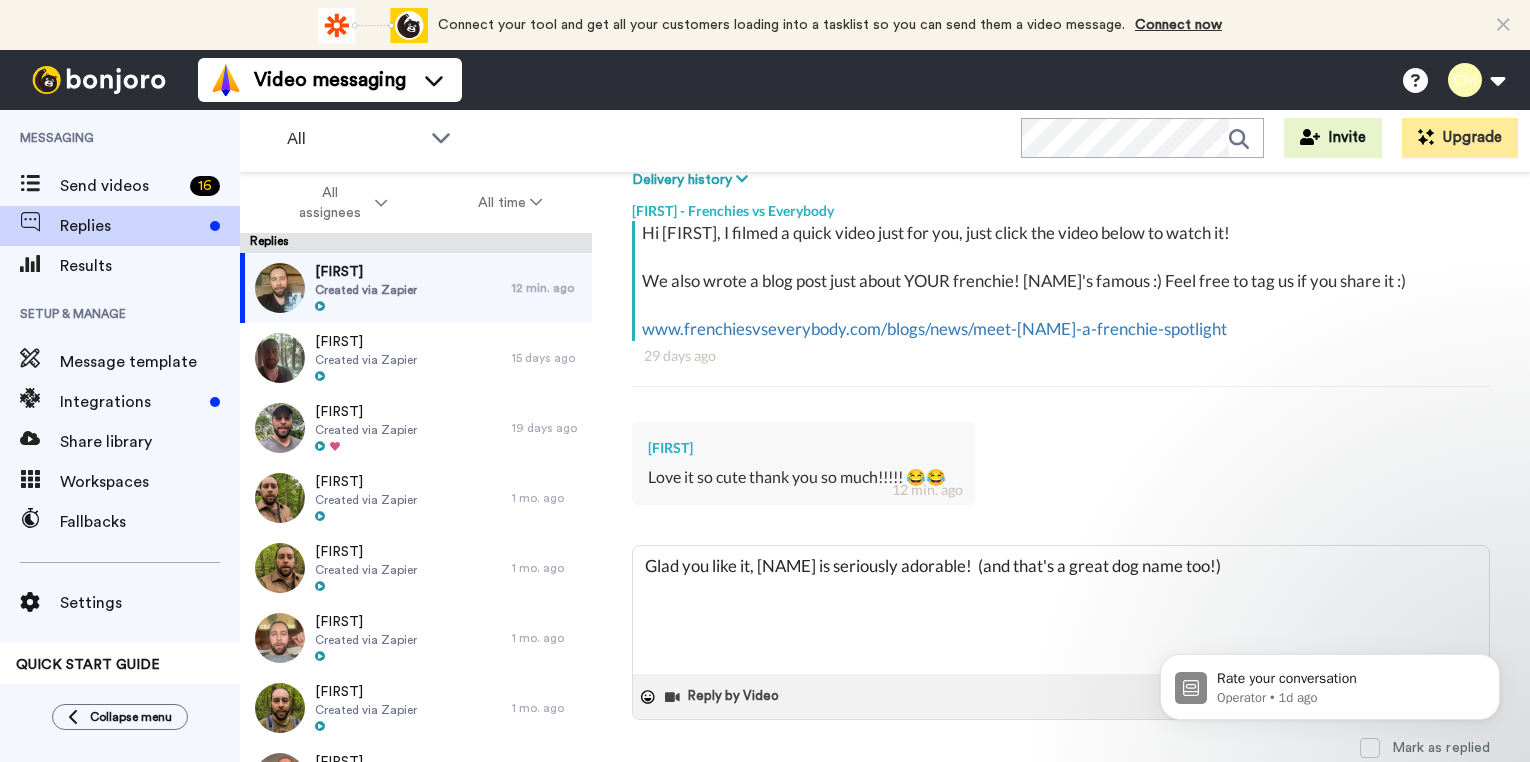 drag, startPoint x: 1160, startPoint y: 777, endPoint x: 1160, endPoint y: 764, distance: 13 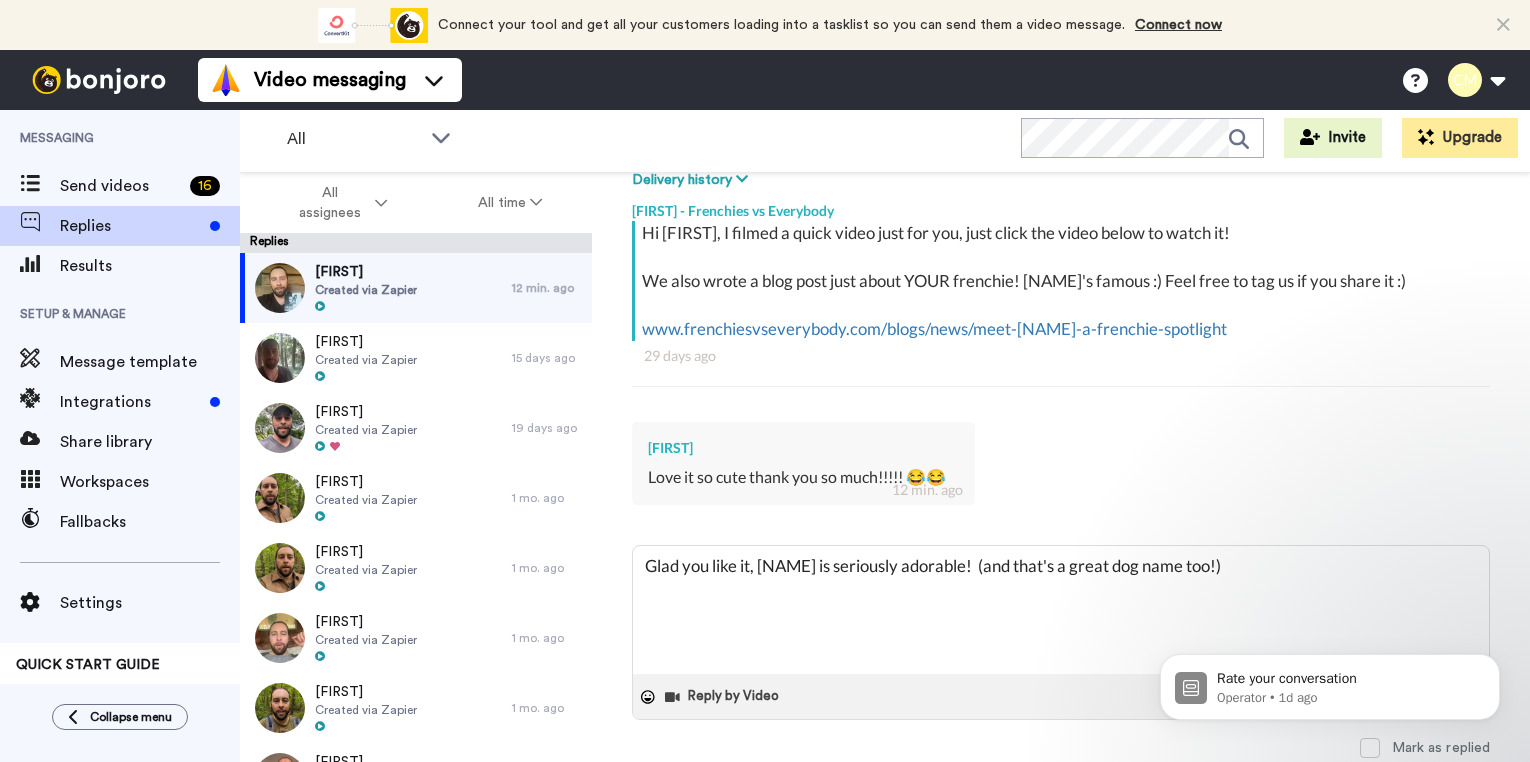 click on "[FIRST] Love it so cute thank you so much!!!!! 😂😂 12 min. ago" at bounding box center (1061, 461) 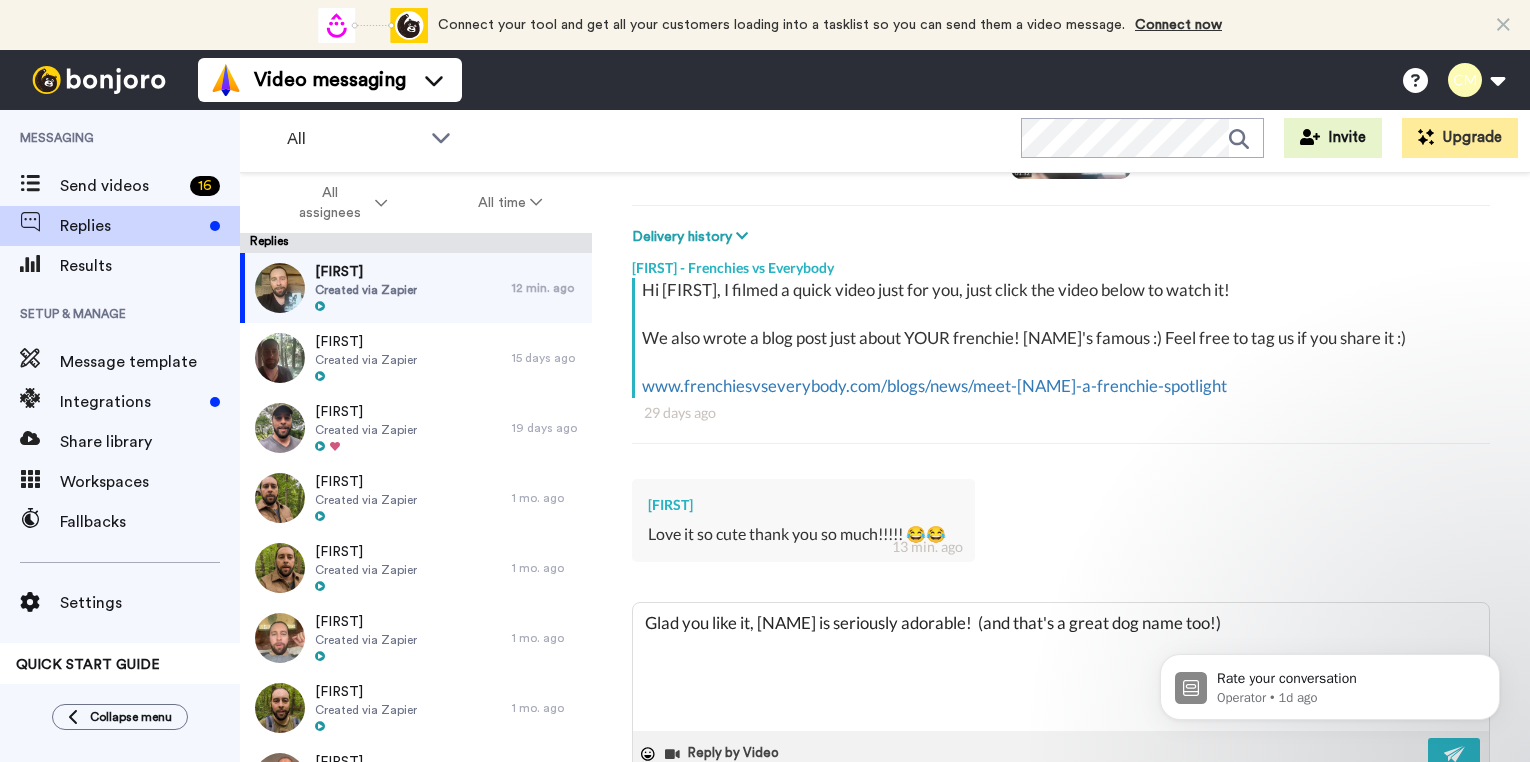scroll, scrollTop: 268, scrollLeft: 0, axis: vertical 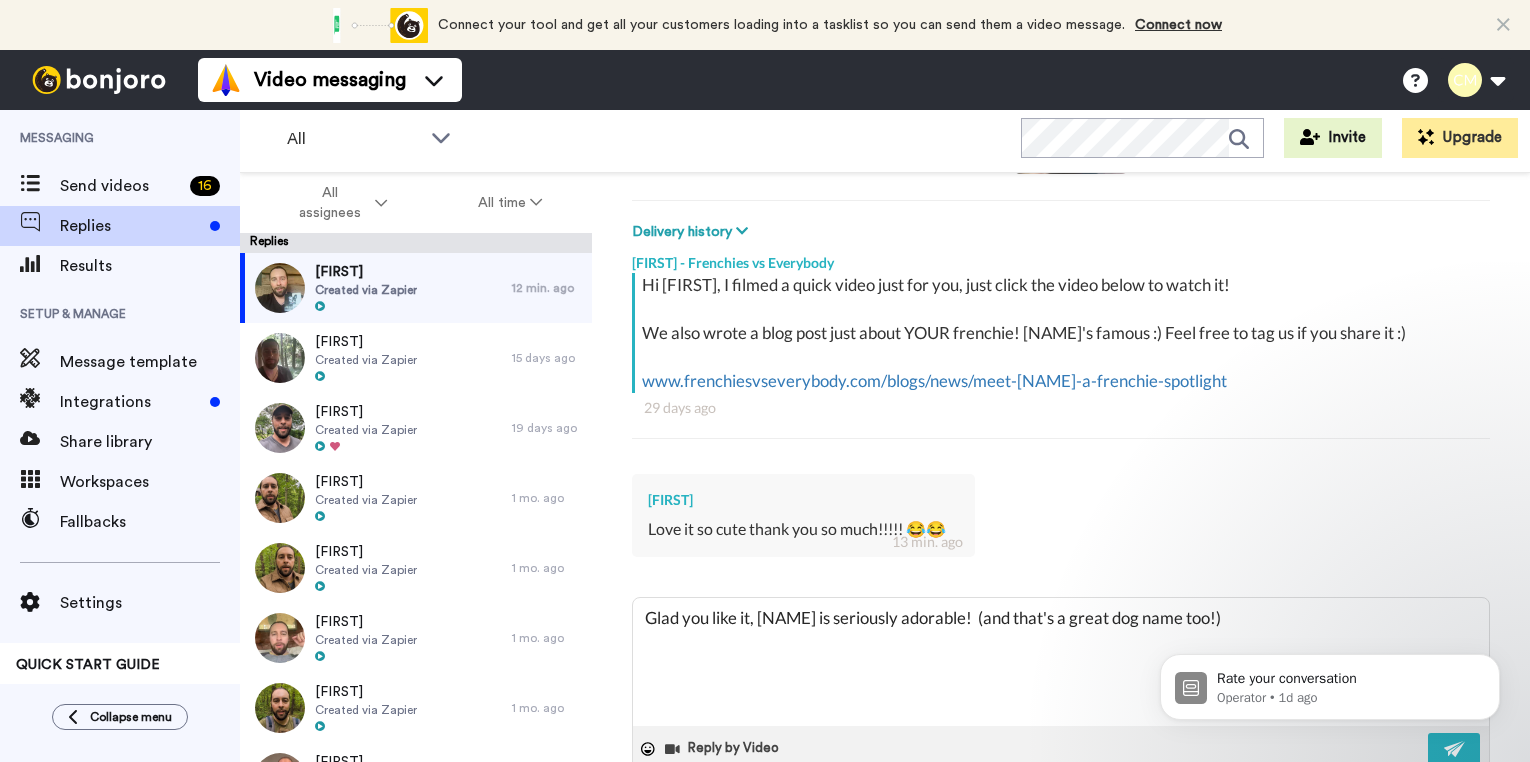 click on "Rate your conversation Operator • 1d ago" at bounding box center (1330, 682) 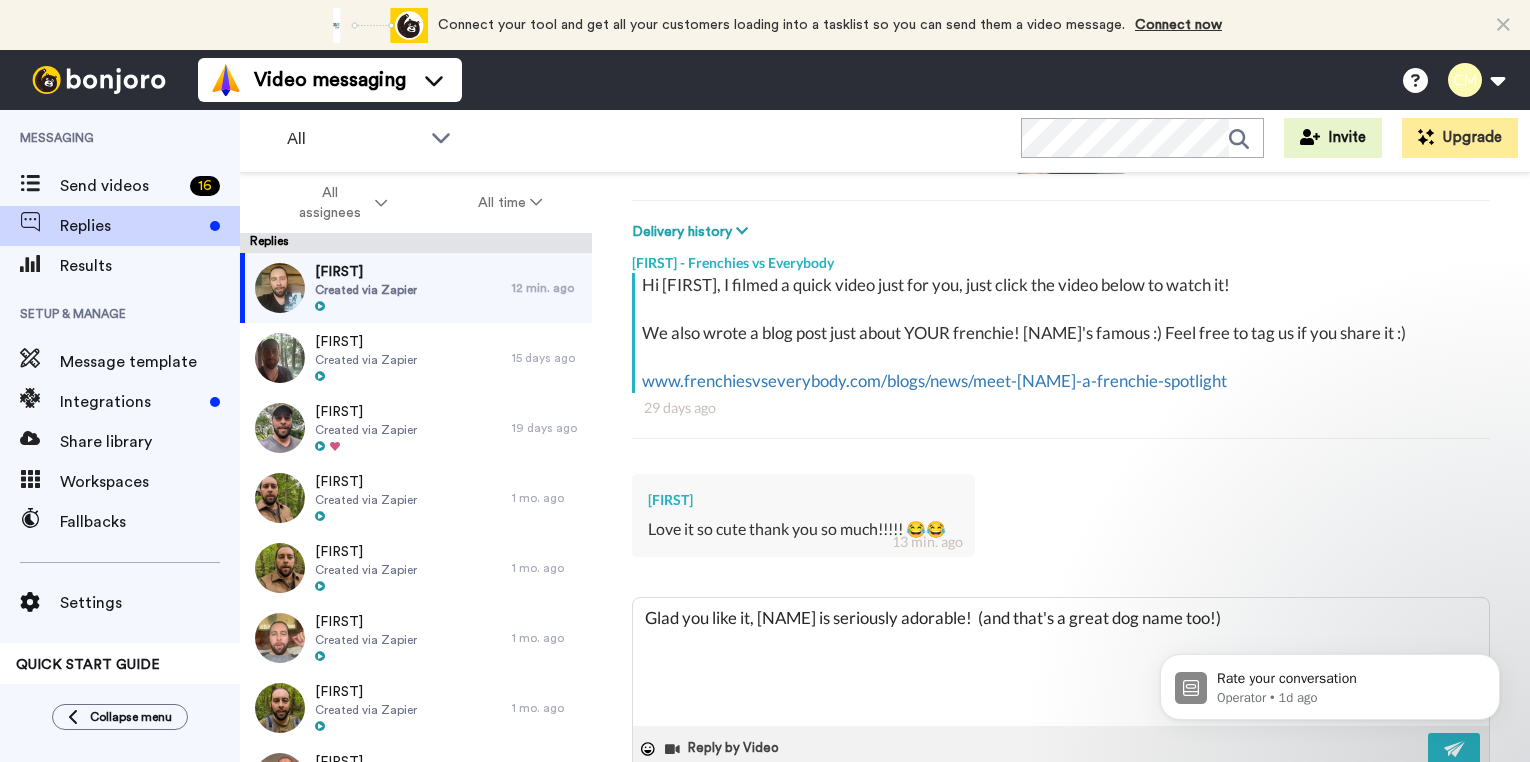 click on "Rate your conversation Operator • 1d ago" 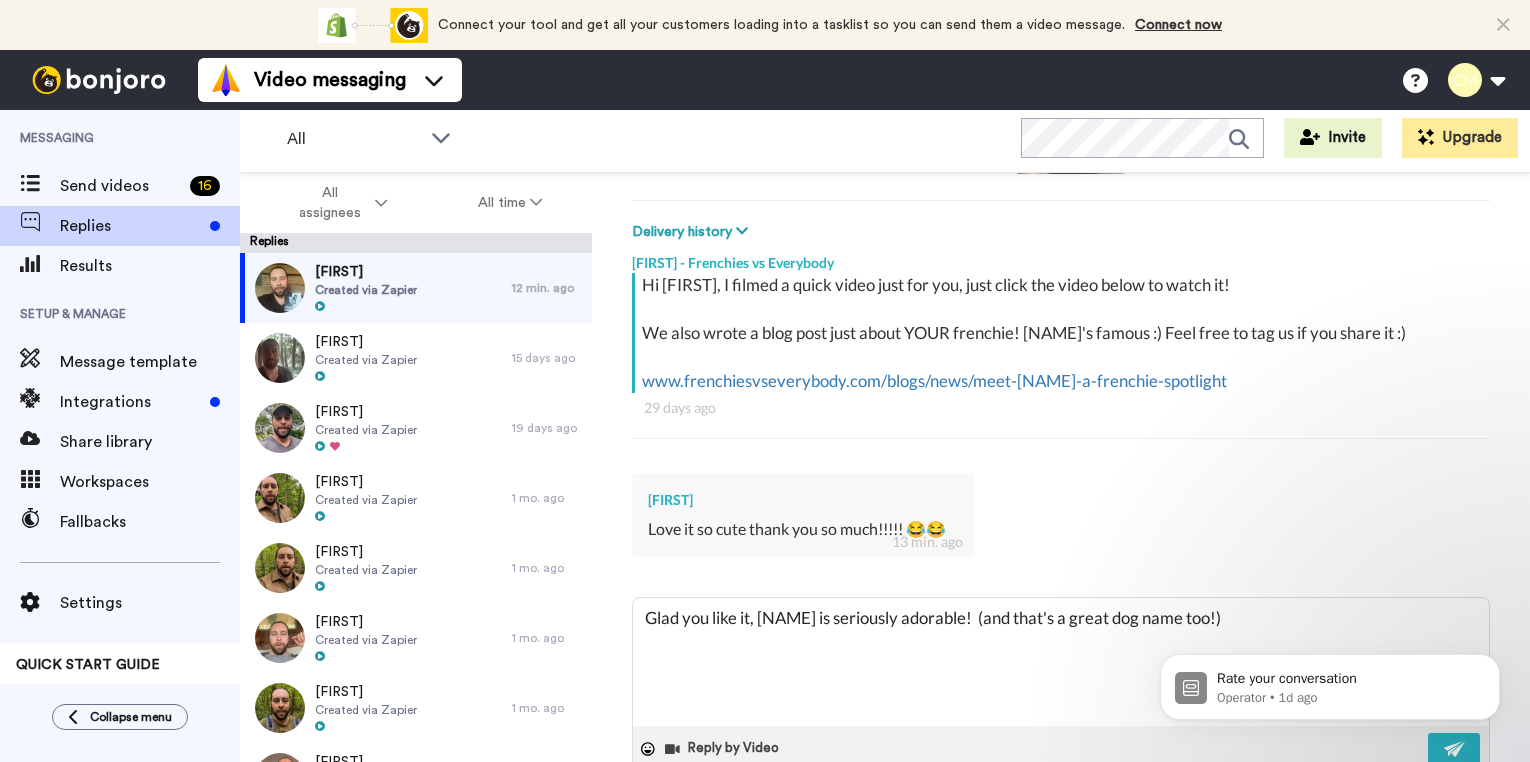 click on "[FIRST] Love it so cute thank you so much!!!!! 😂😂 13 min. ago" at bounding box center (1061, 513) 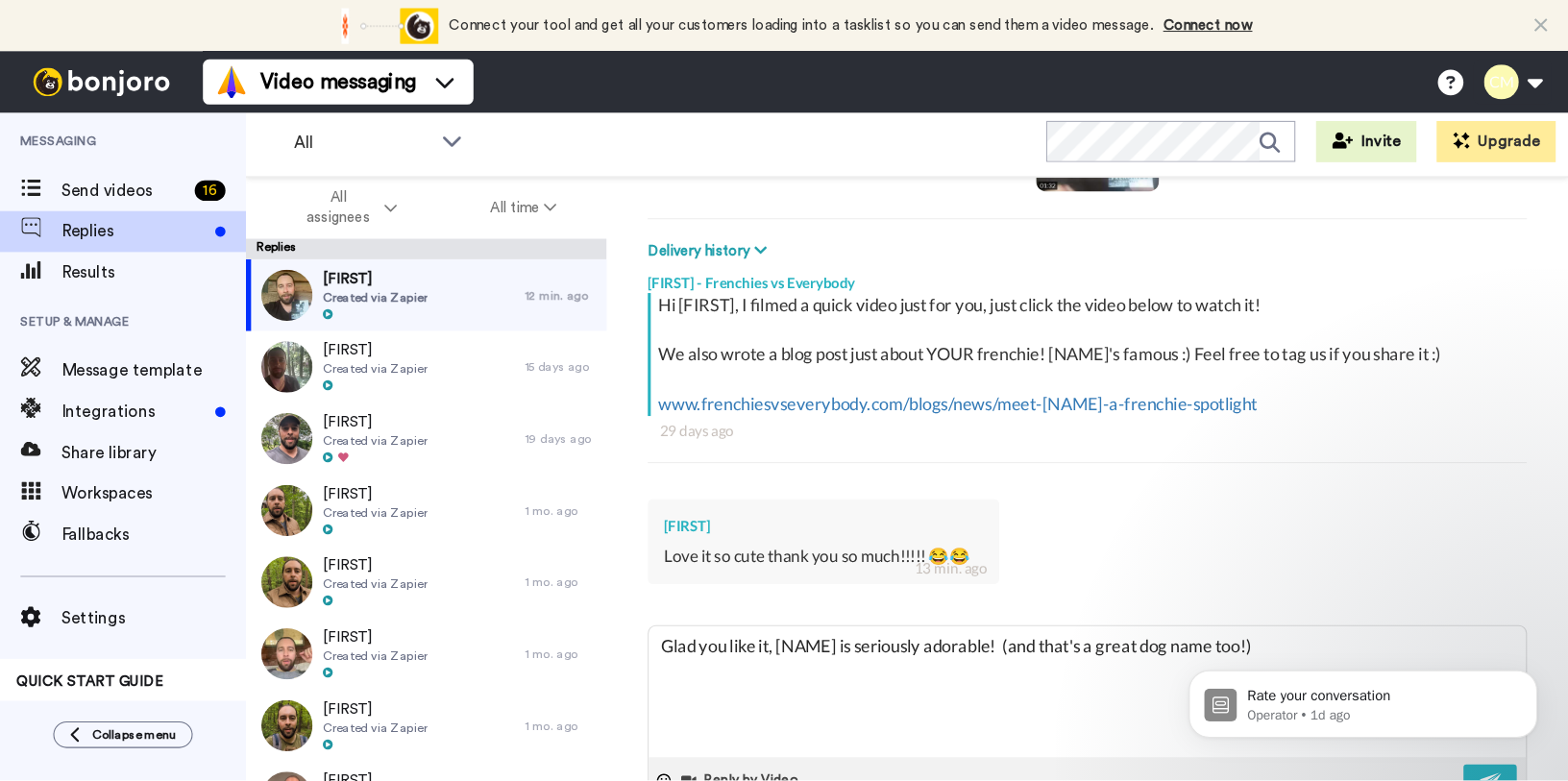 scroll, scrollTop: 237, scrollLeft: 0, axis: vertical 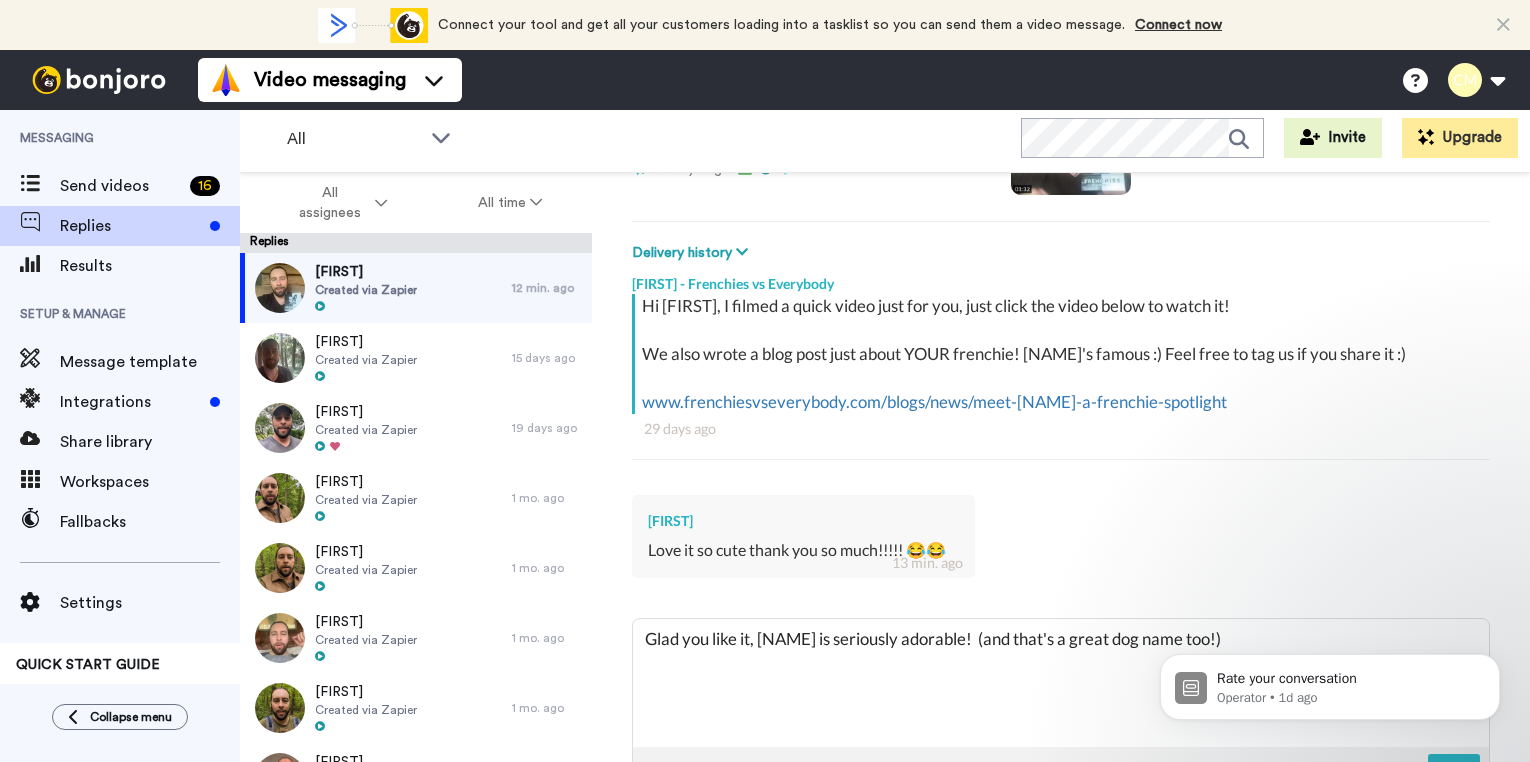 click on "Rate your conversation Operator • 1d ago" at bounding box center [1330, 682] 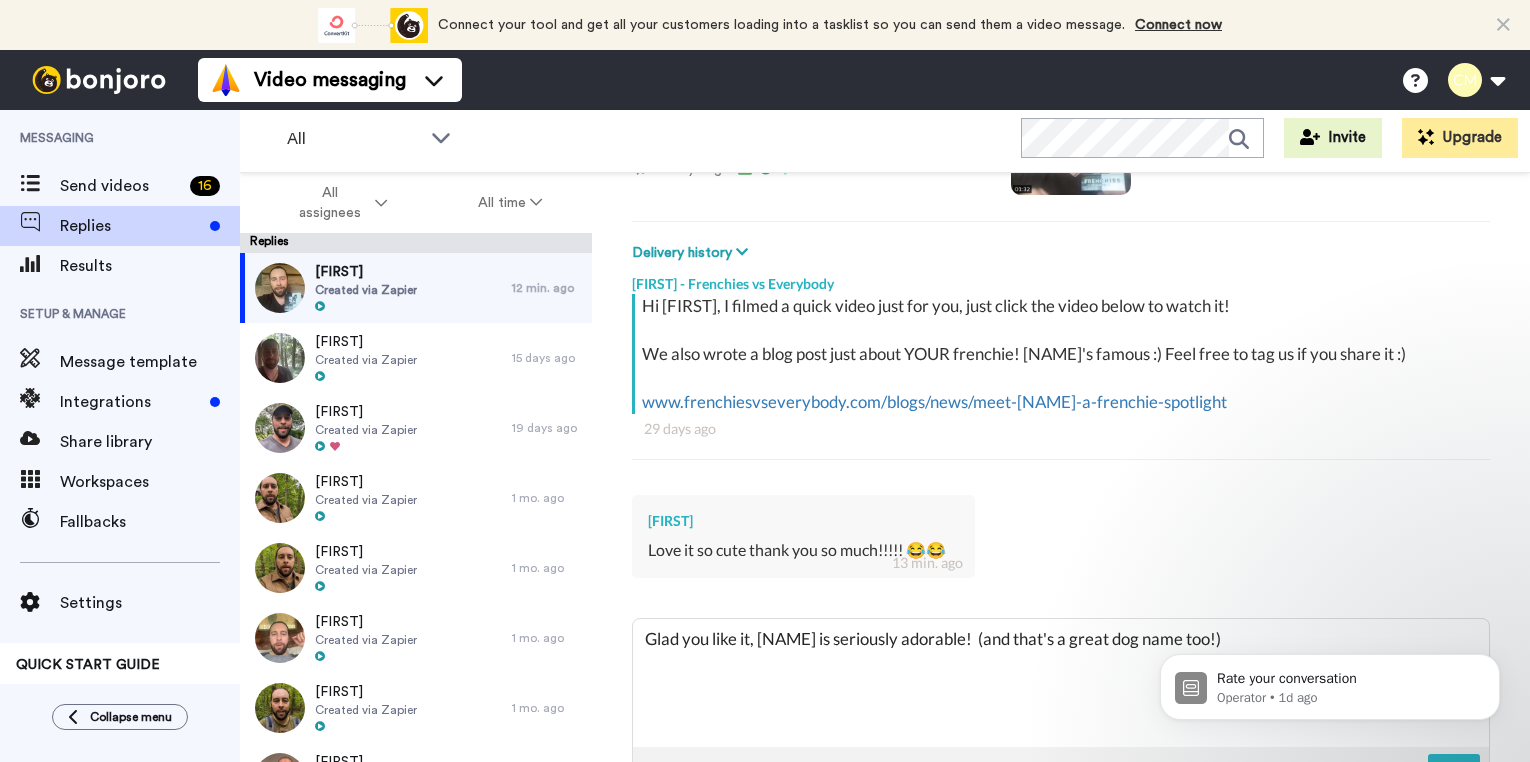 click on "Rate your conversation Operator • 1d ago" at bounding box center [1330, 682] 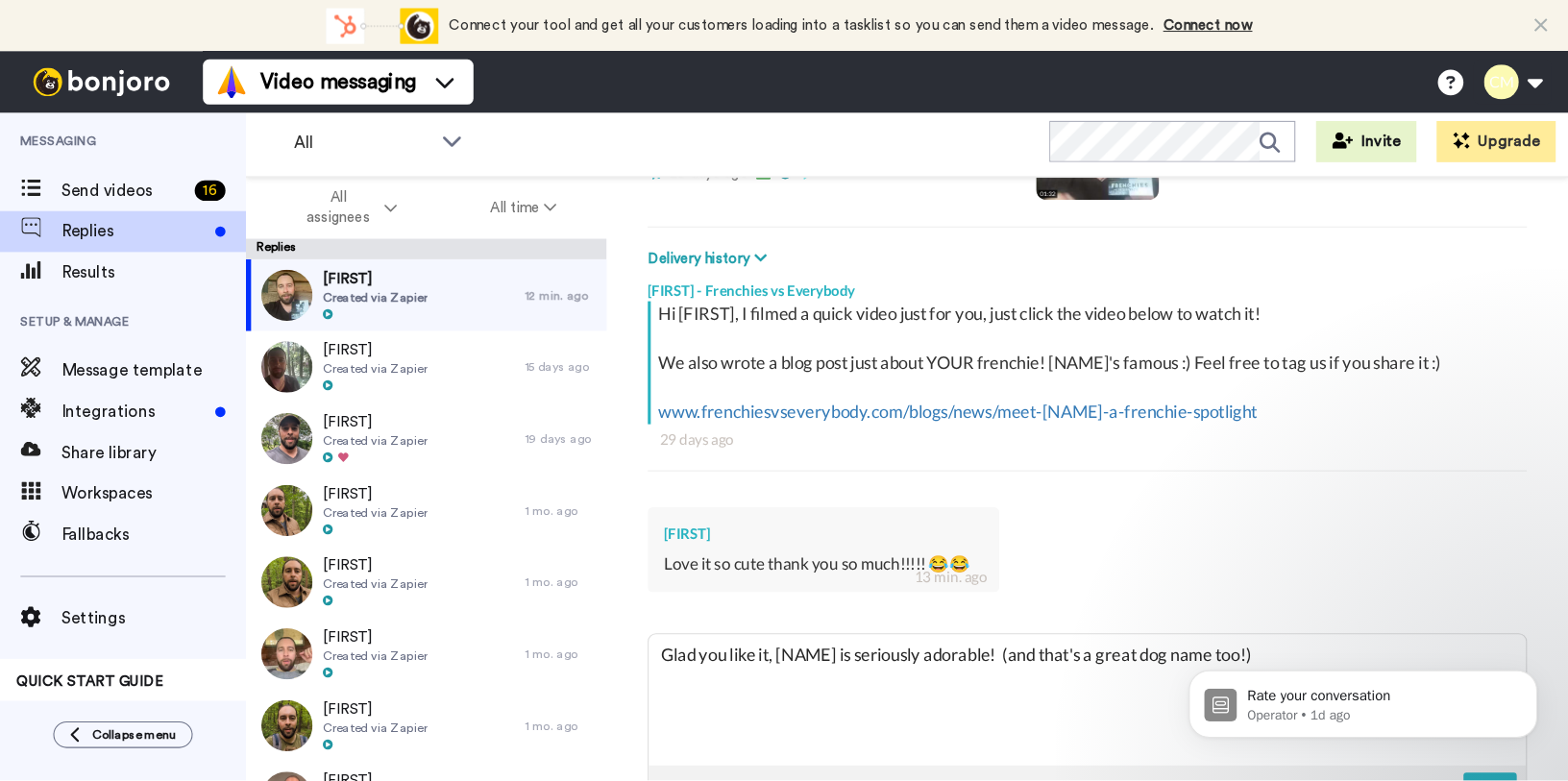 scroll, scrollTop: 7, scrollLeft: 0, axis: vertical 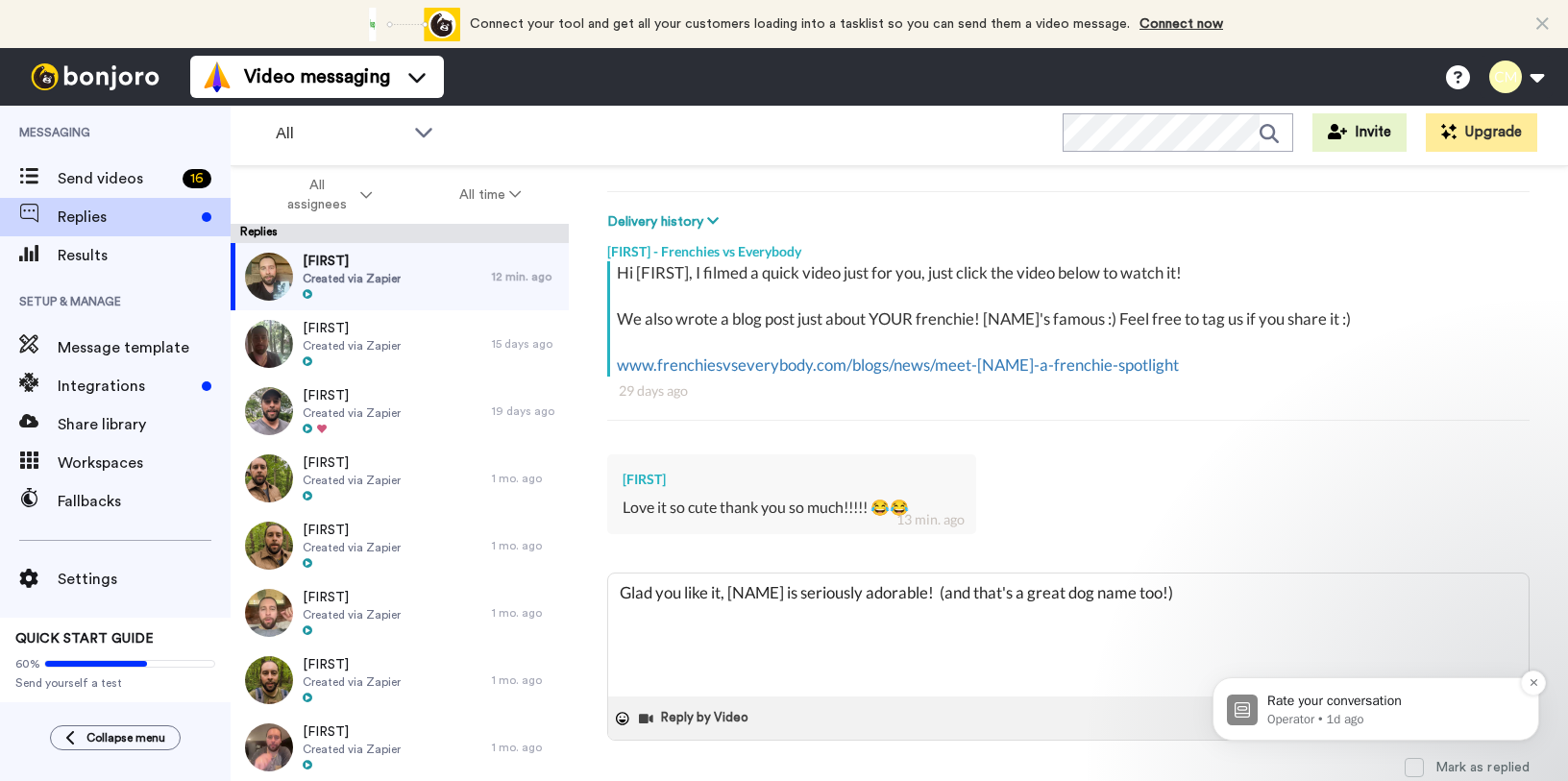 click on "Rate your conversation" at bounding box center [1391, 701] 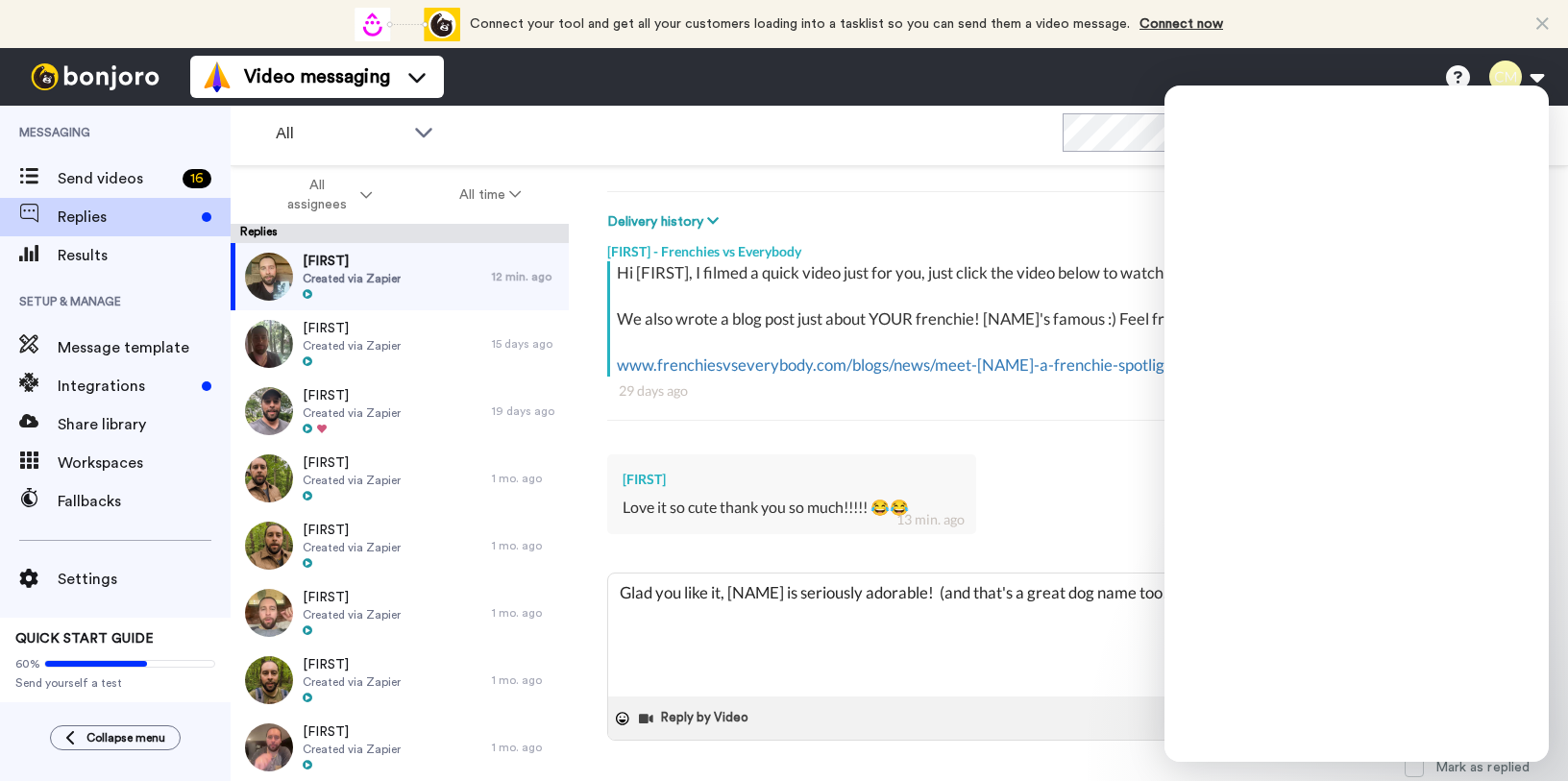 scroll, scrollTop: 0, scrollLeft: 0, axis: both 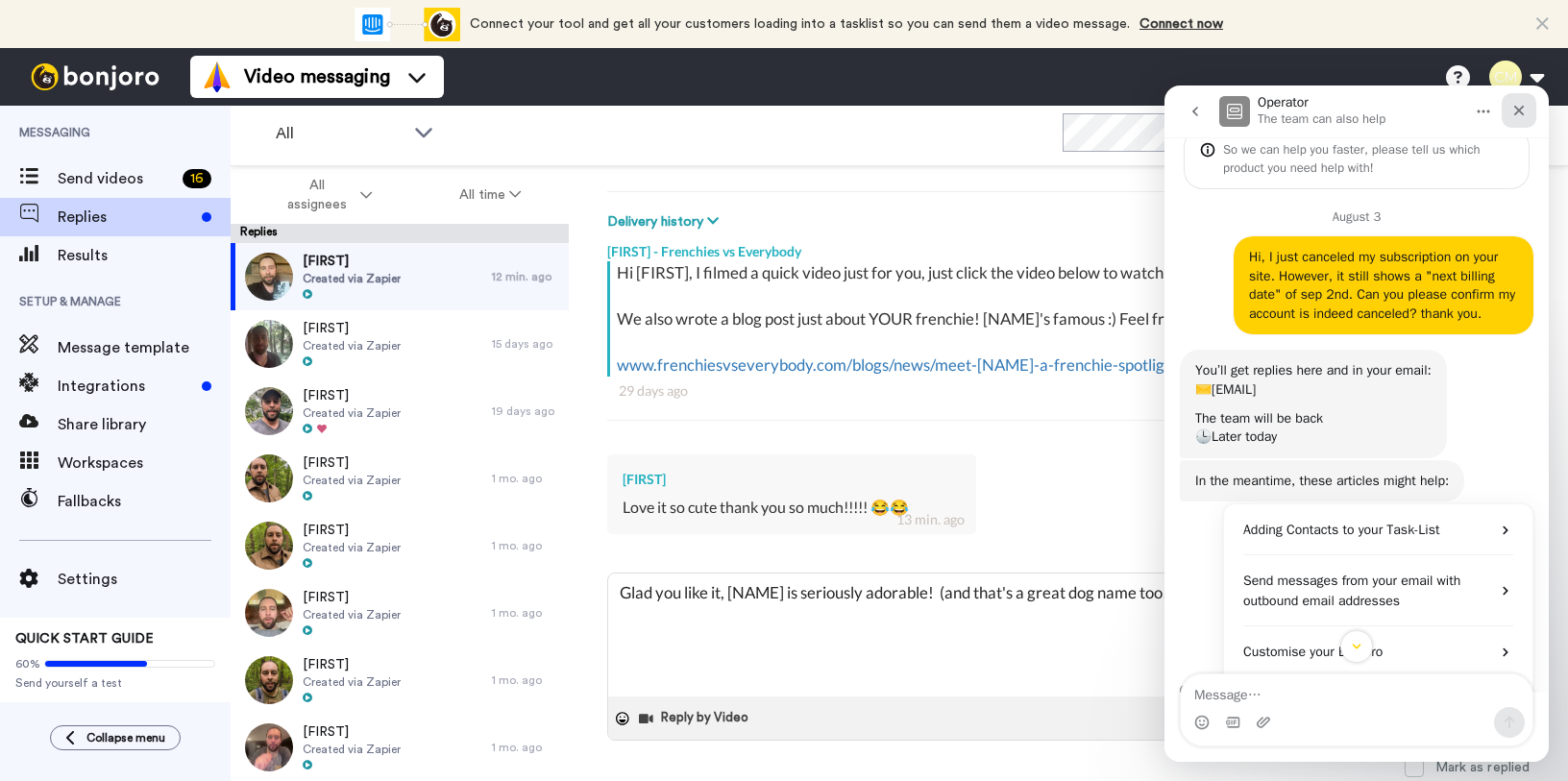 click at bounding box center (1519, 110) 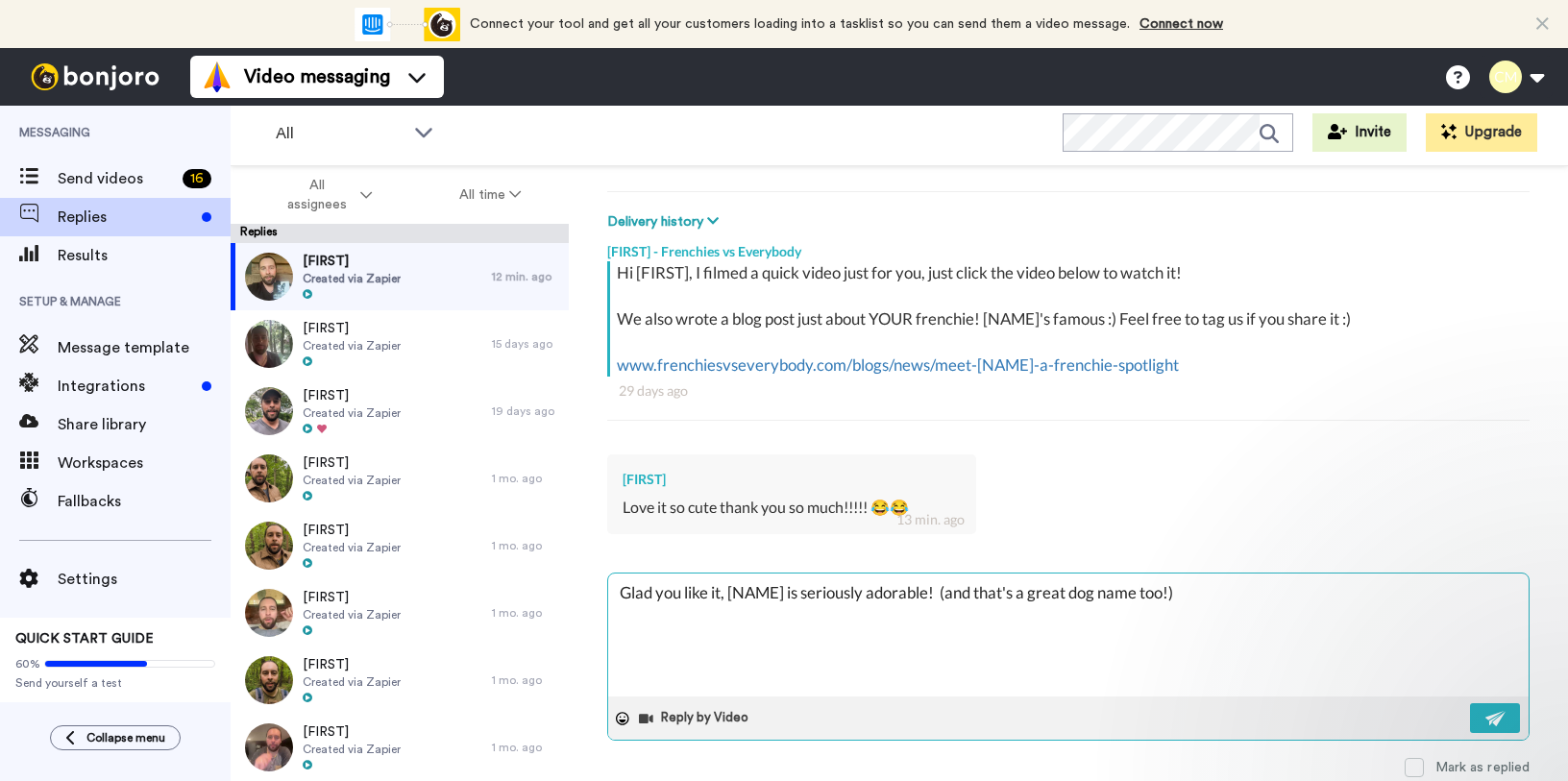 scroll, scrollTop: 0, scrollLeft: 0, axis: both 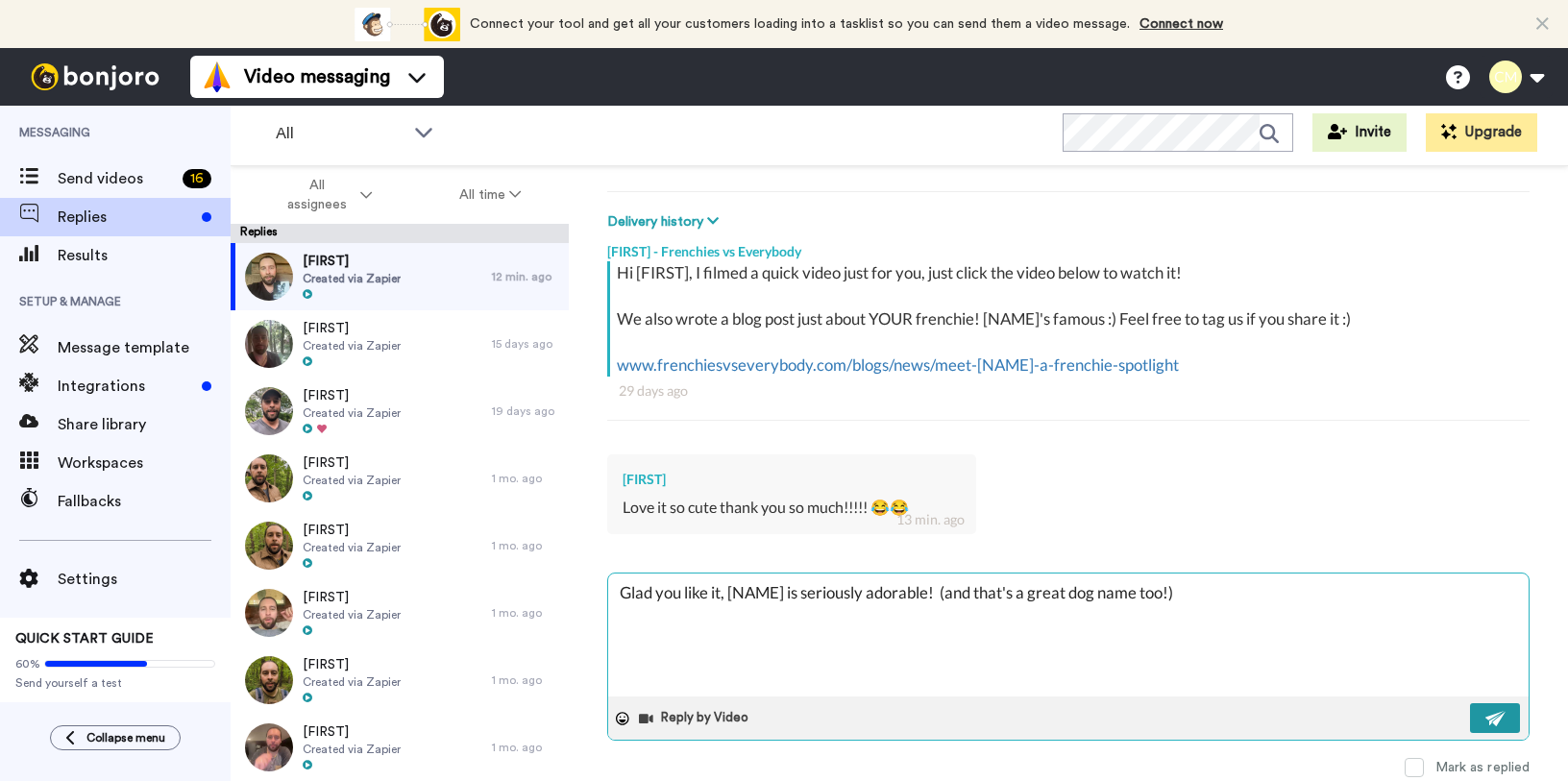 click at bounding box center [1496, 719] 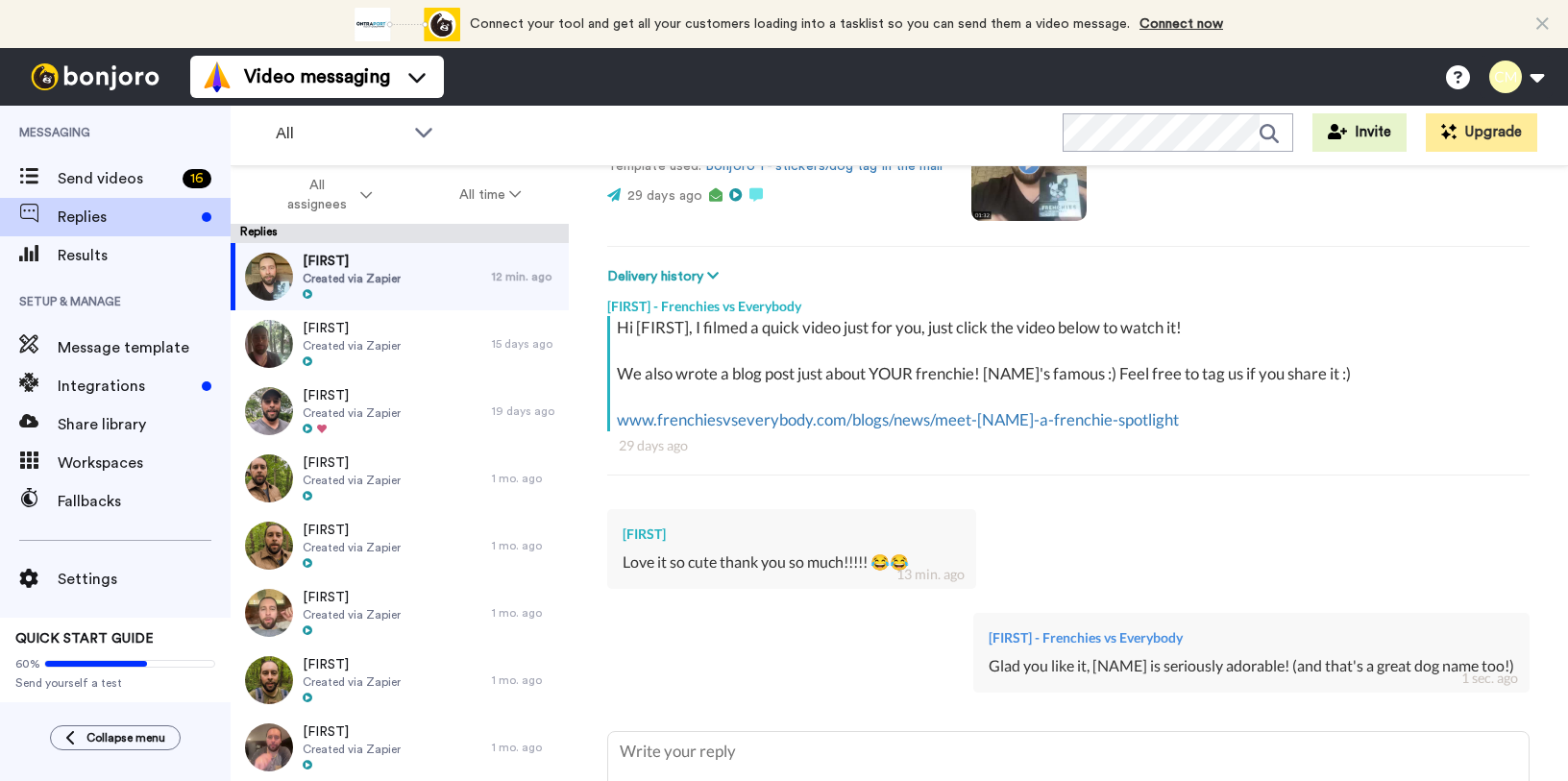 scroll, scrollTop: 362, scrollLeft: 0, axis: vertical 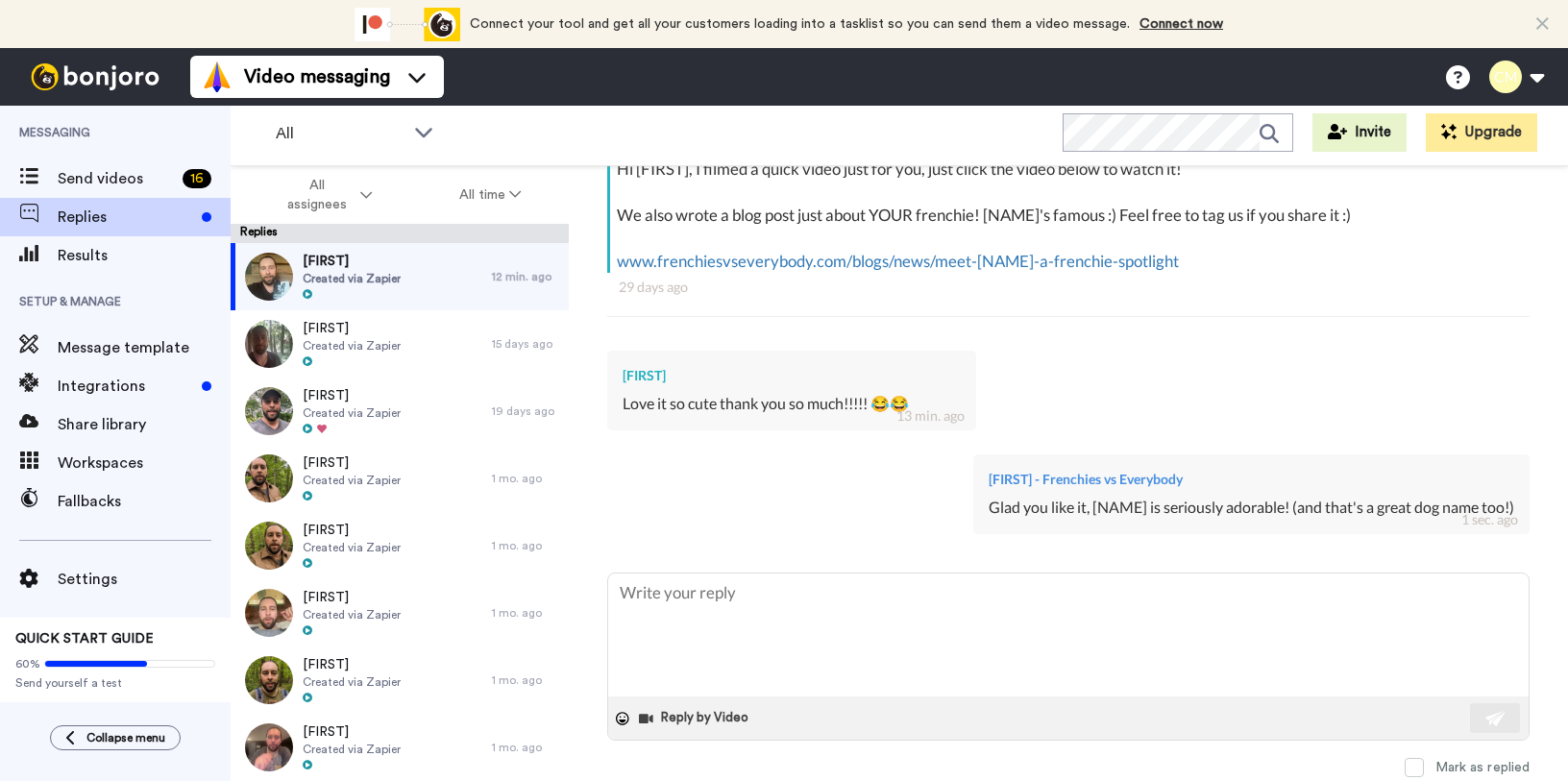 type on "x" 